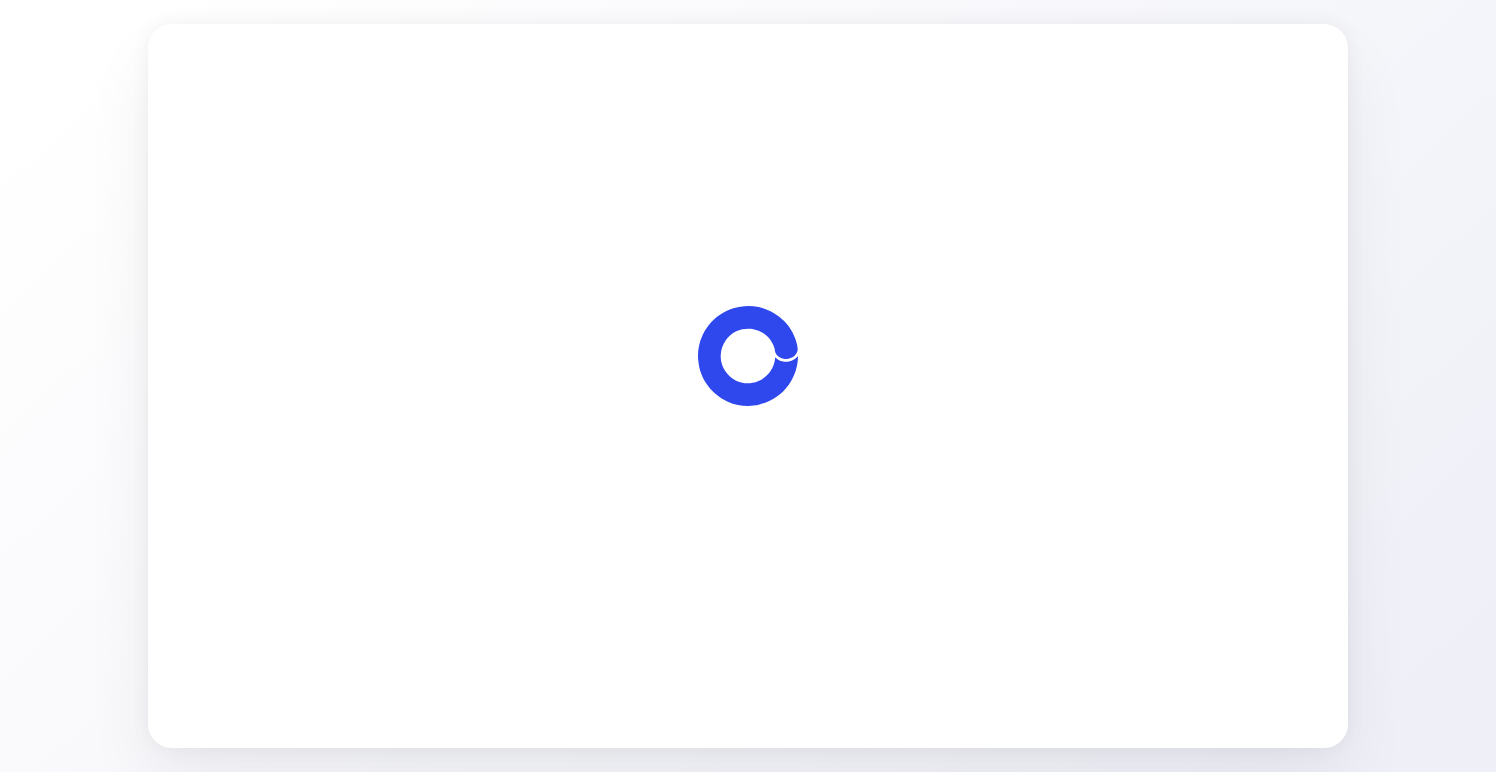 scroll, scrollTop: 0, scrollLeft: 0, axis: both 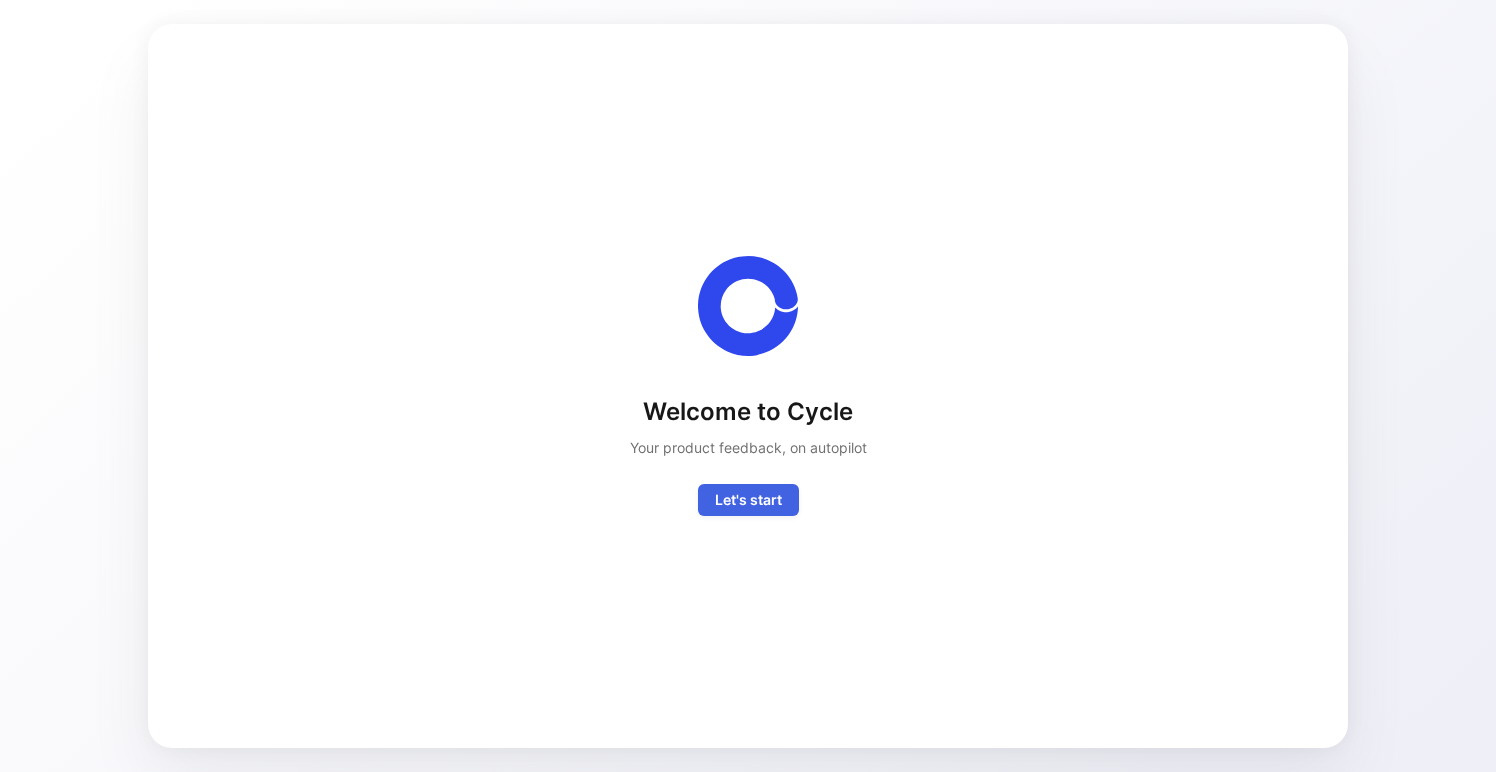 click on "Let's start" at bounding box center [748, 500] 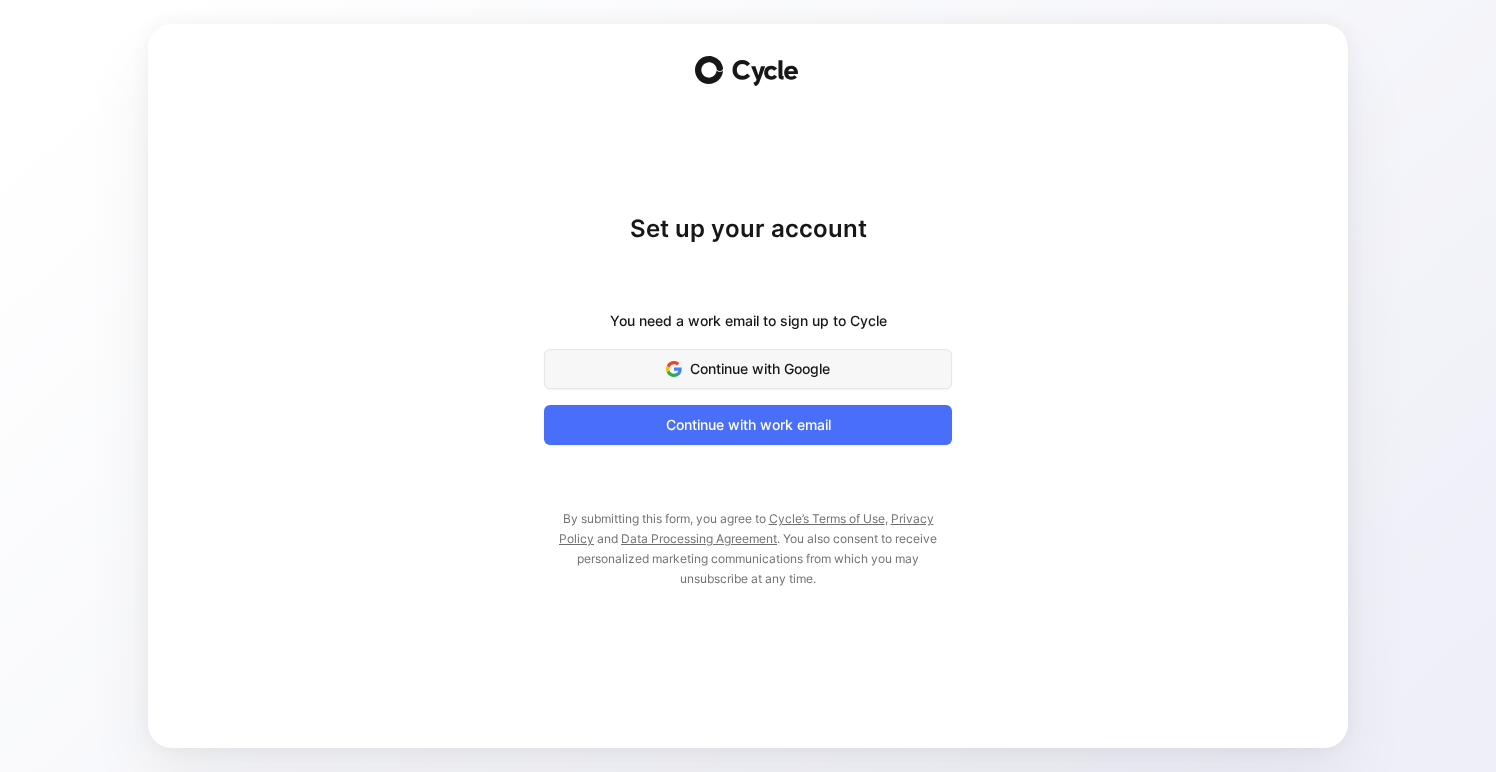 click on "Continue with Google" at bounding box center [748, 369] 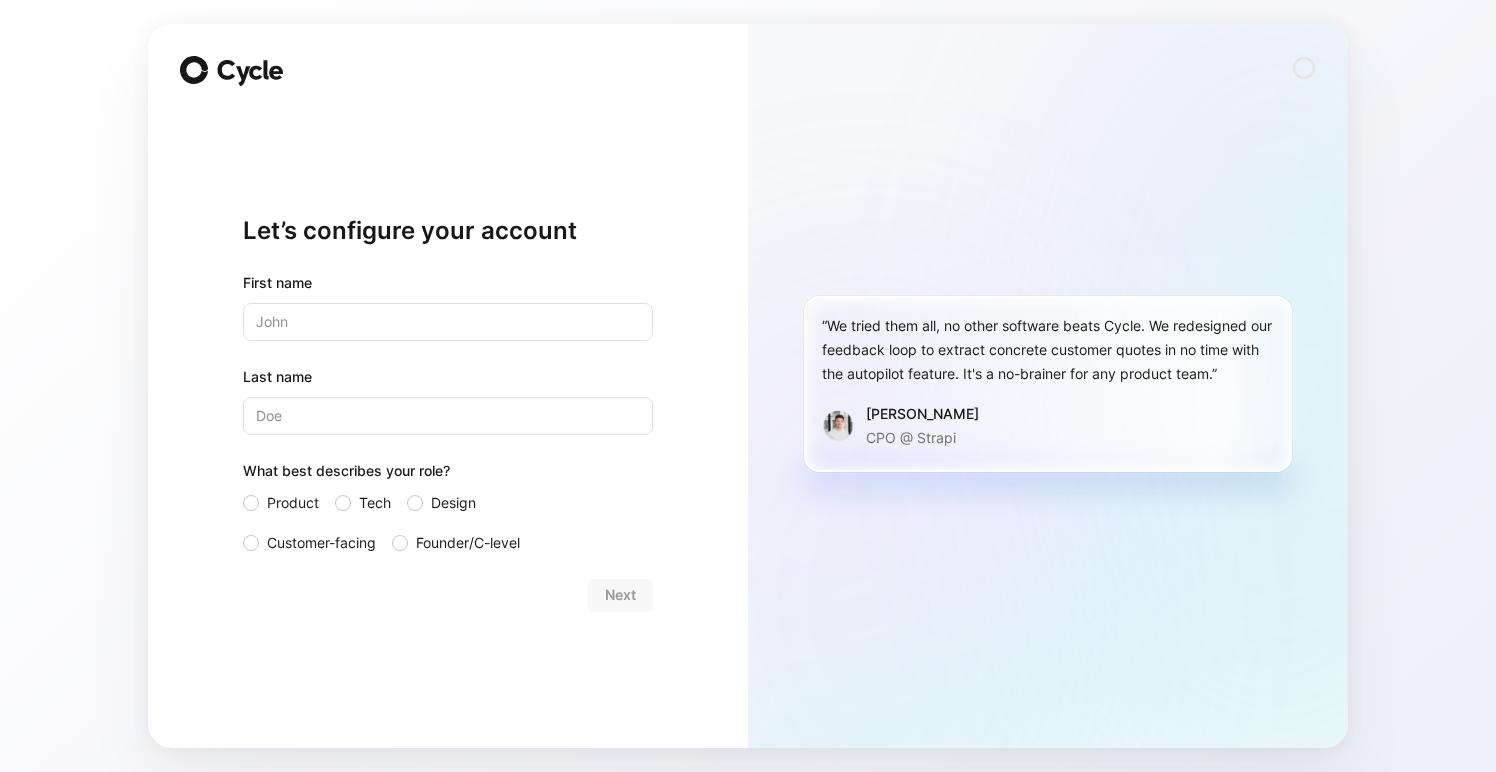 scroll, scrollTop: 0, scrollLeft: 0, axis: both 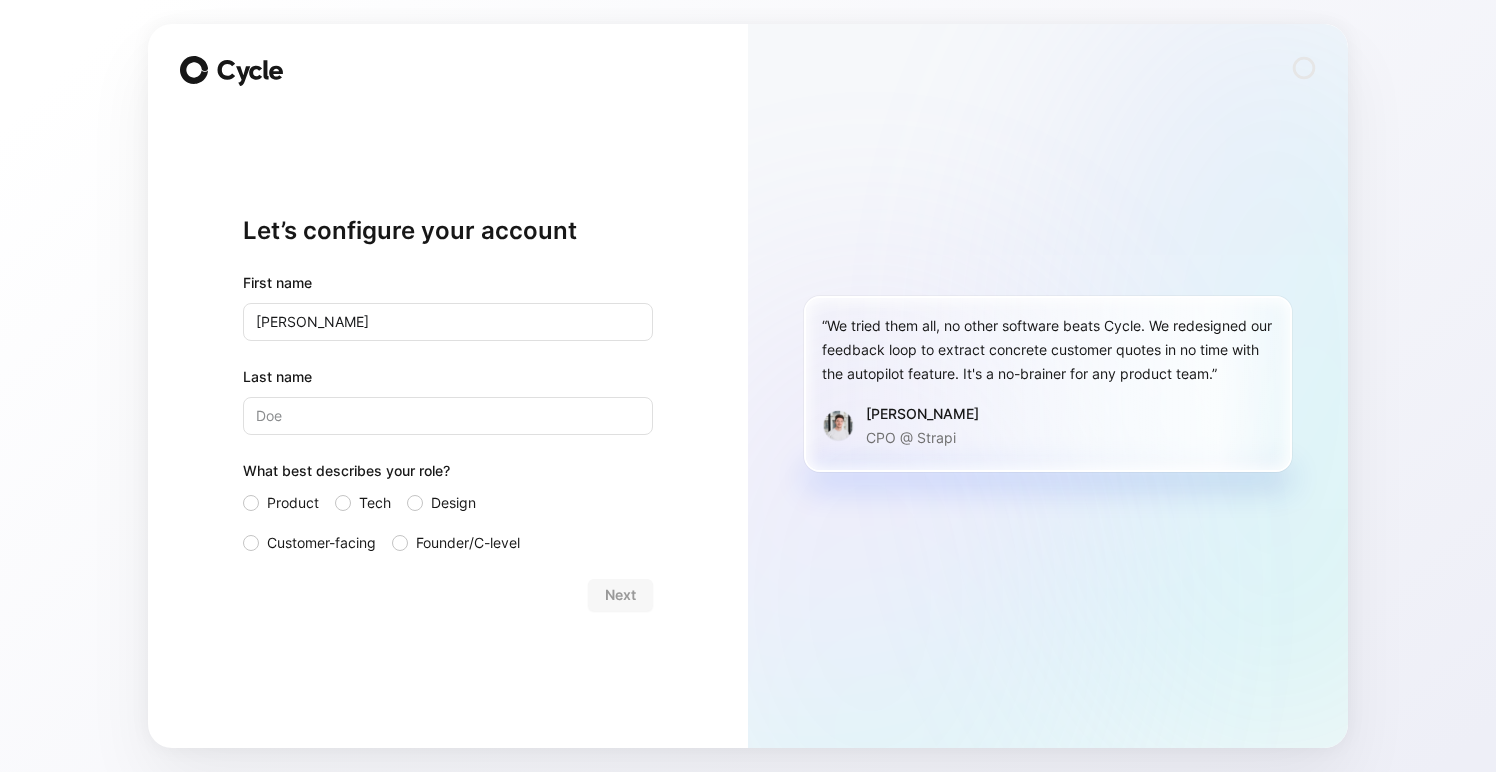 type on "[PERSON_NAME]" 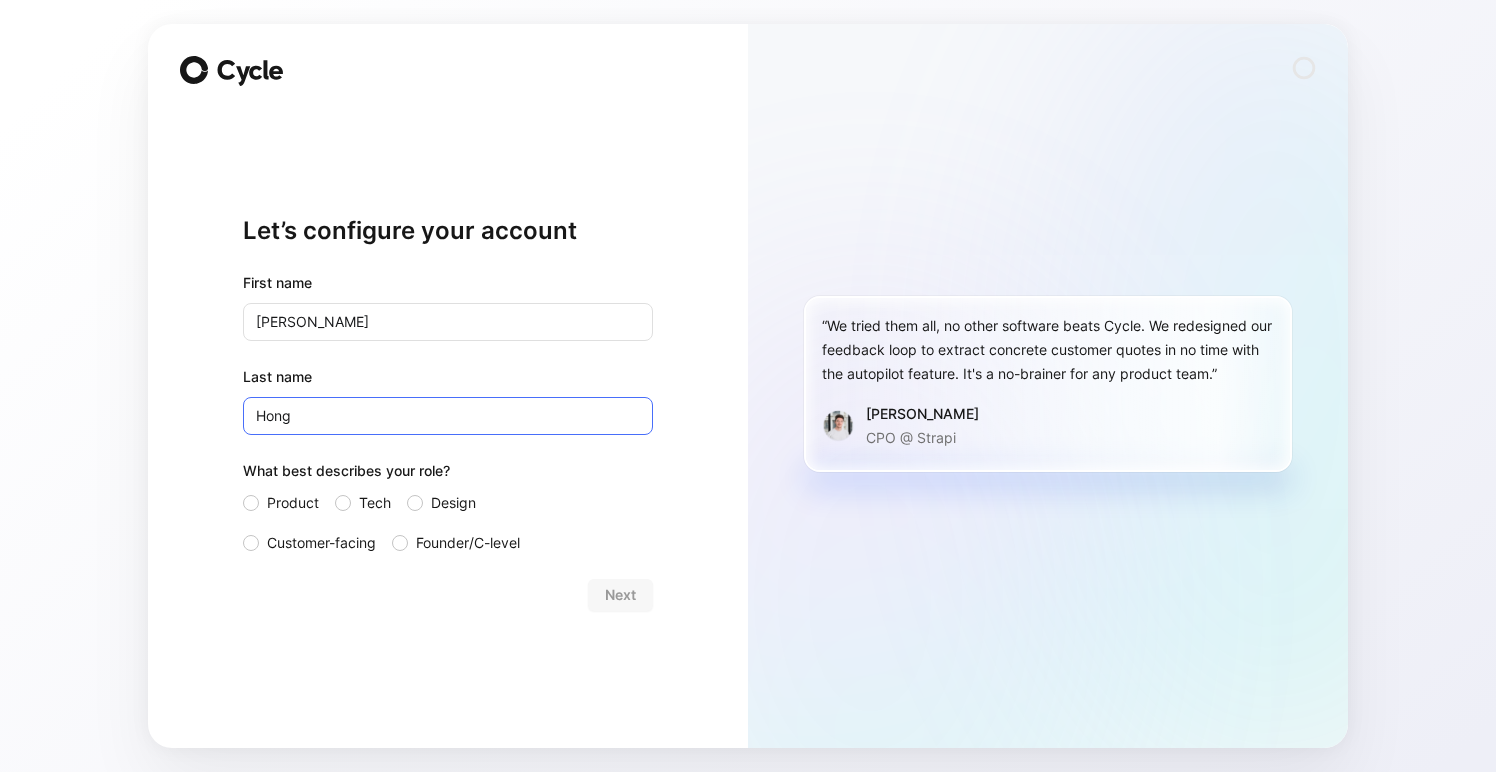 type on "Hong" 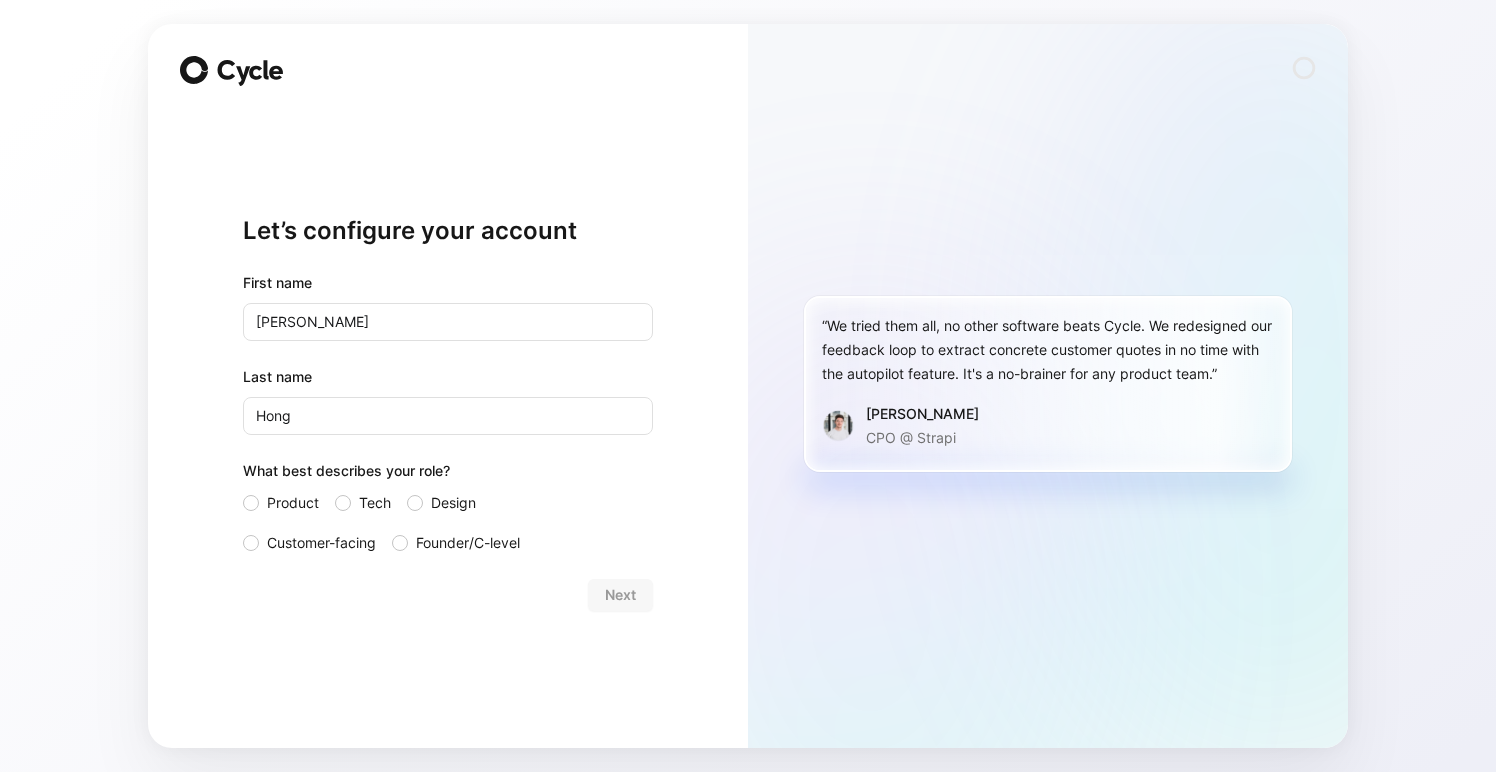 click on "Product Tech Design Customer-facing Founder/C-level" at bounding box center [448, 523] 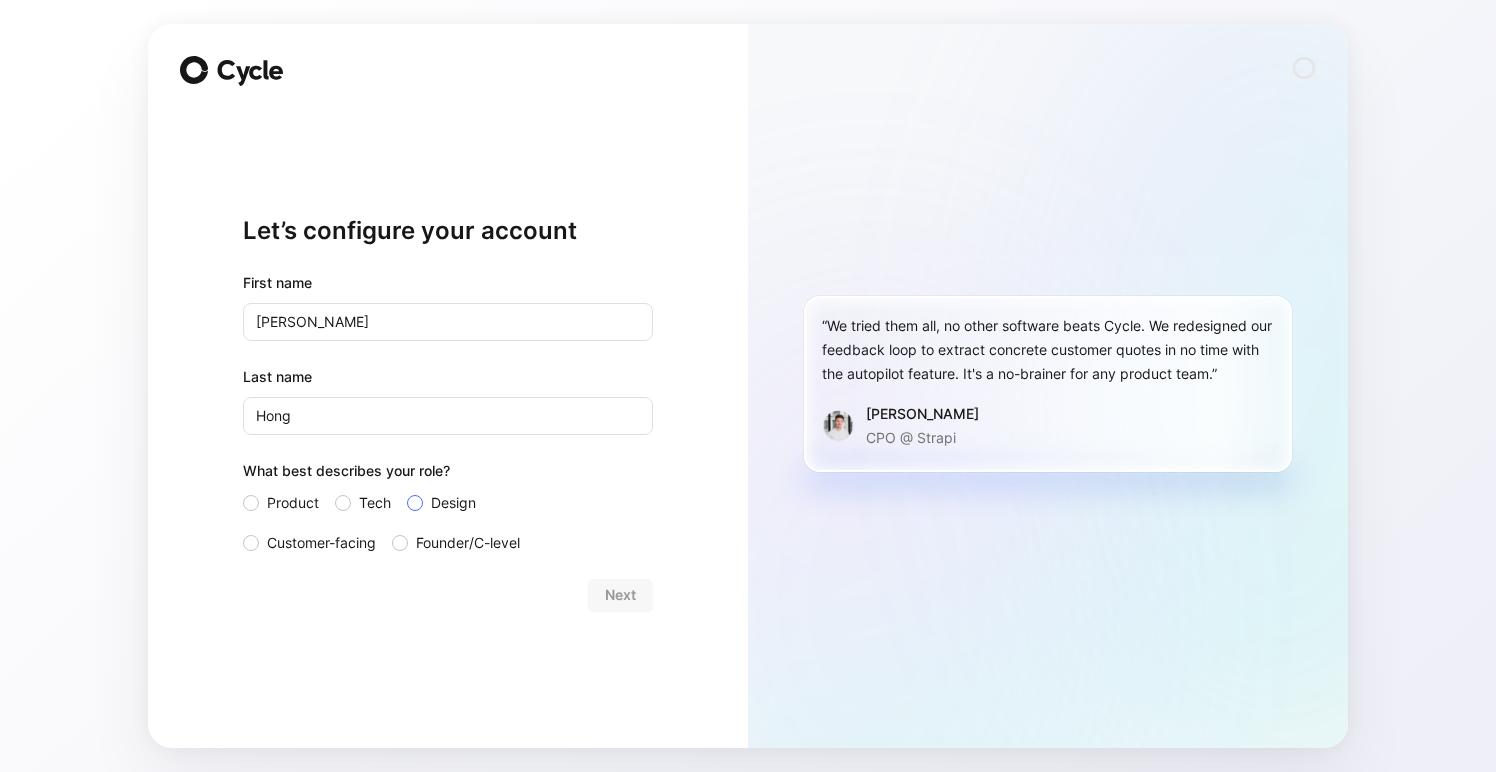 click at bounding box center (415, 503) 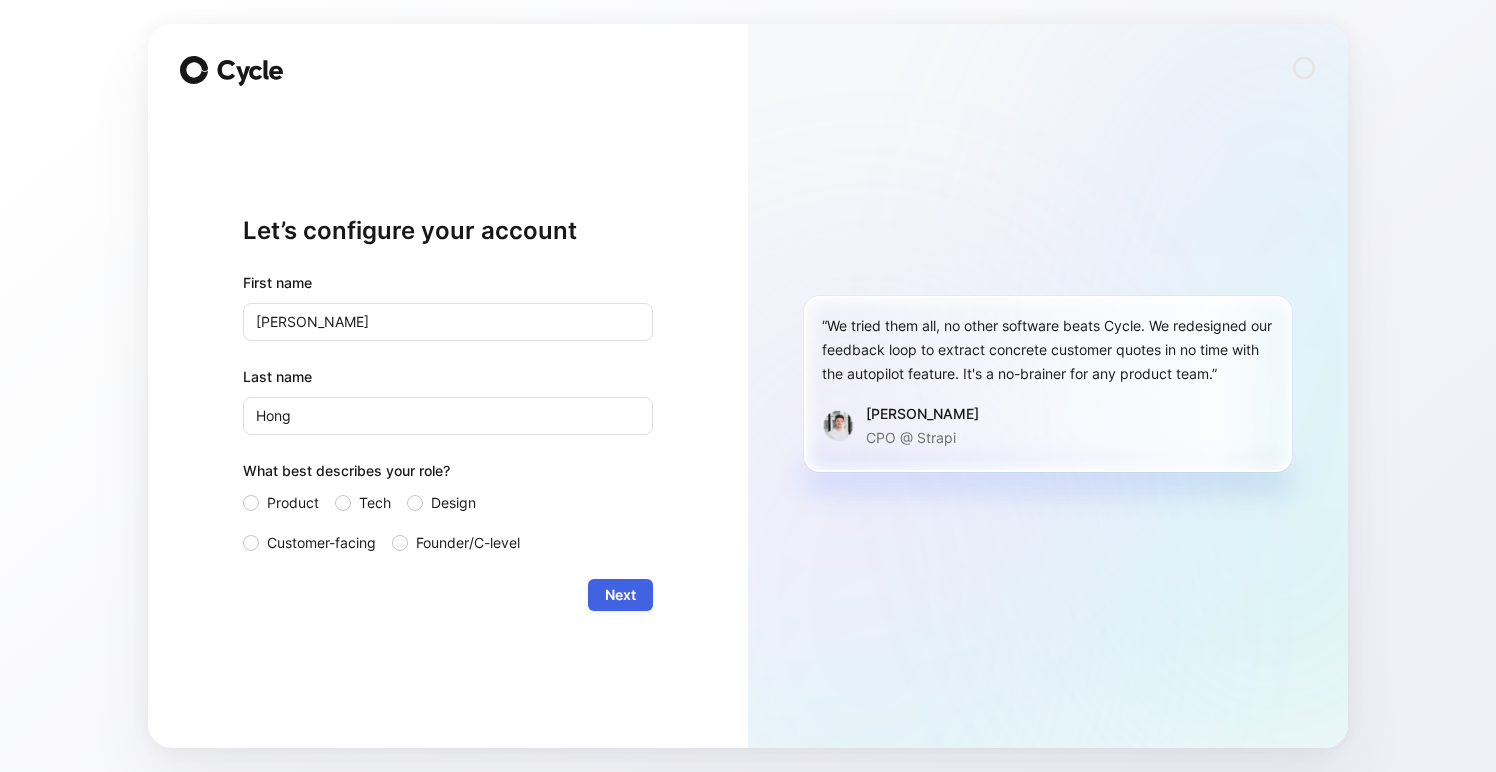 click on "Next" at bounding box center (620, 595) 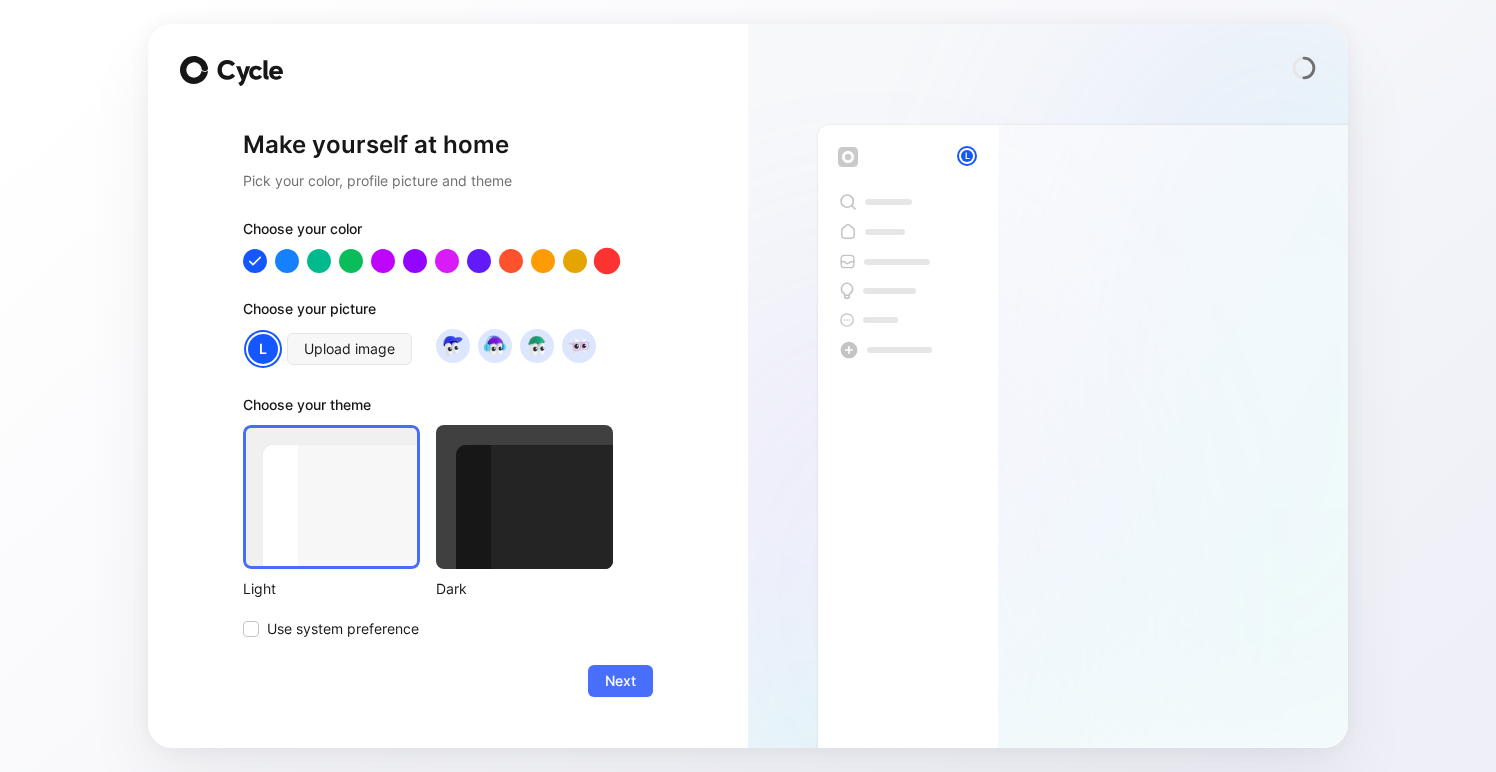 click at bounding box center (607, 261) 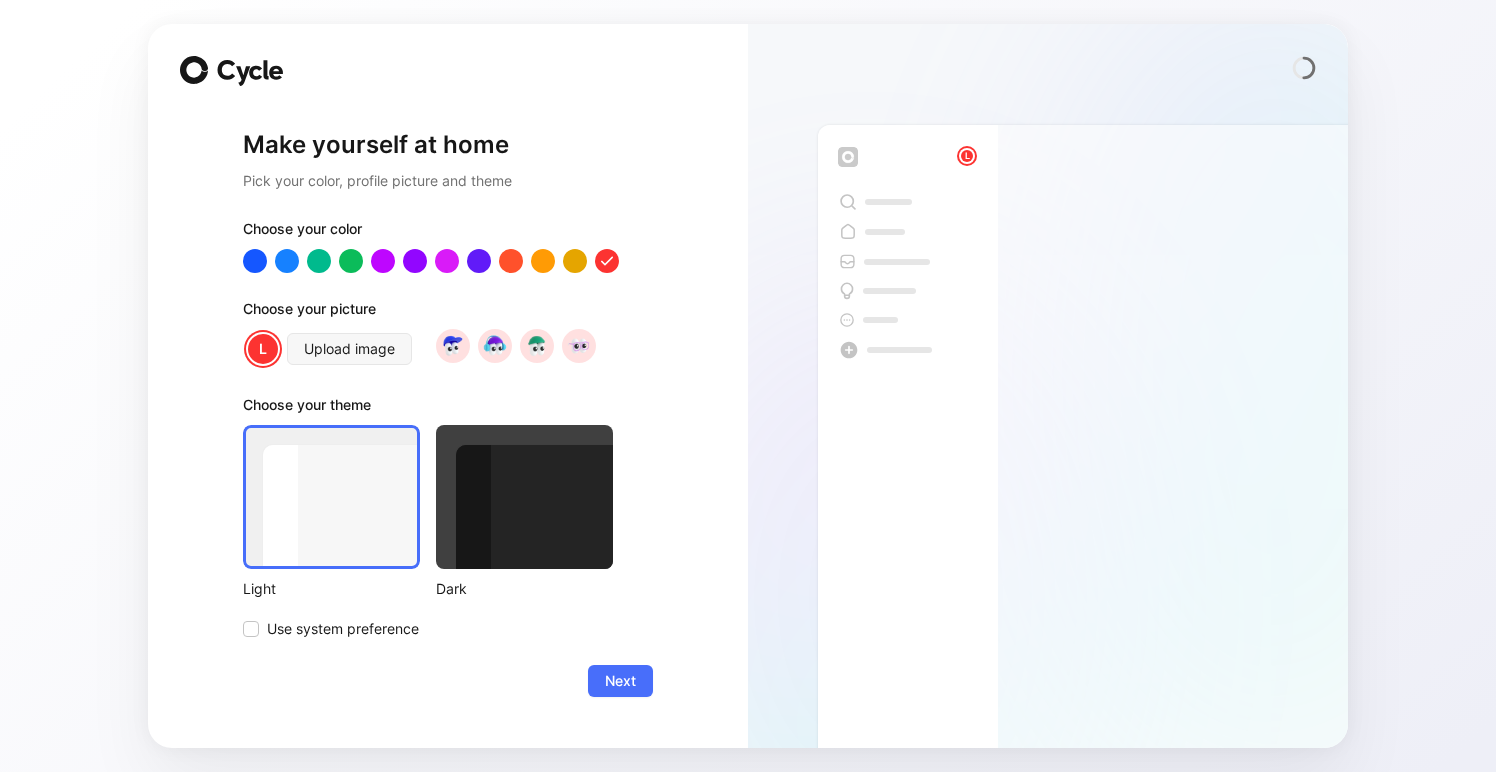 click at bounding box center [524, 497] 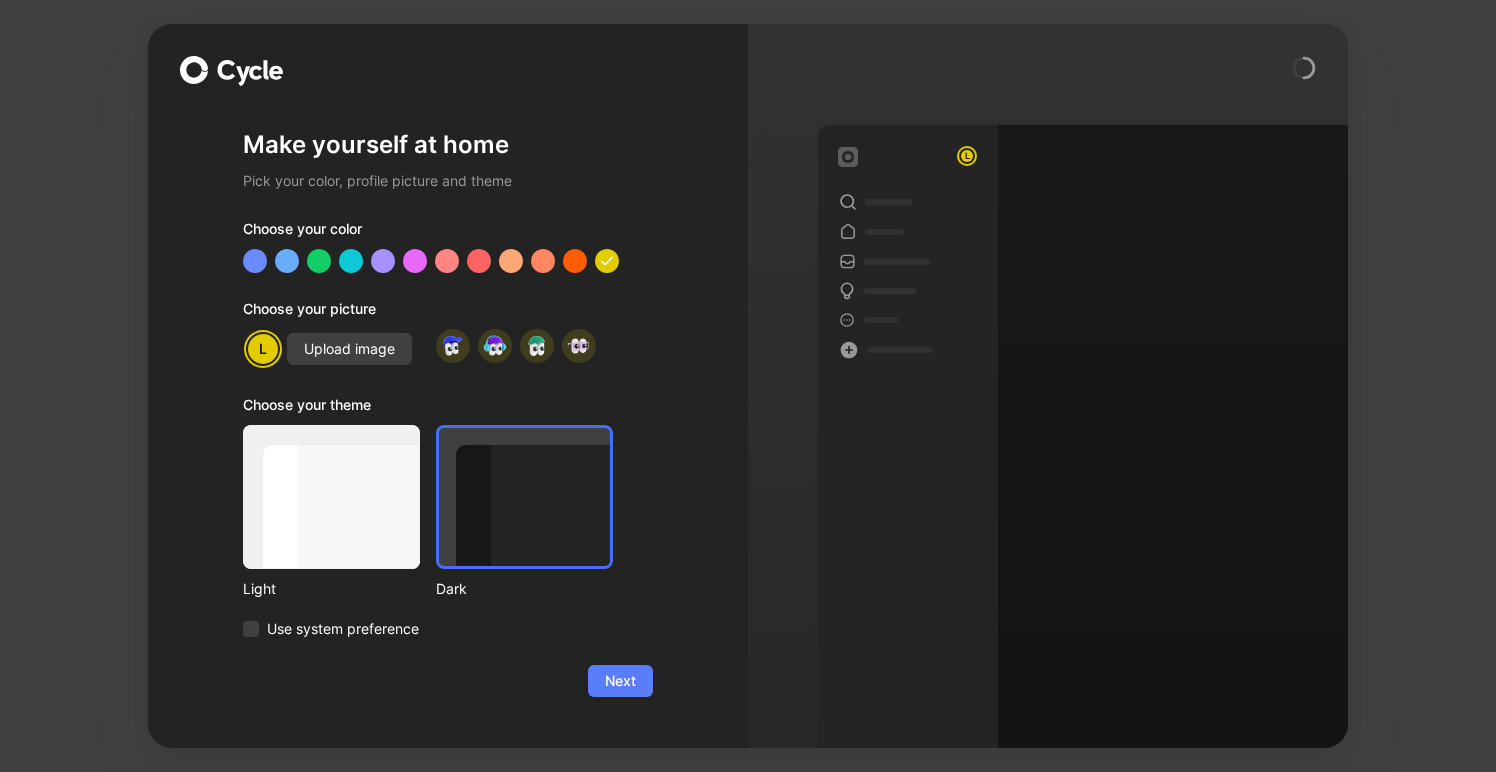 click on "Next" at bounding box center (620, 681) 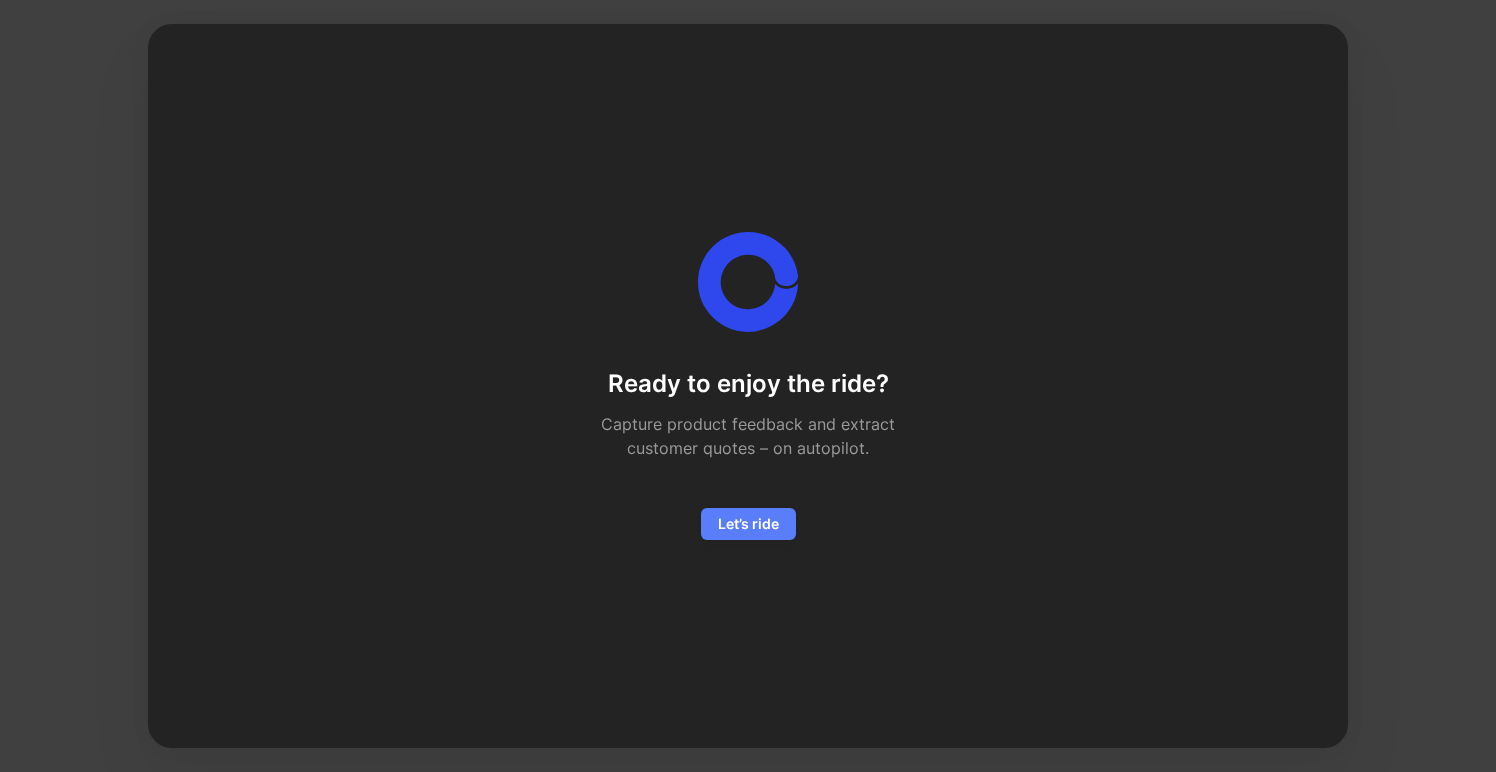 click on "Let’s ride" at bounding box center (748, 524) 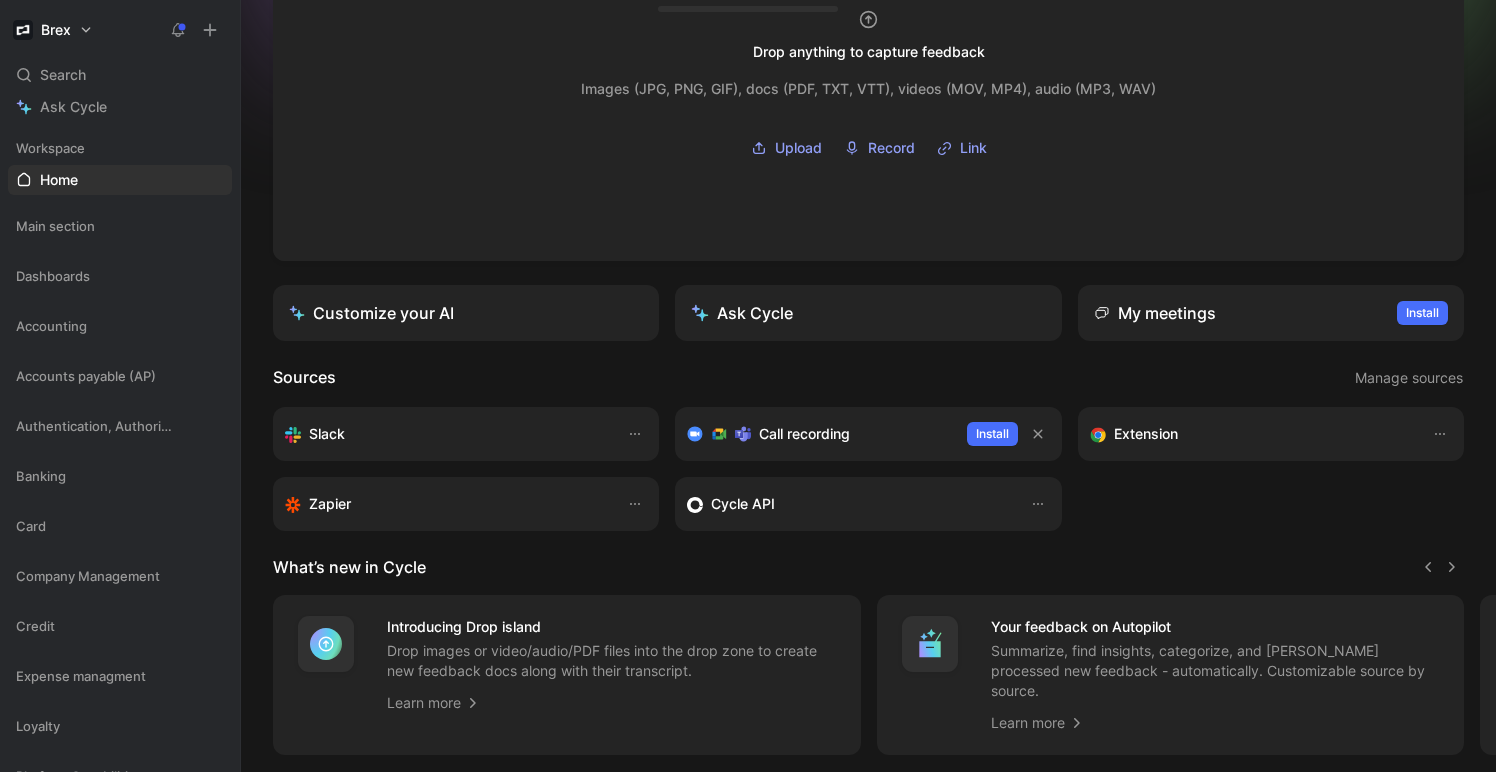 scroll, scrollTop: 0, scrollLeft: 0, axis: both 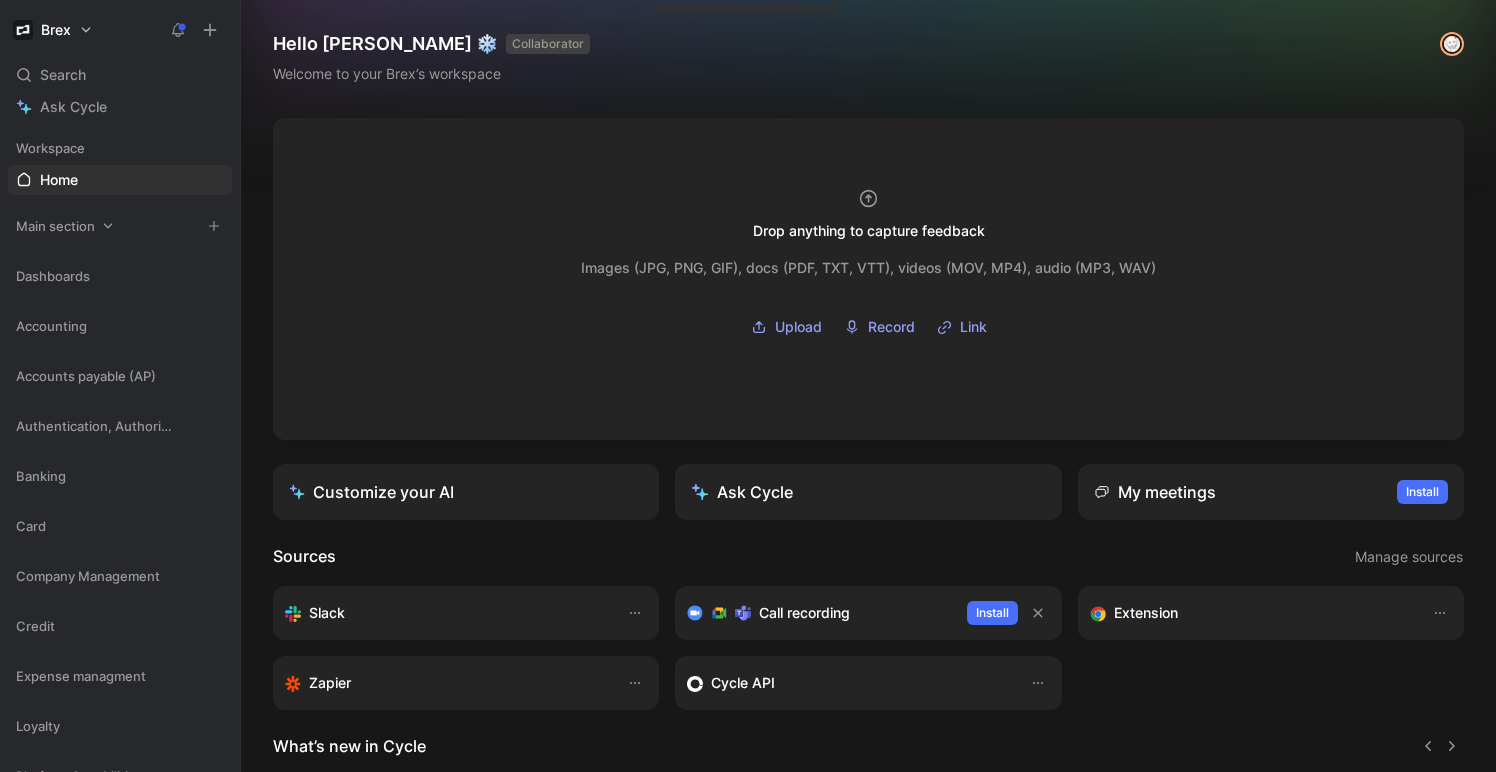 click on "Main section" at bounding box center [55, 226] 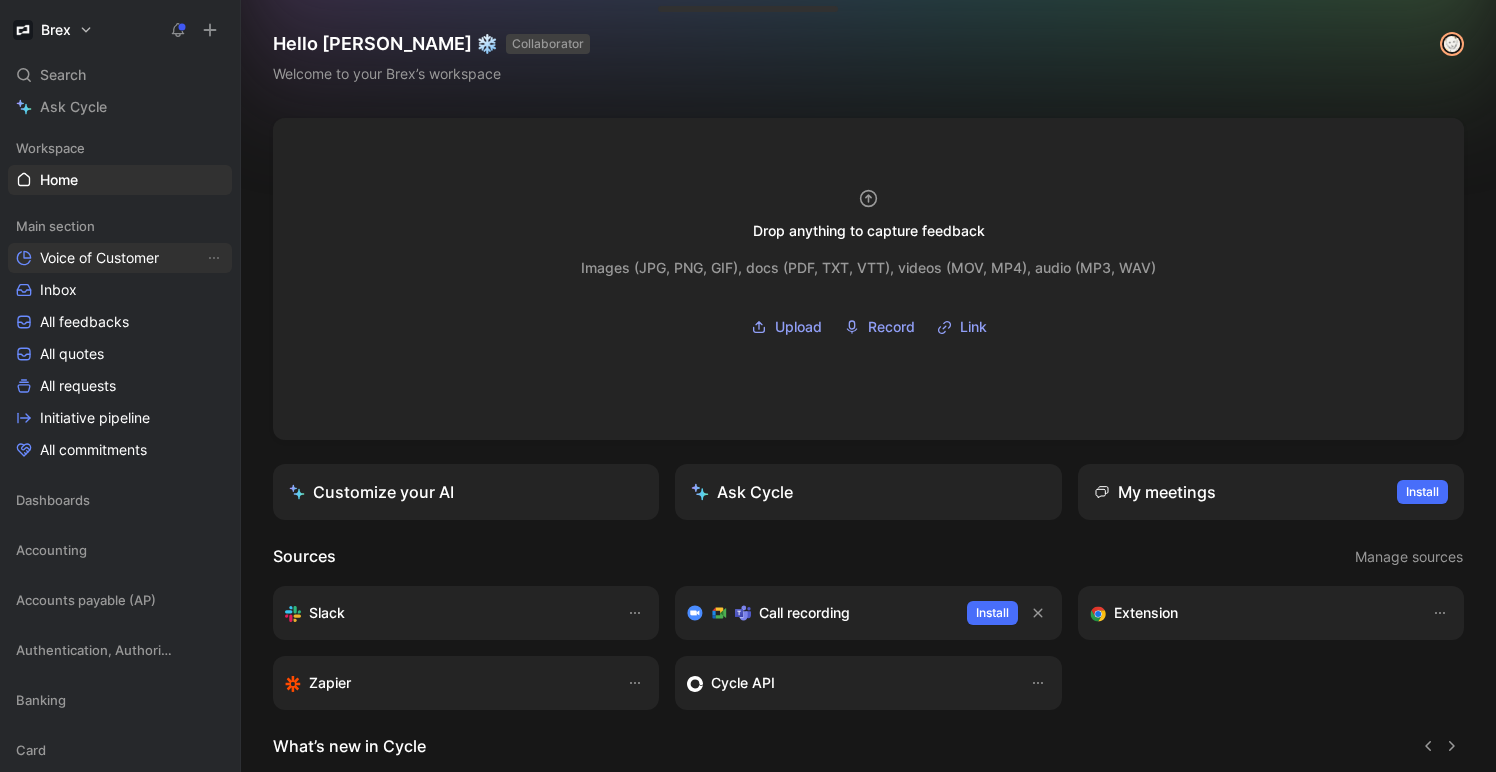 click on "Voice of Customer" at bounding box center (99, 258) 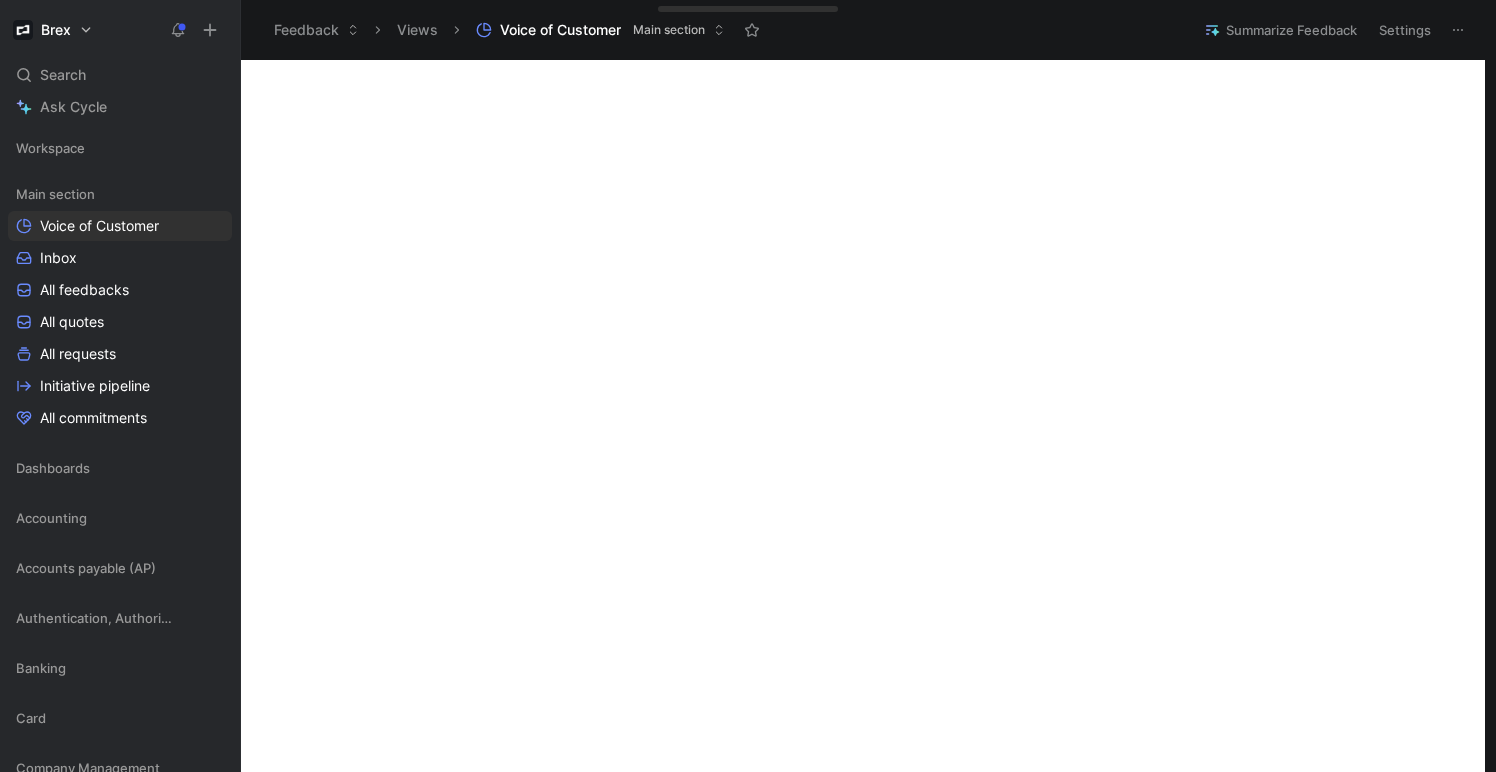 scroll, scrollTop: 0, scrollLeft: 0, axis: both 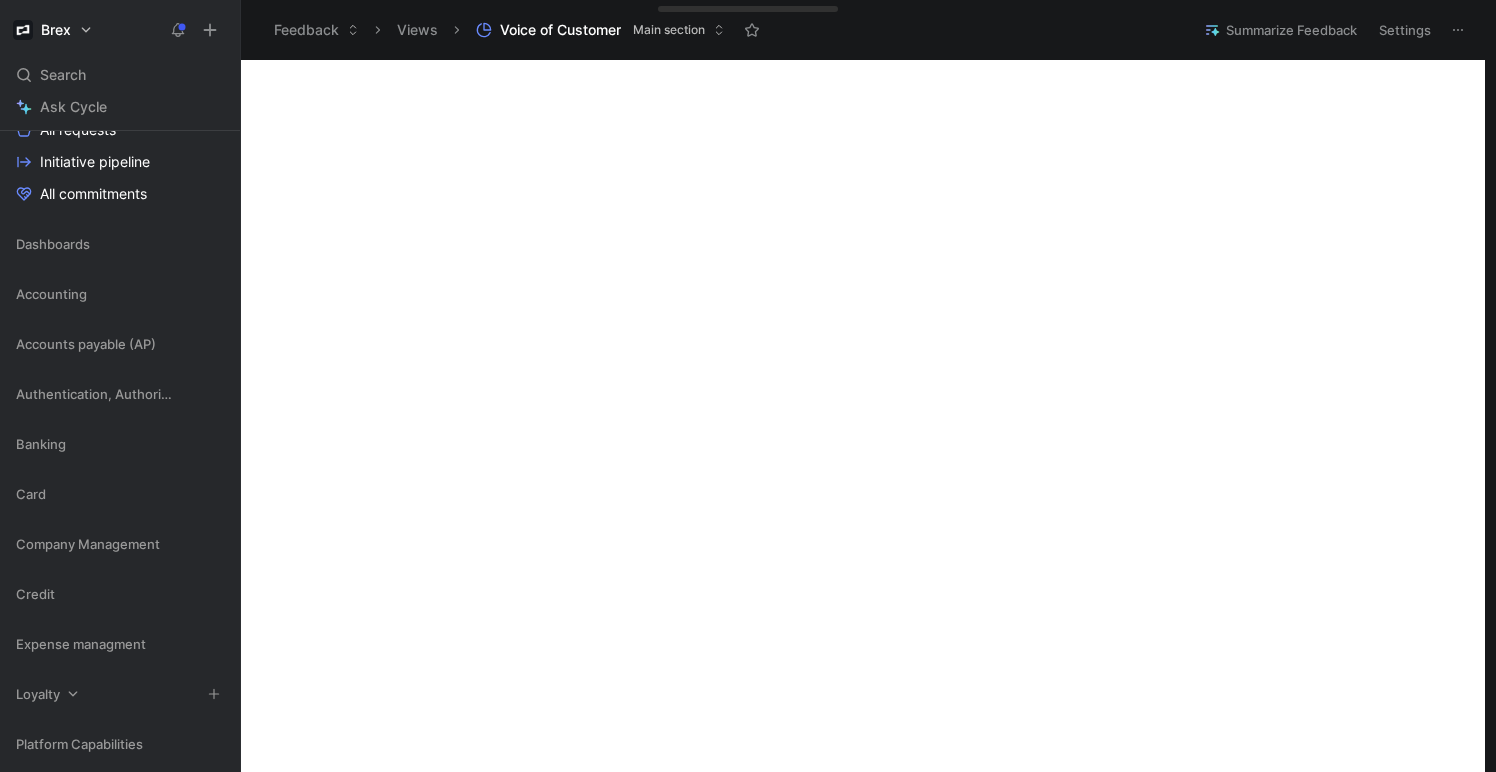click on "Loyalty" at bounding box center (120, 694) 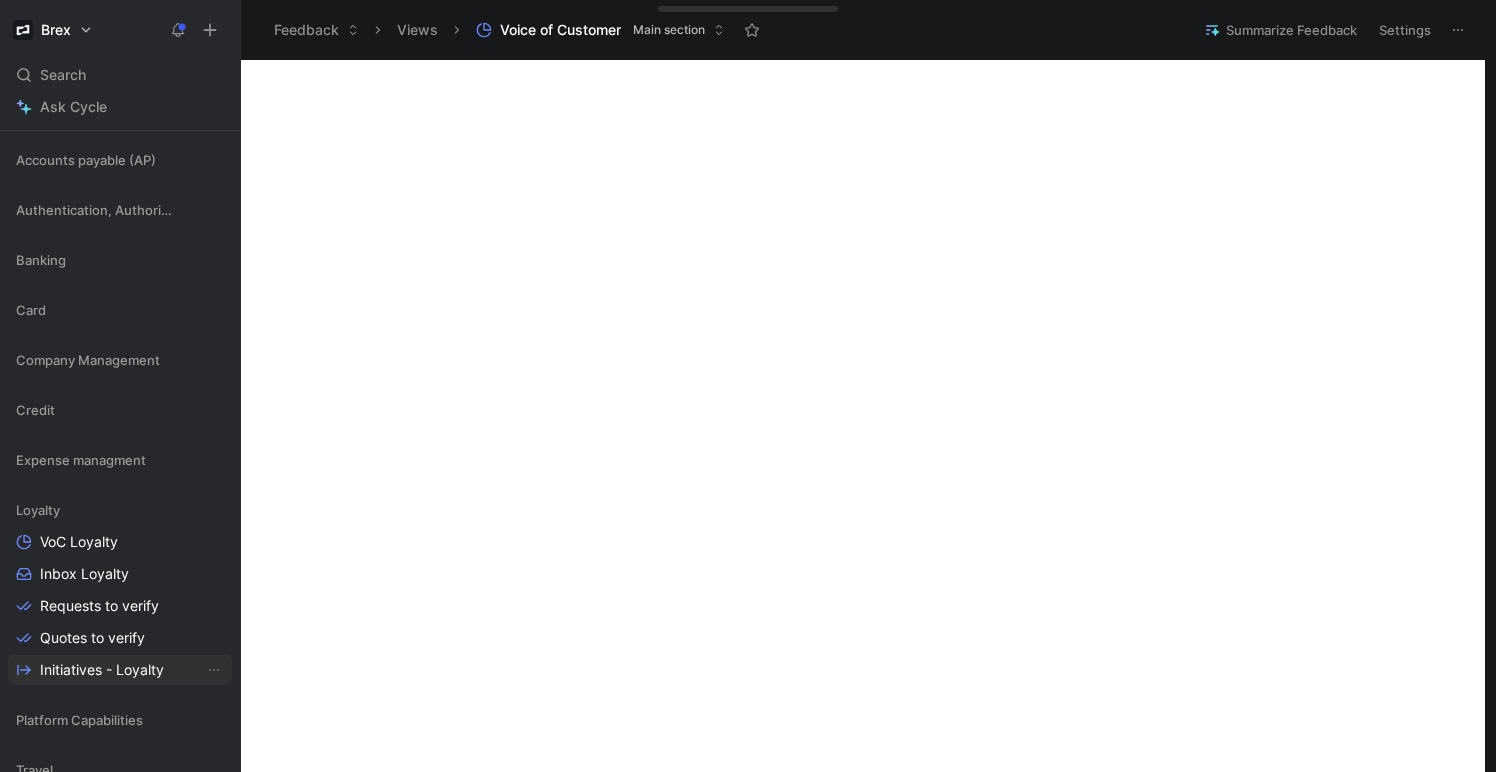scroll, scrollTop: 411, scrollLeft: 0, axis: vertical 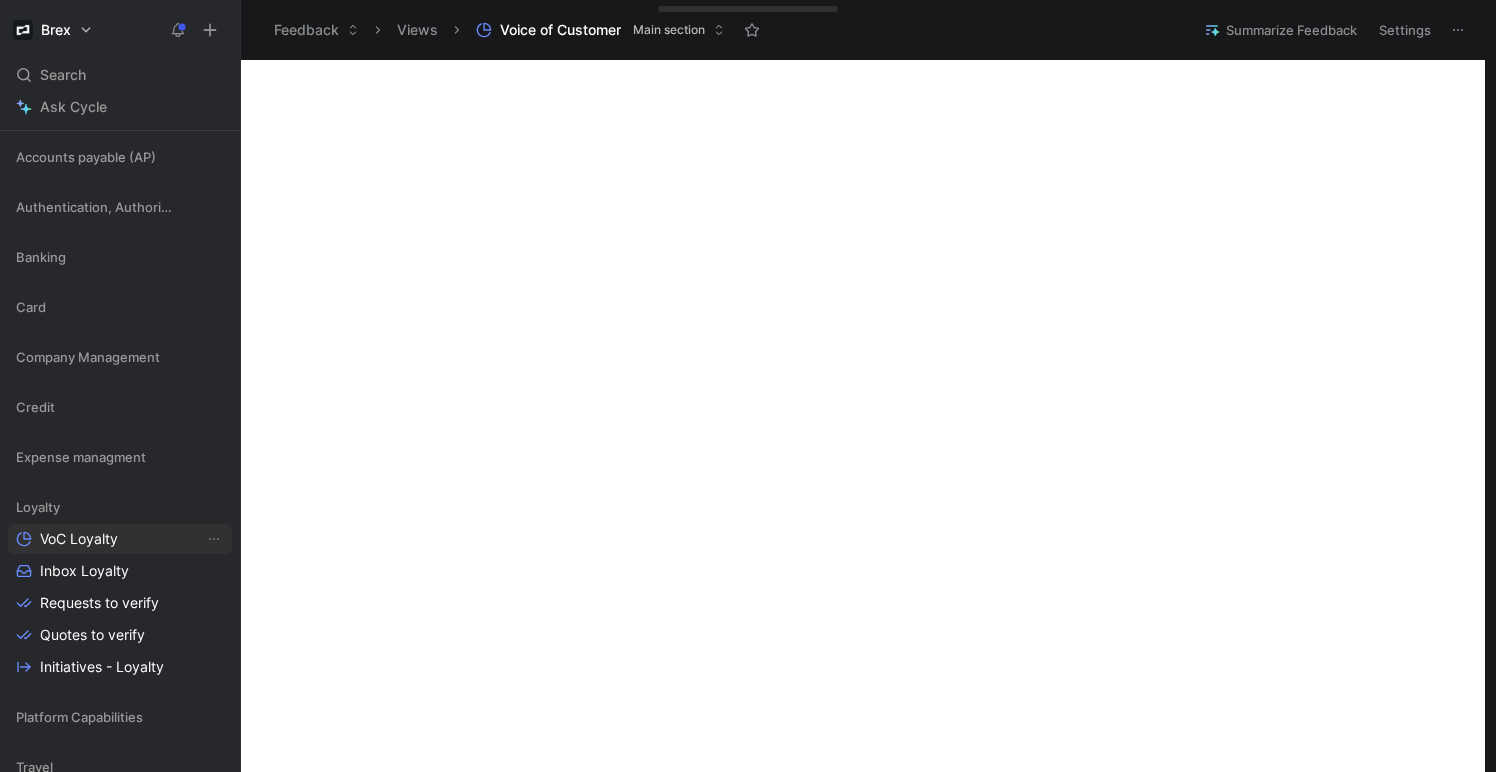 click on "VoC Loyalty" at bounding box center [79, 539] 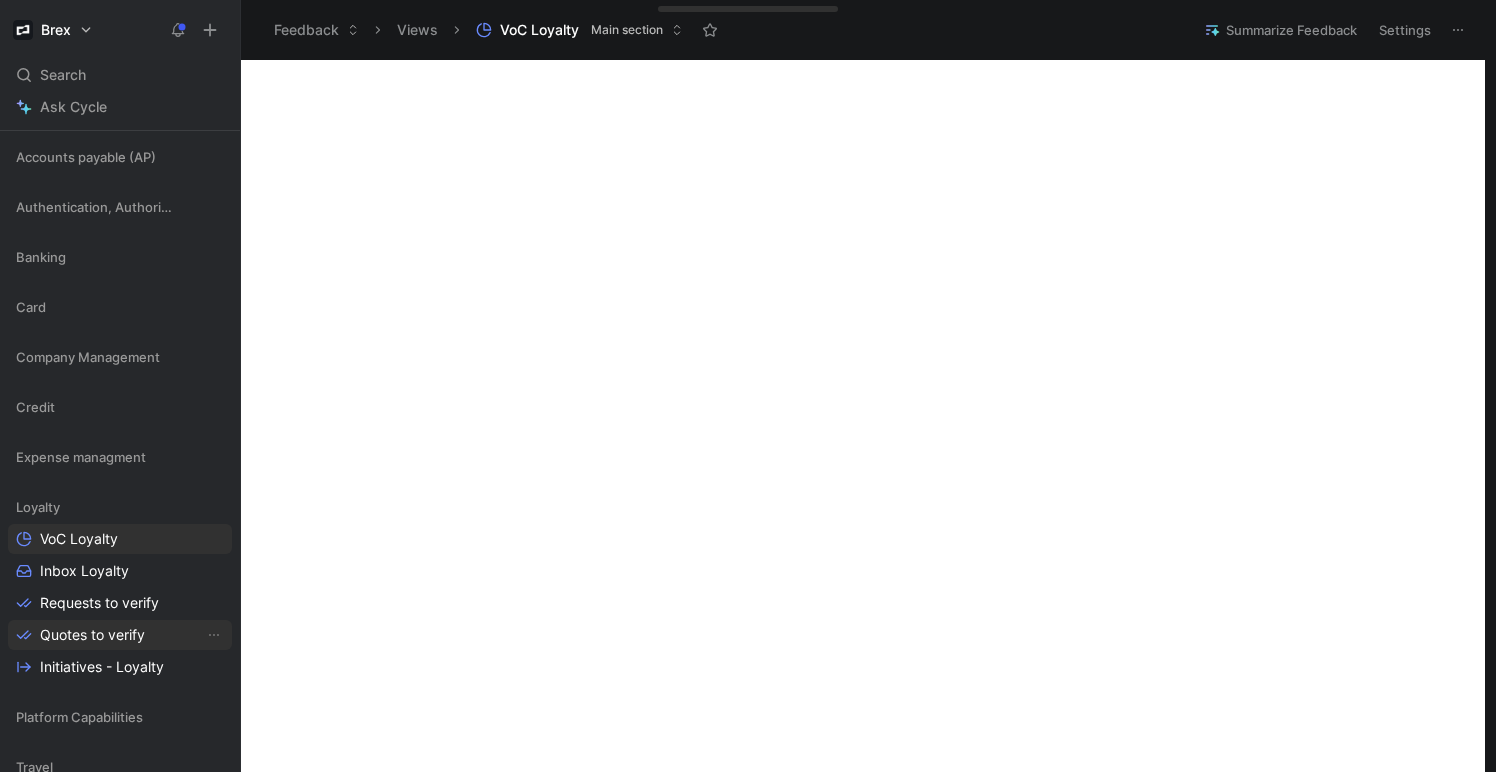 click on "Quotes to verify" at bounding box center [92, 635] 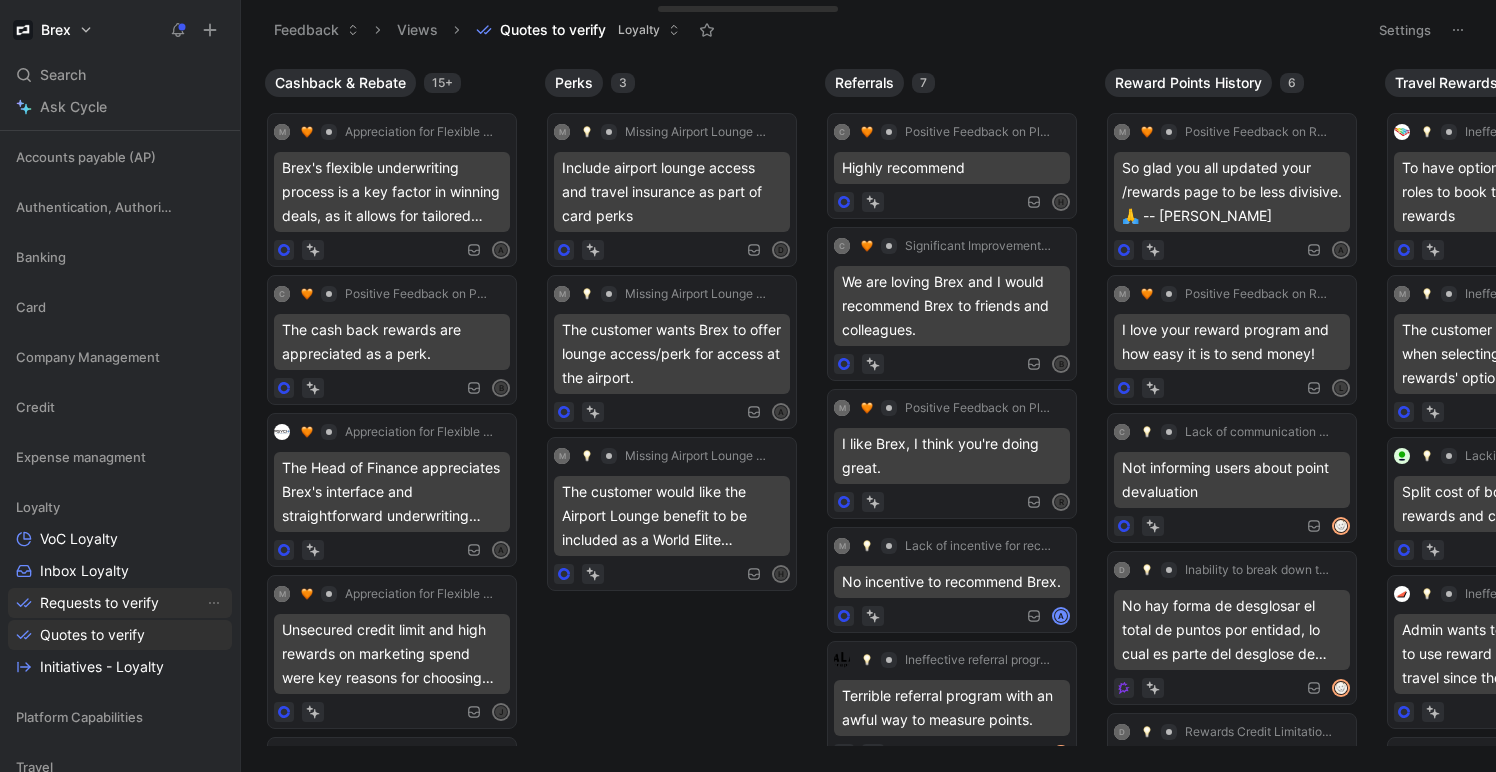 click on "Requests to verify" at bounding box center (99, 603) 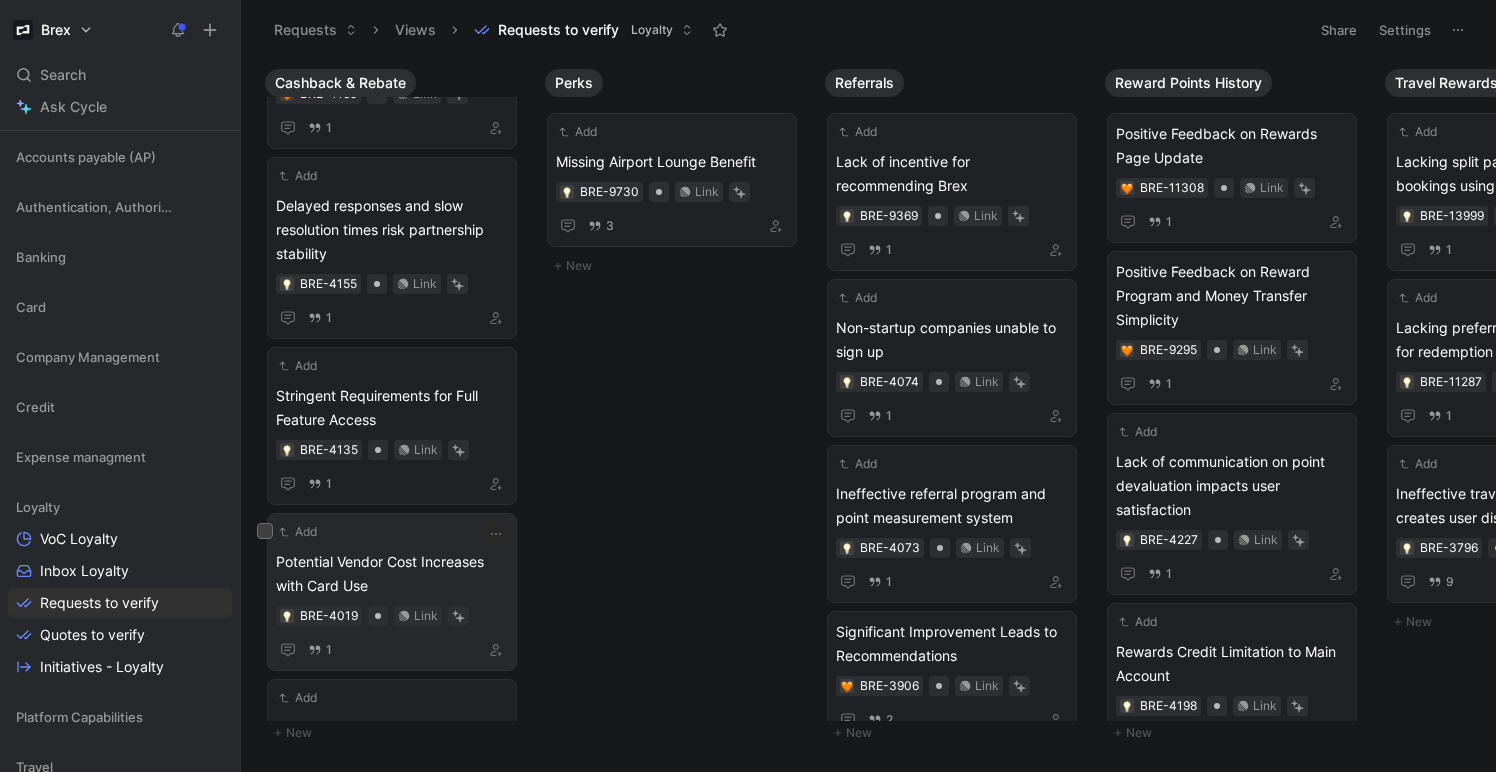 scroll, scrollTop: 827, scrollLeft: 0, axis: vertical 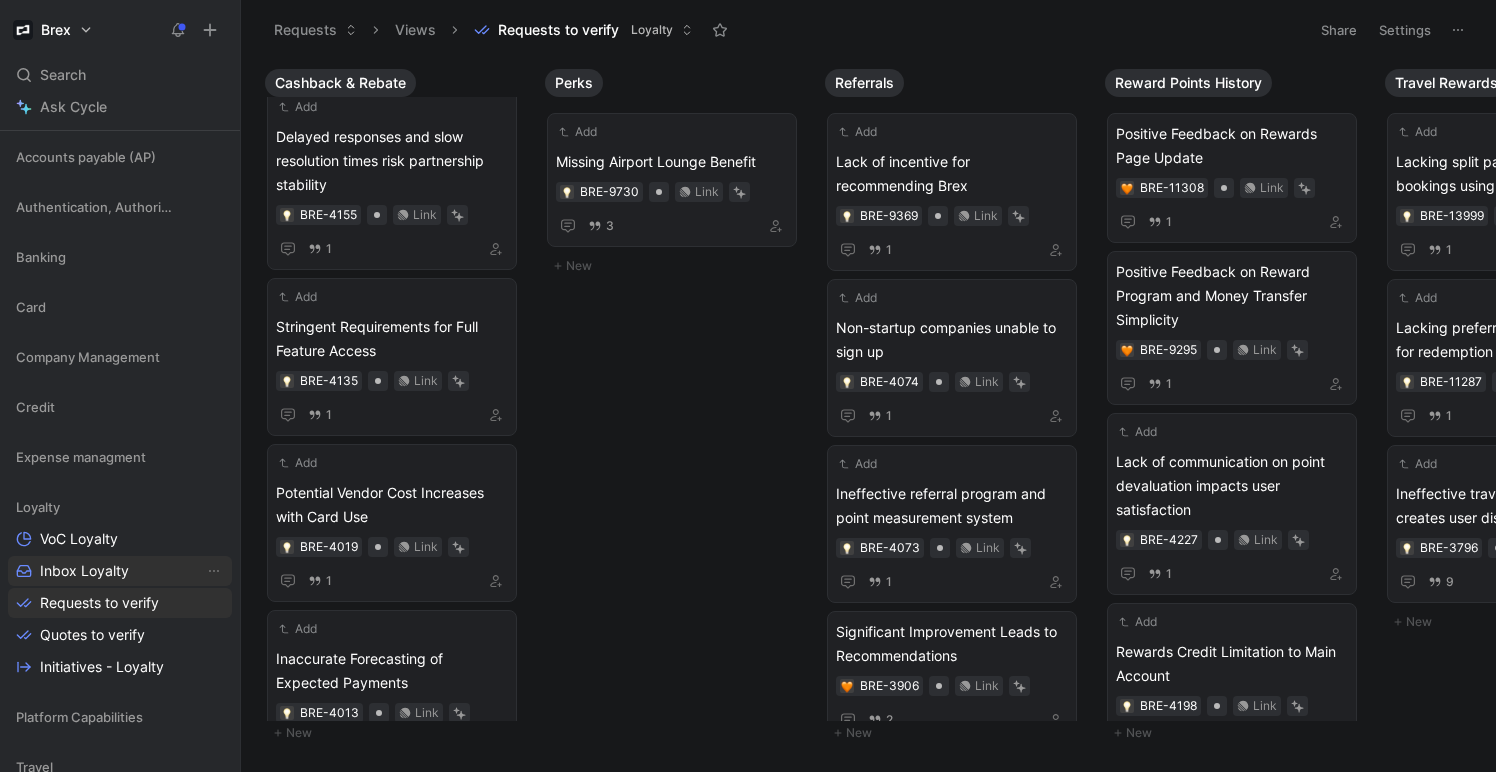 click on "Inbox Loyalty" at bounding box center [120, 571] 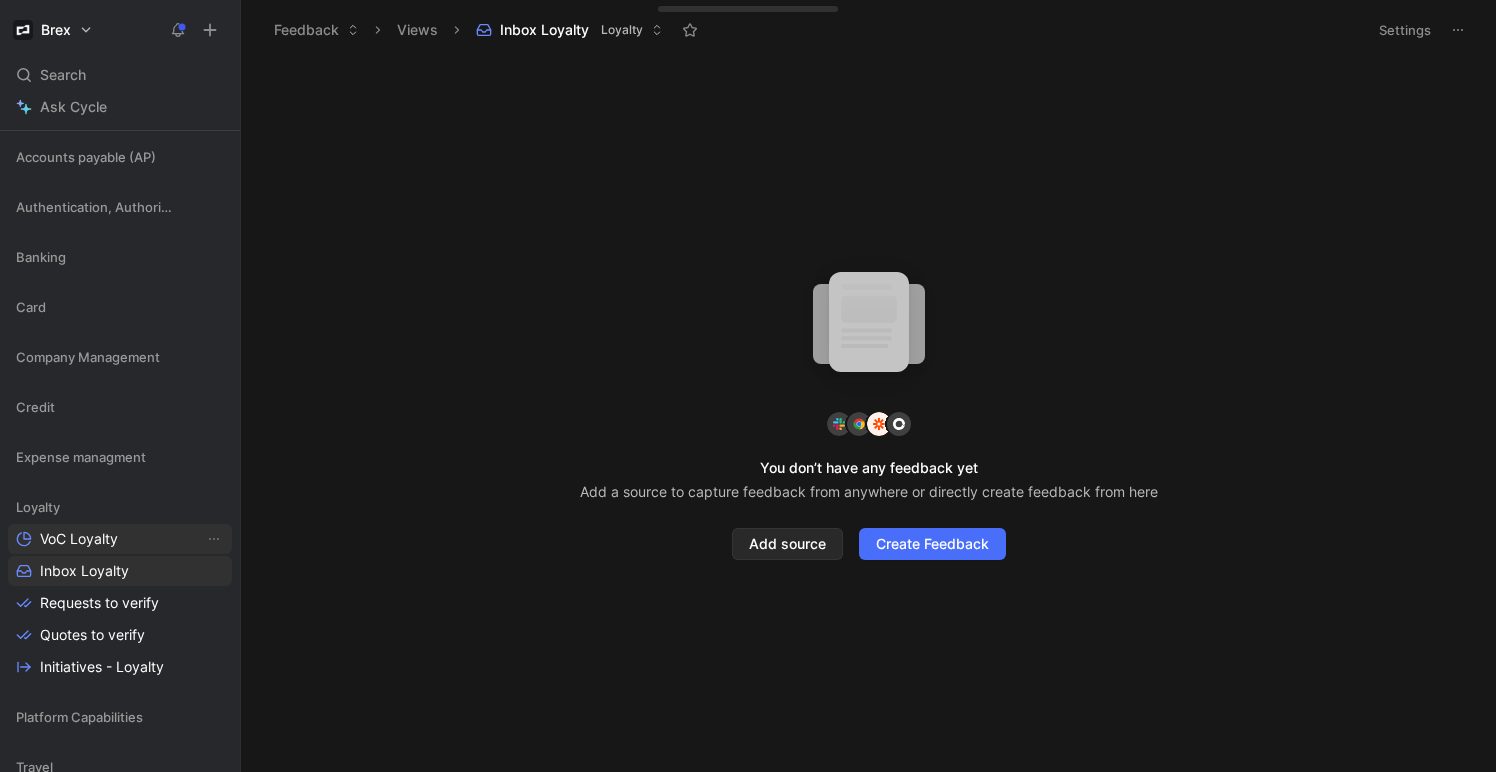 click on "VoC Loyalty" at bounding box center [79, 539] 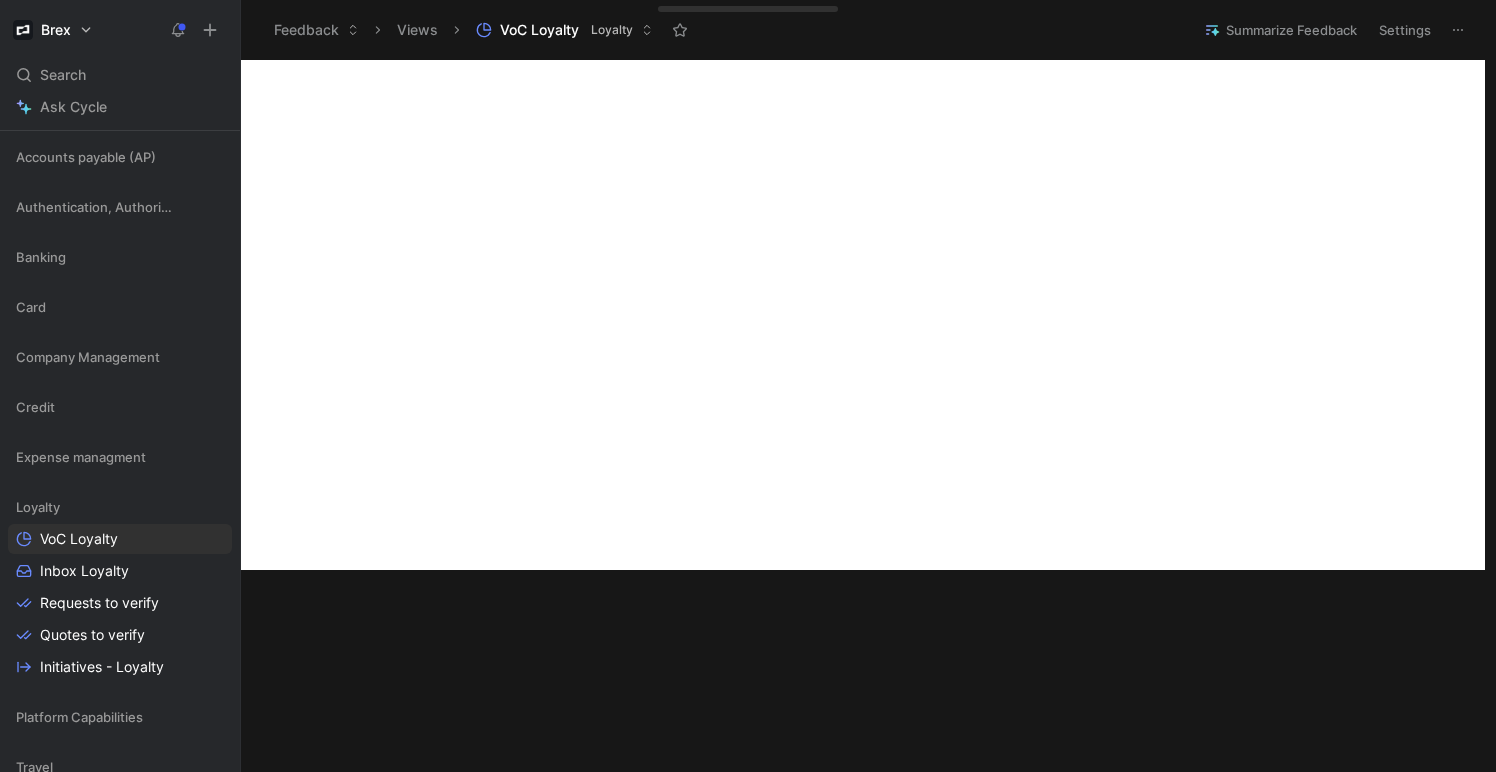 scroll, scrollTop: 982, scrollLeft: 0, axis: vertical 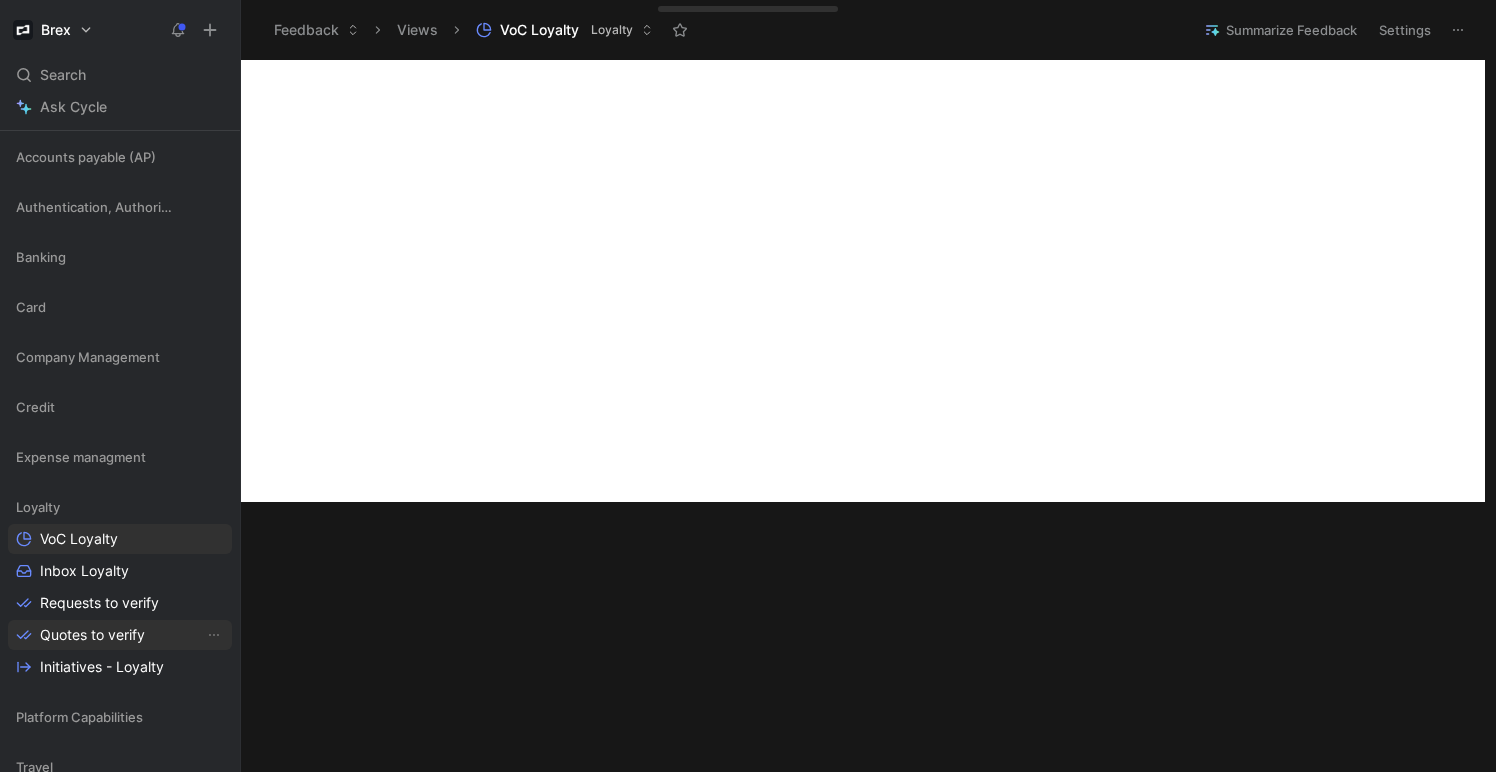 click on "Quotes to verify" at bounding box center (92, 635) 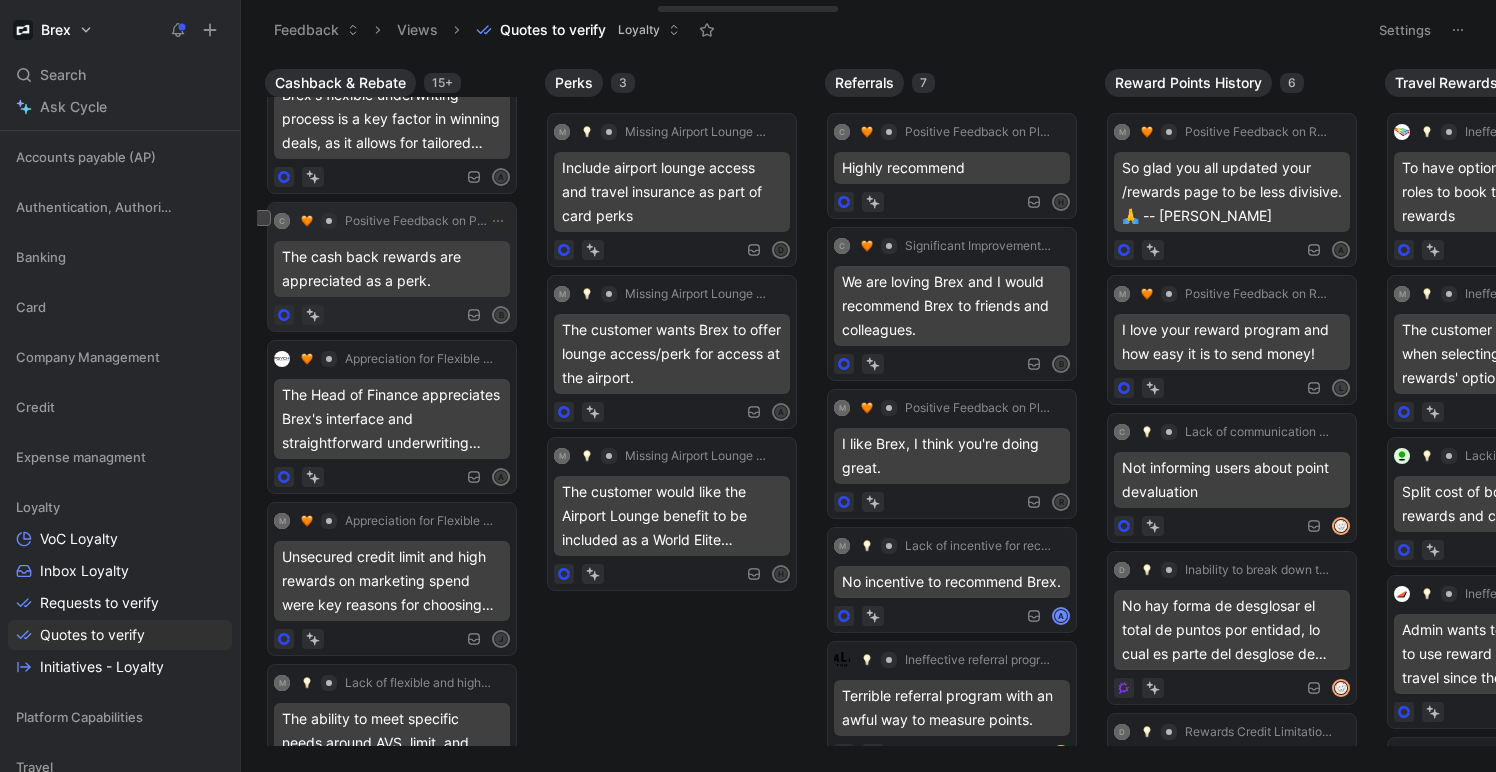 scroll, scrollTop: 362, scrollLeft: 0, axis: vertical 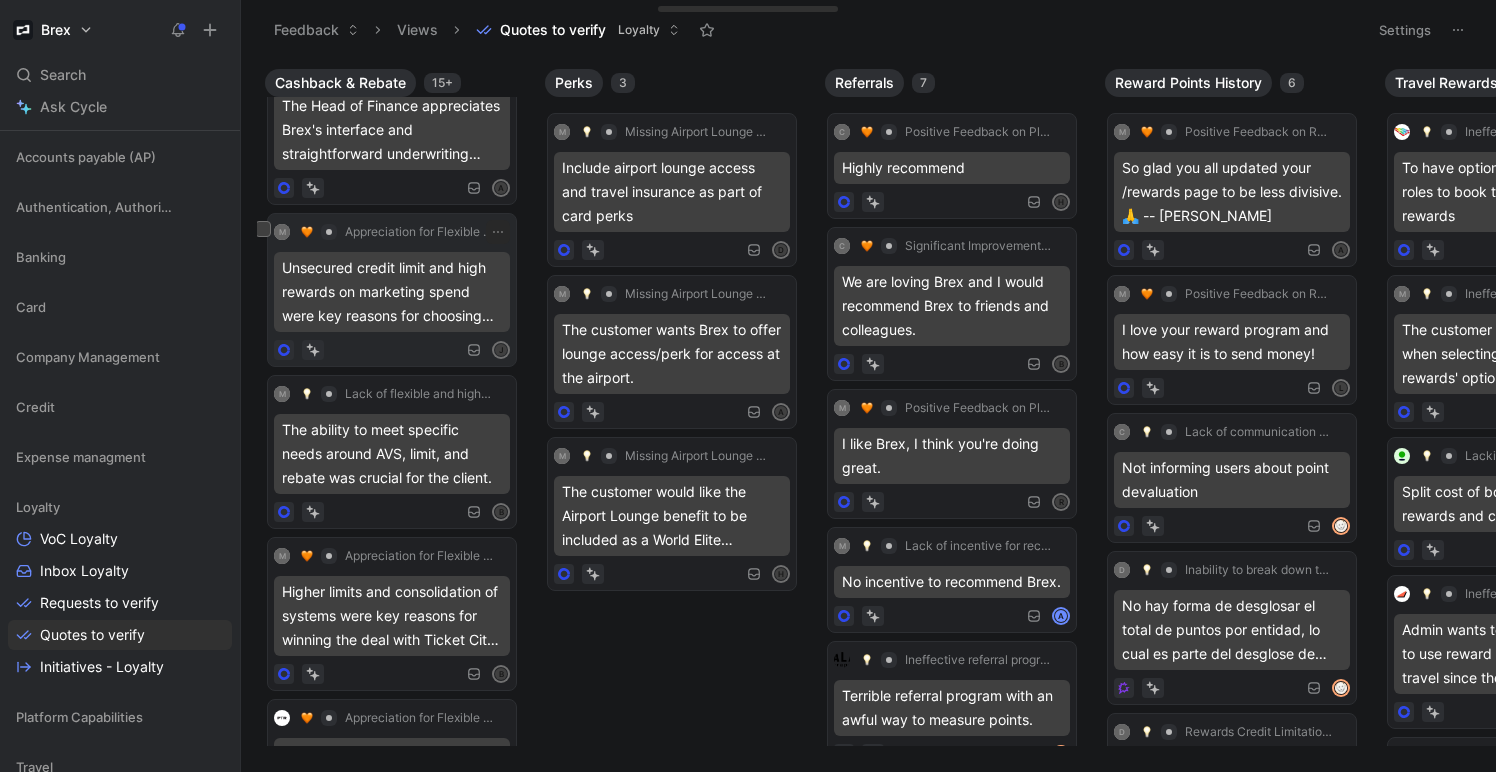 click on "Unsecured credit limit and high rewards on marketing spend were key reasons for choosing Brex." at bounding box center [392, 292] 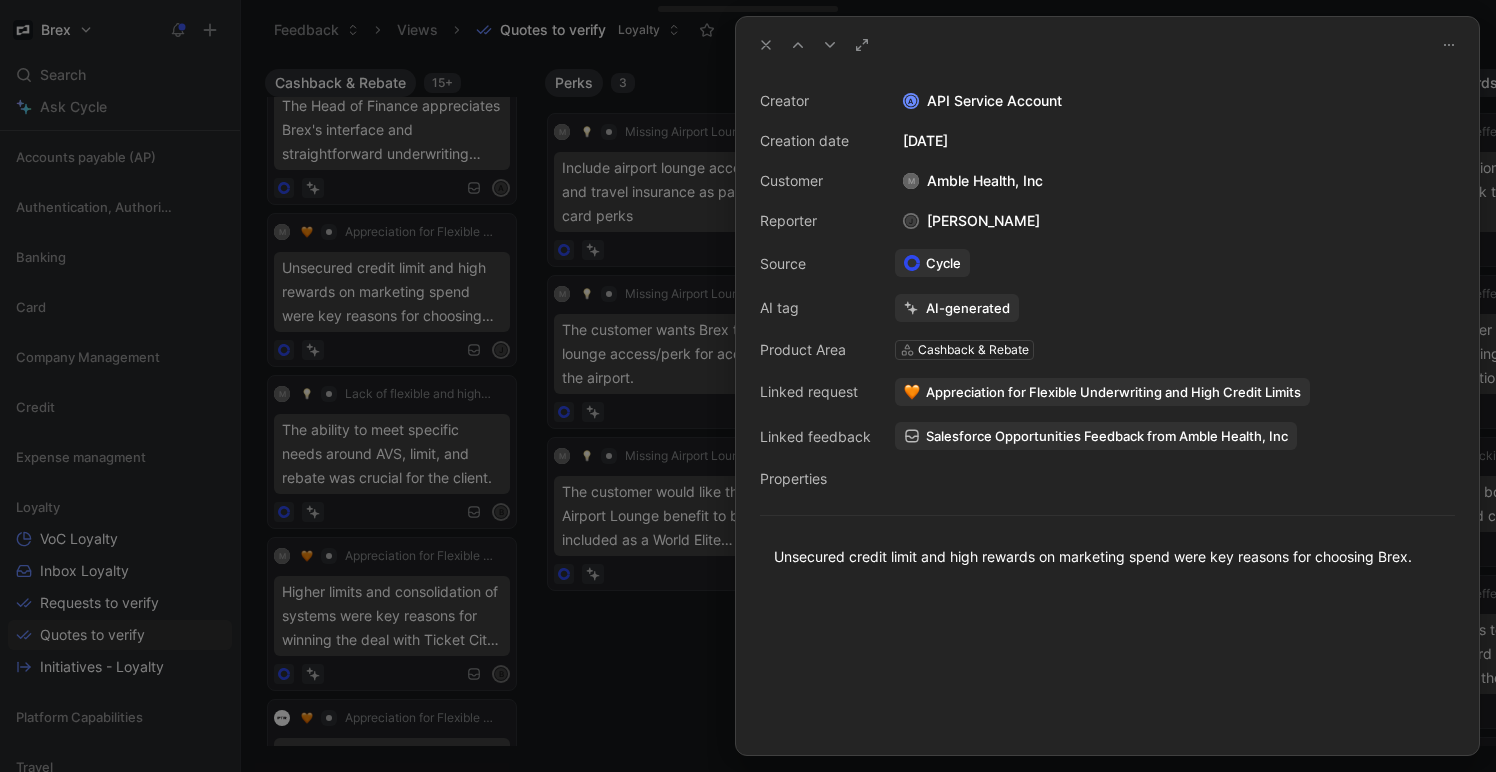 drag, startPoint x: 600, startPoint y: 616, endPoint x: 570, endPoint y: 613, distance: 30.149628 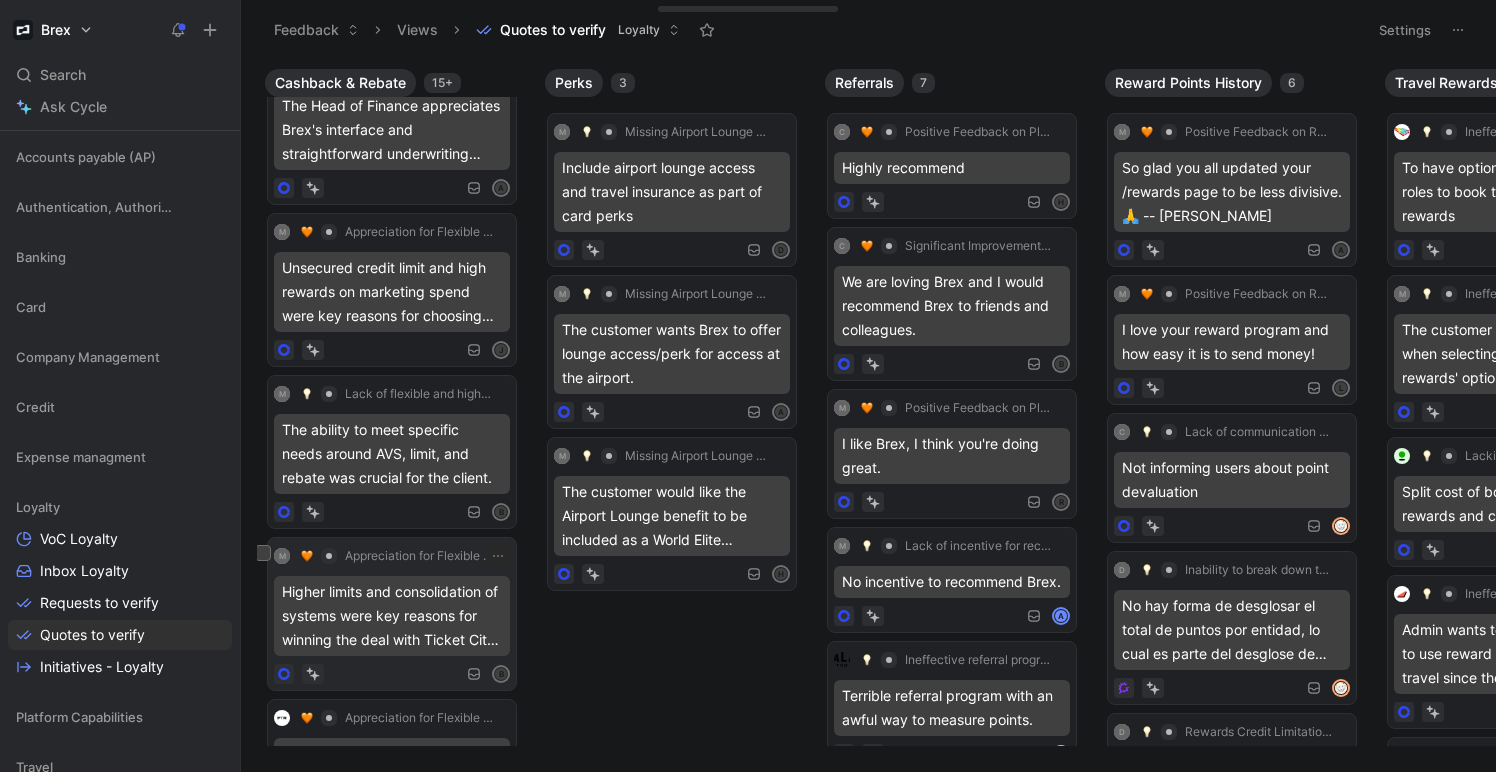 click on "Higher limits and consolidation of systems were key reasons for winning the deal with Ticket City, Inc." at bounding box center (392, 616) 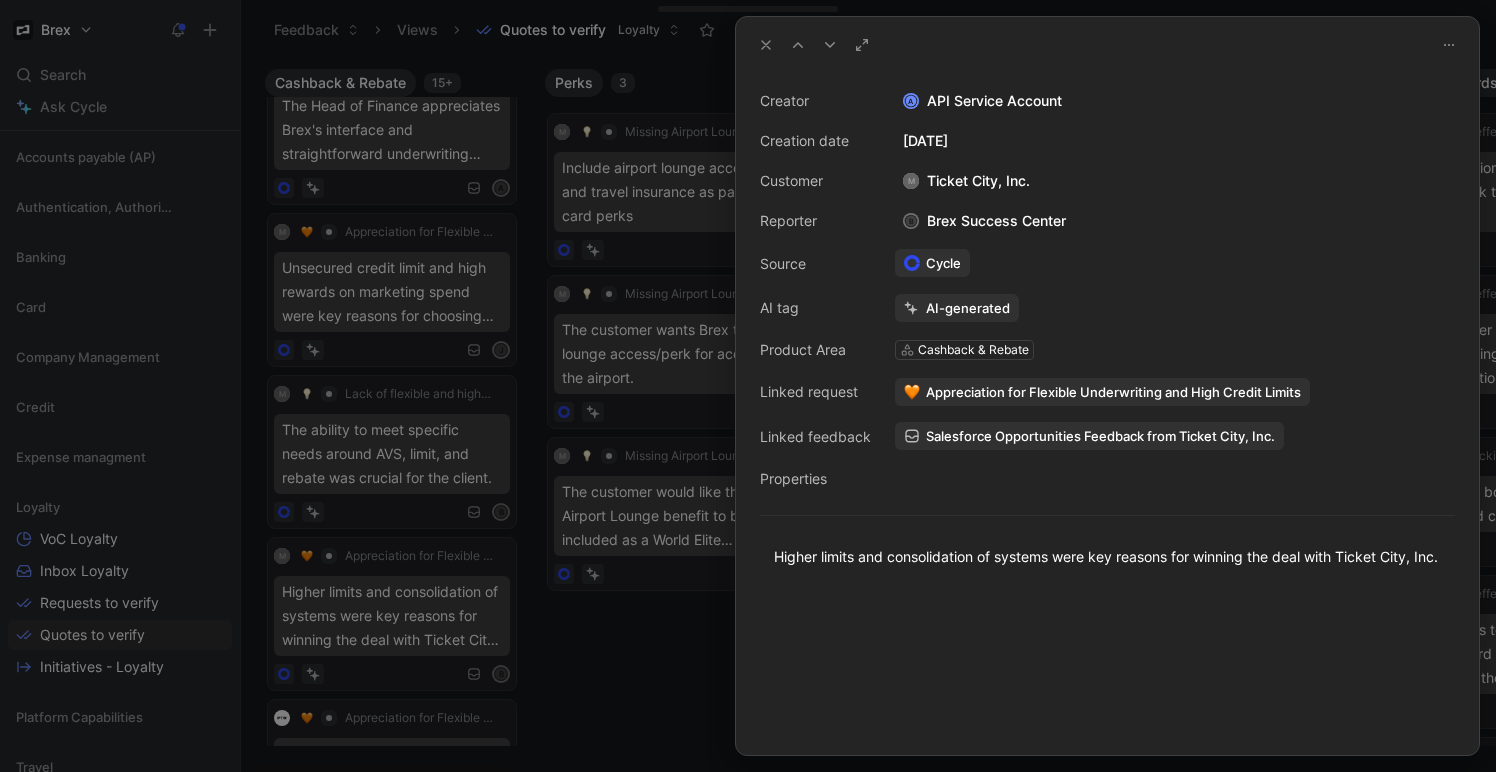click at bounding box center (748, 386) 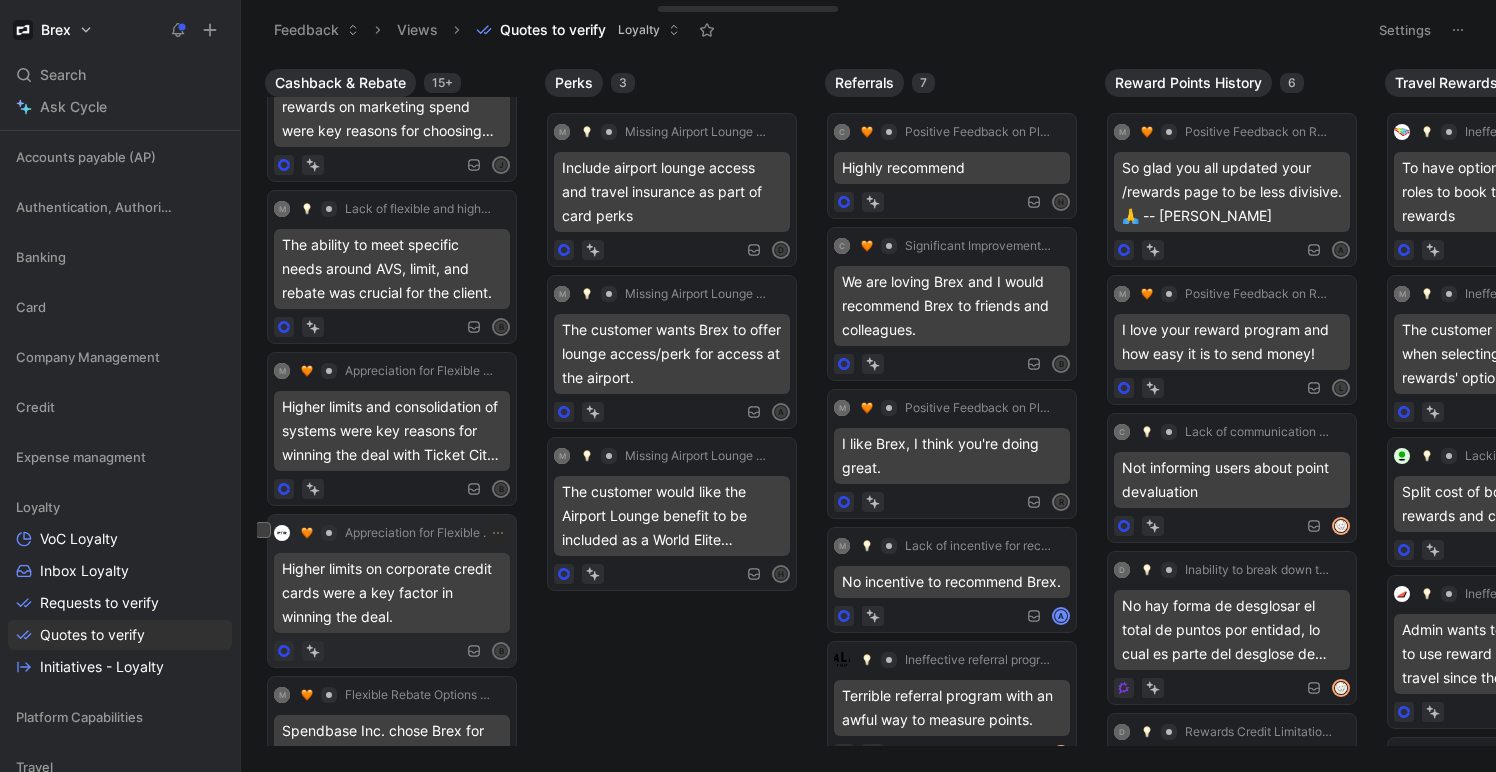 scroll, scrollTop: 628, scrollLeft: 0, axis: vertical 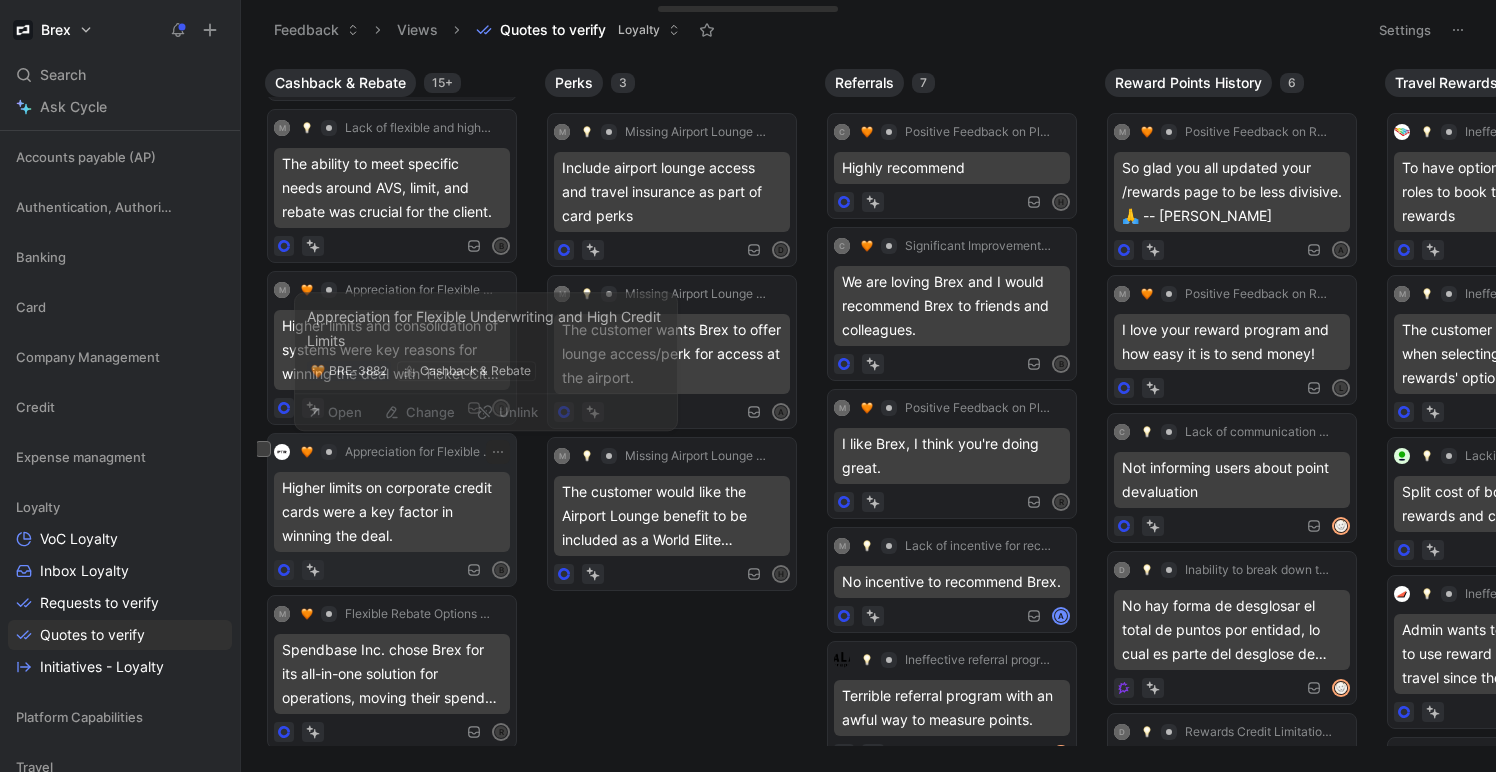 click on "Appreciation for Flexible Underwriting and High Credit Limits" at bounding box center (419, 452) 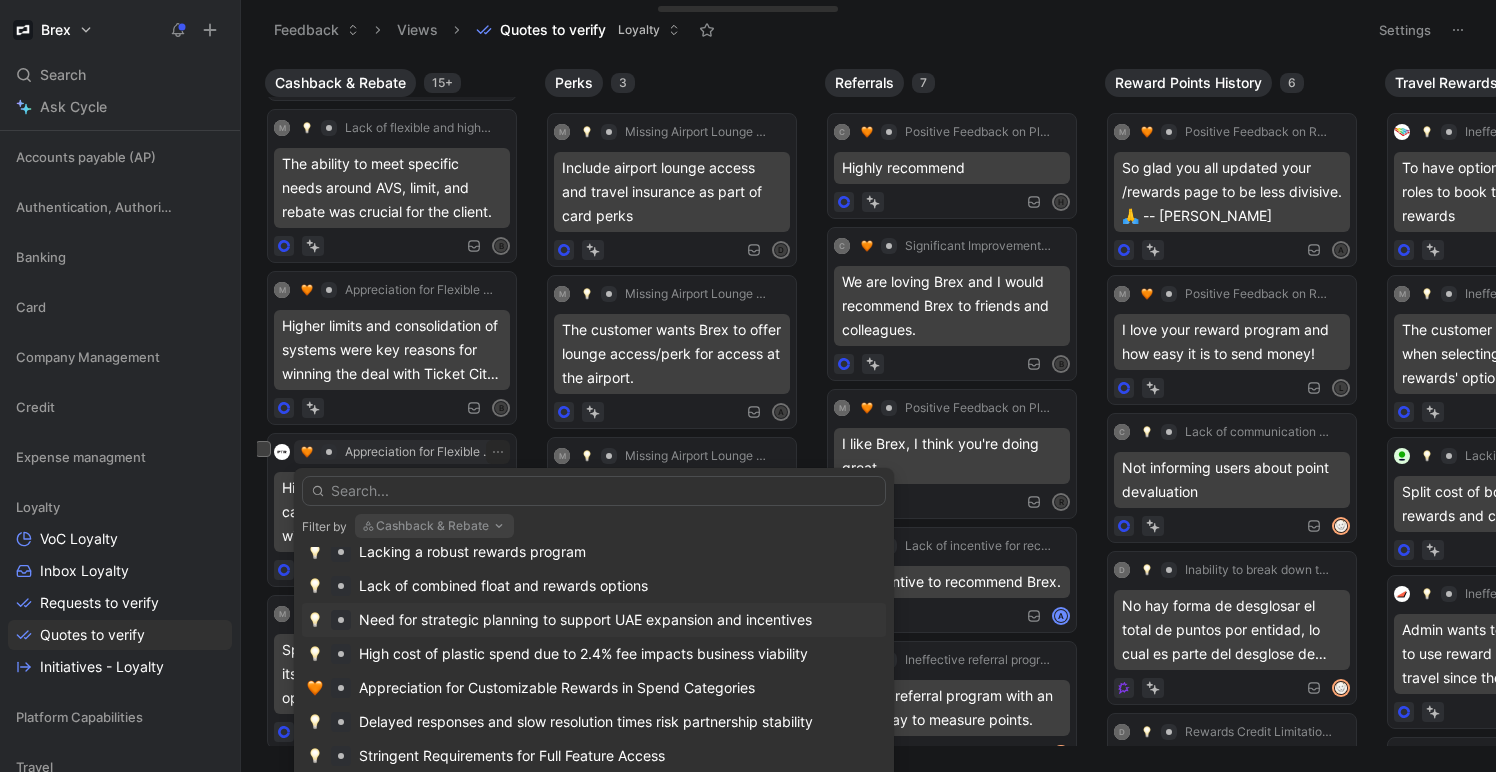 scroll, scrollTop: 358, scrollLeft: 0, axis: vertical 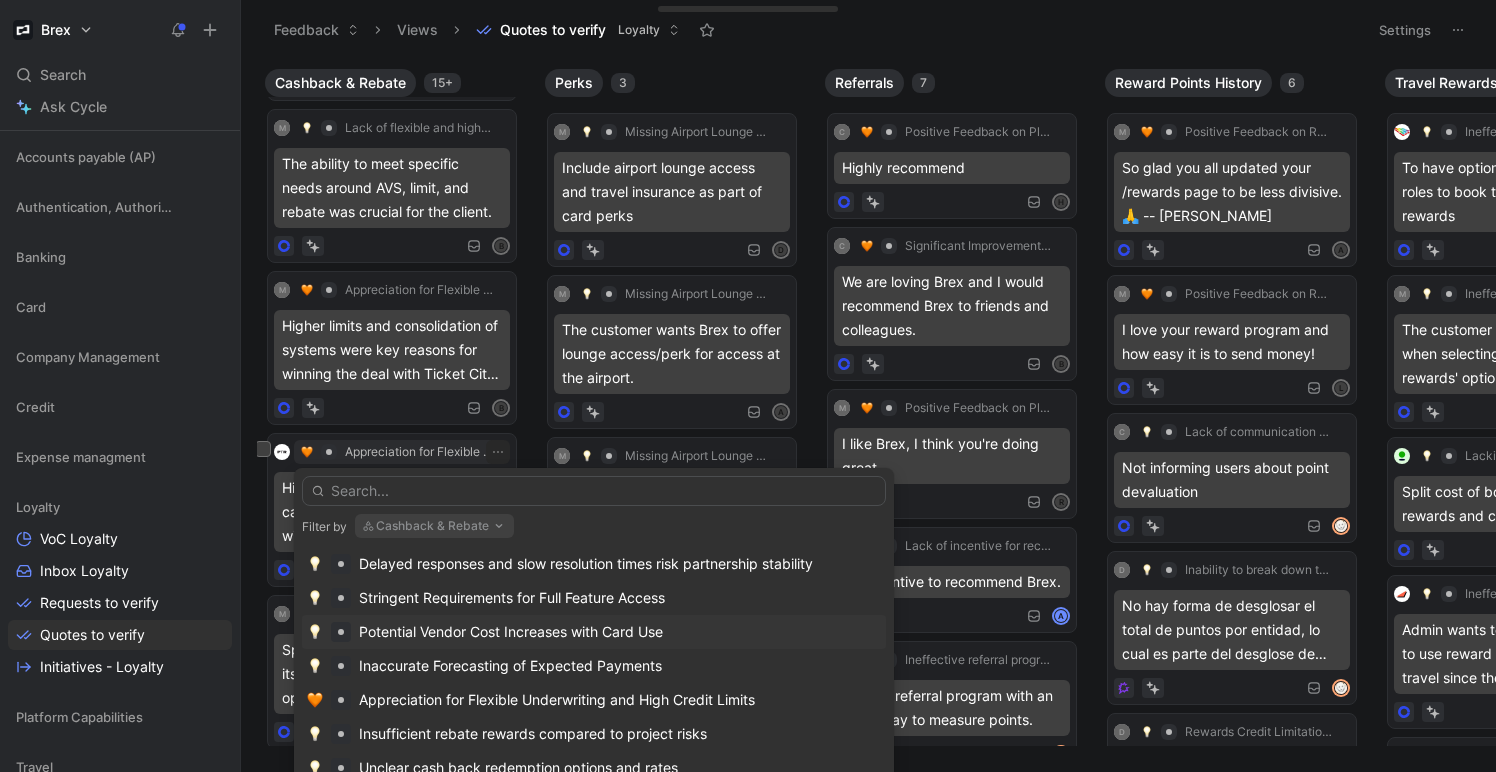 click on "Potential Vendor Cost Increases with Card Use" at bounding box center (594, 632) 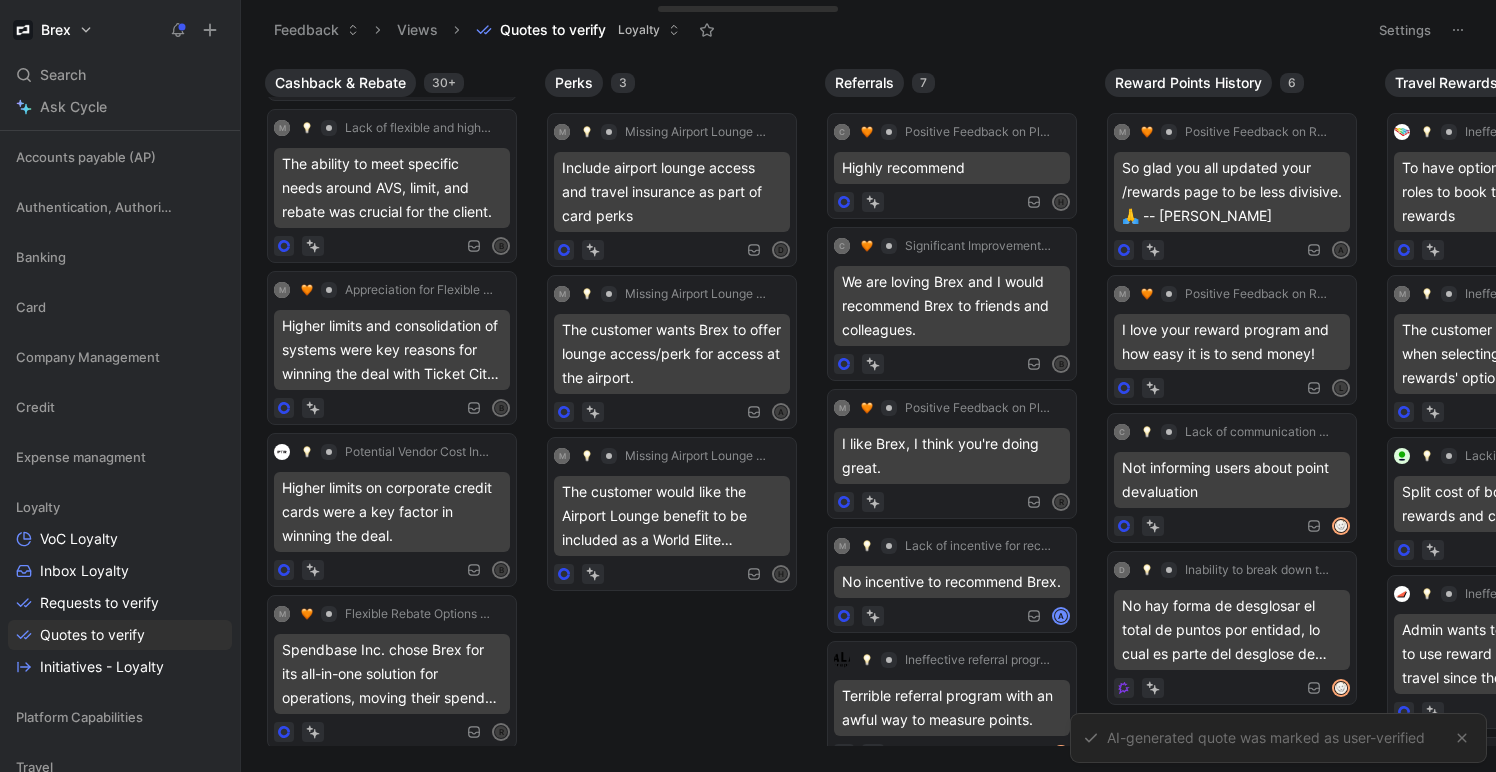 click on "Feedback Views Quotes to verify Loyalty" at bounding box center (809, 30) 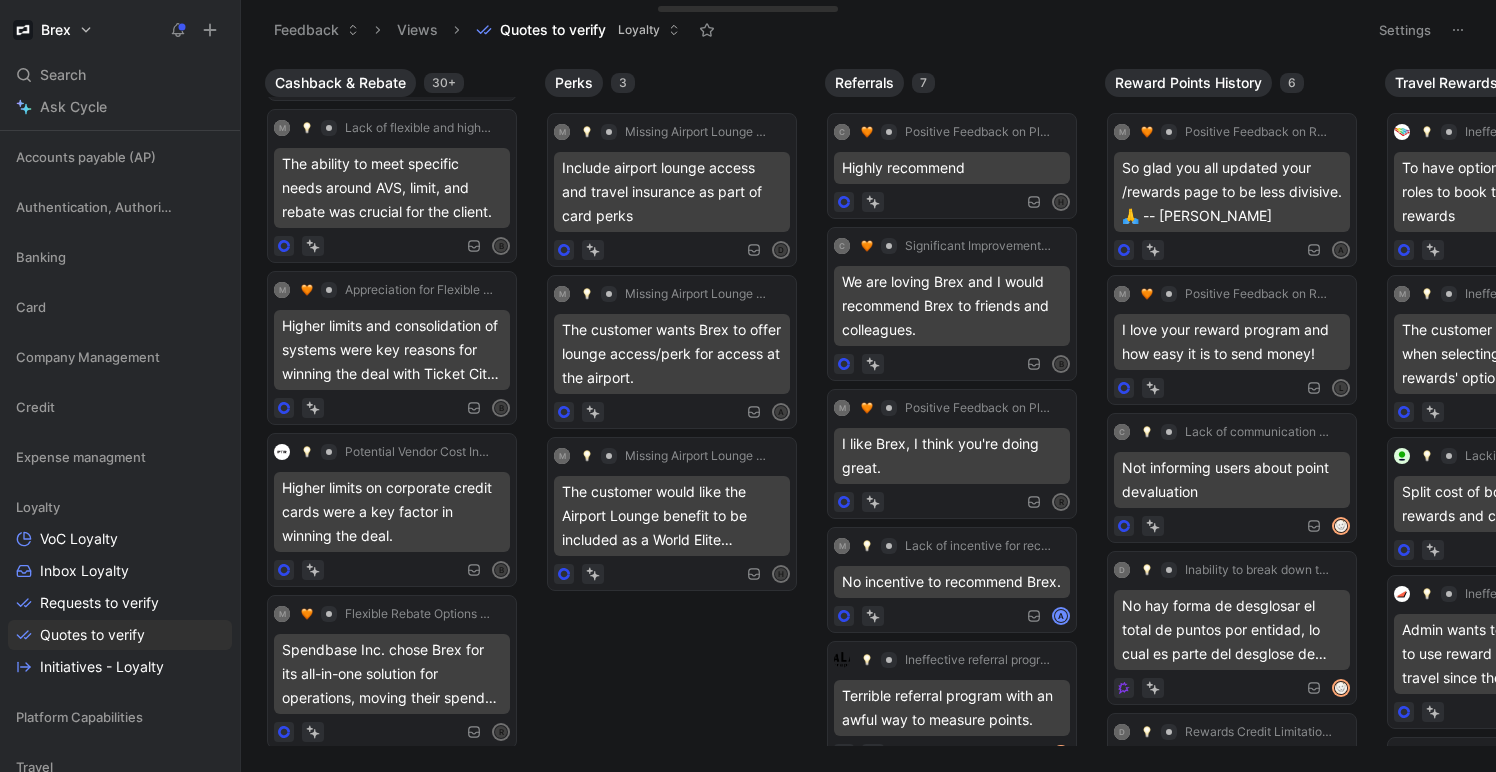 click on "Search" at bounding box center [63, 75] 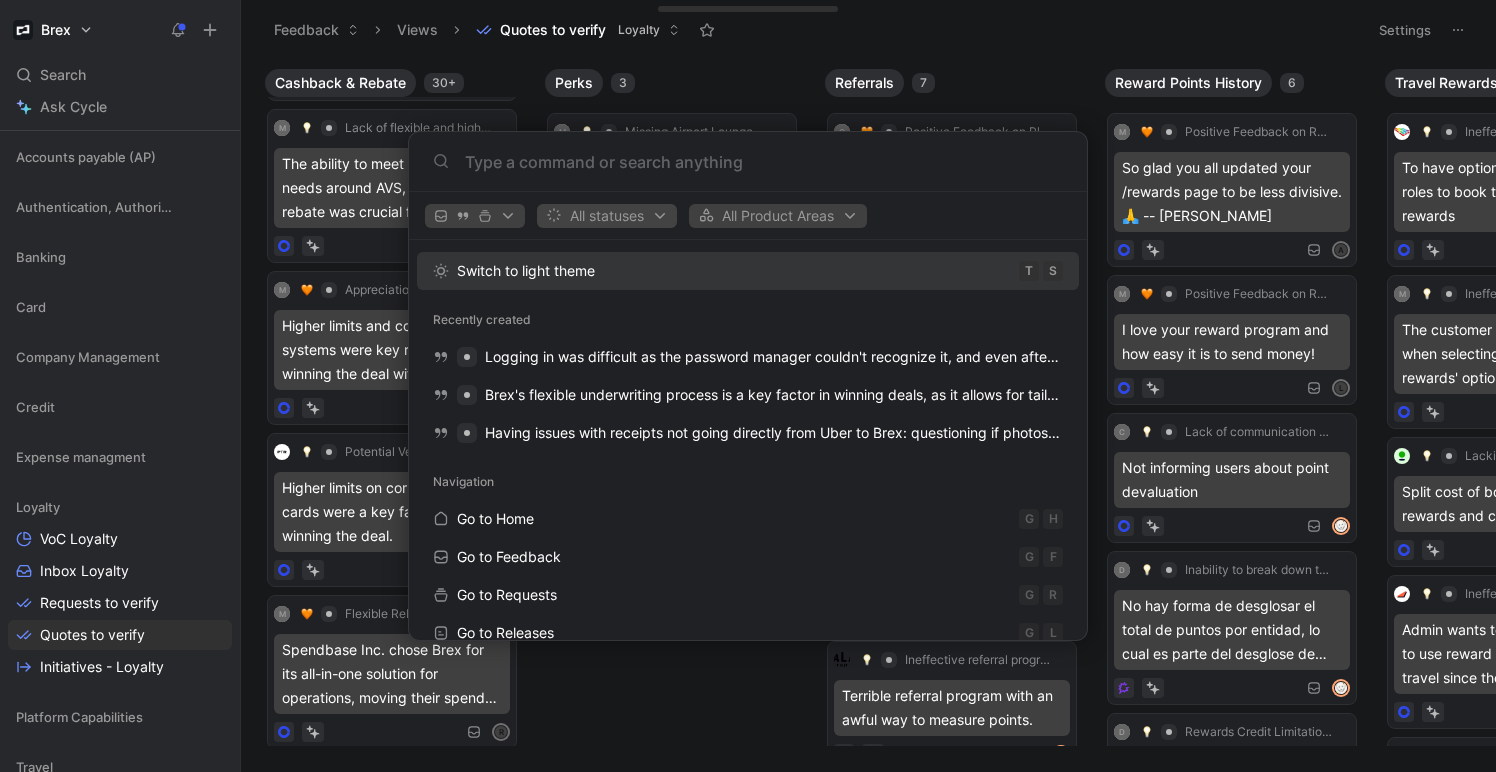 click on "Brex Search ⌘ K Ask Cycle Workspace Main section Voice of Customer Inbox All feedbacks All quotes All requests Initiative pipeline All commitments Dashboards Accounting Accounts payable (AP) Authentication, Authorization & Auditing Banking Card Company Management Credit Expense managment Loyalty VoC Loyalty Inbox Loyalty Requests to verify Quotes to verify Initiatives - Loyalty Platform Capabilities Travel AI monitoring Other
To pick up a draggable item, press the space bar.
While dragging, use the arrow keys to move the item.
Press space again to drop the item in its new position, or press escape to cancel.
Introducing Changelog Enable now Help center Invite member Feedback Views Quotes to verify Loyalty Settings Cashback & Rebate 30+ C Positive Feedback on Points and Cash Back Transfer Feature The cash back rewards are appreciated as a perk. B Appreciation for Flexible Underwriting and High Credit Limits A M Appreciation for Flexible Underwriting and High Credit Limits [PERSON_NAME]" at bounding box center (748, 386) 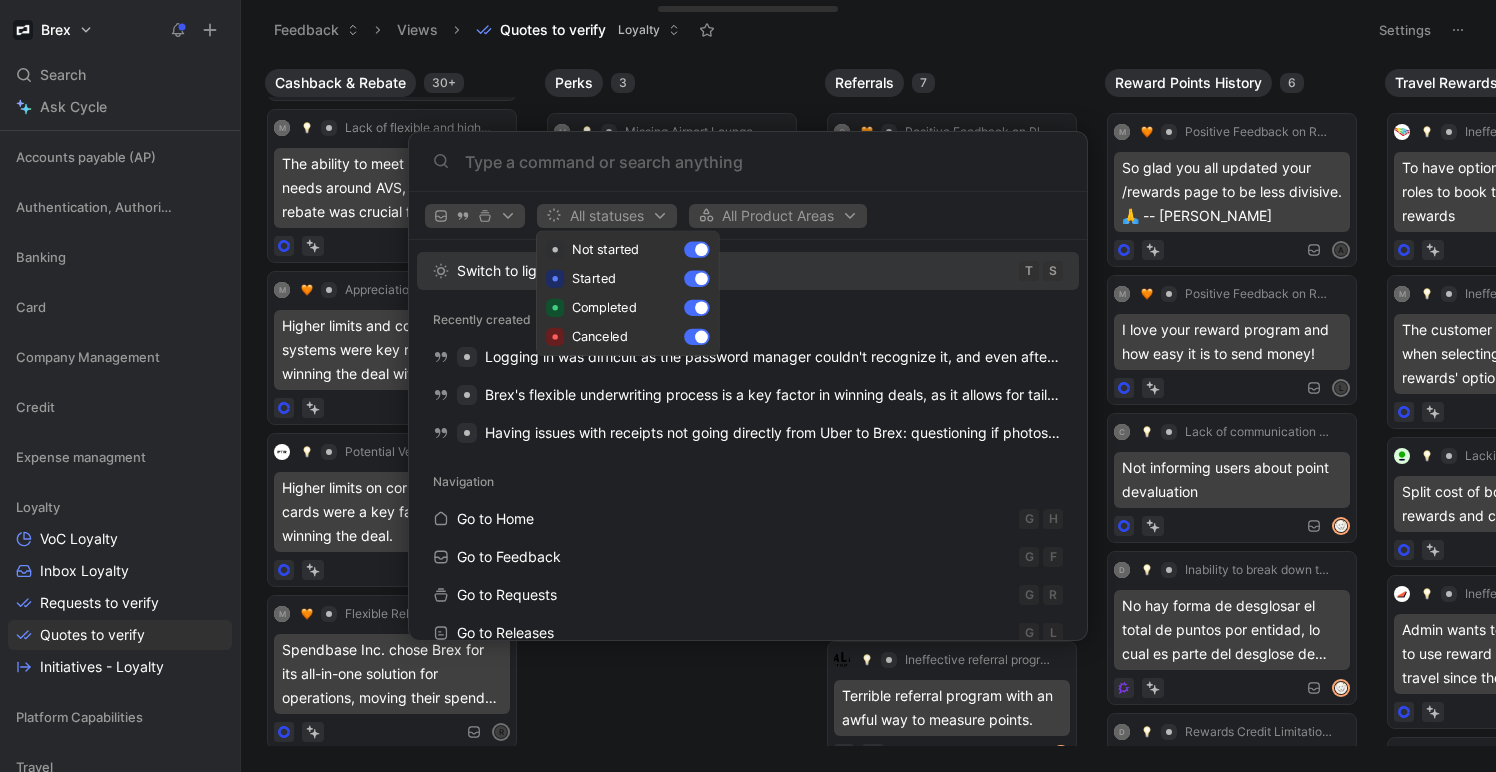 click on "Brex Search ⌘ K Ask Cycle Workspace Main section Voice of Customer Inbox All feedbacks All quotes All requests Initiative pipeline All commitments Dashboards Accounting Accounts payable (AP) Authentication, Authorization & Auditing Banking Card Company Management Credit Expense managment Loyalty VoC Loyalty Inbox Loyalty Requests to verify Quotes to verify Initiatives - Loyalty Platform Capabilities Travel AI monitoring Other
To pick up a draggable item, press the space bar.
While dragging, use the arrow keys to move the item.
Press space again to drop the item in its new position, or press escape to cancel.
Introducing Changelog Enable now Help center Invite member Feedback Views Quotes to verify Loyalty Settings Cashback & Rebate 30+ C Positive Feedback on Points and Cash Back Transfer Feature The cash back rewards are appreciated as a perk. B Appreciation for Flexible Underwriting and High Credit Limits A M Appreciation for Flexible Underwriting and High Credit Limits [PERSON_NAME]" at bounding box center (748, 386) 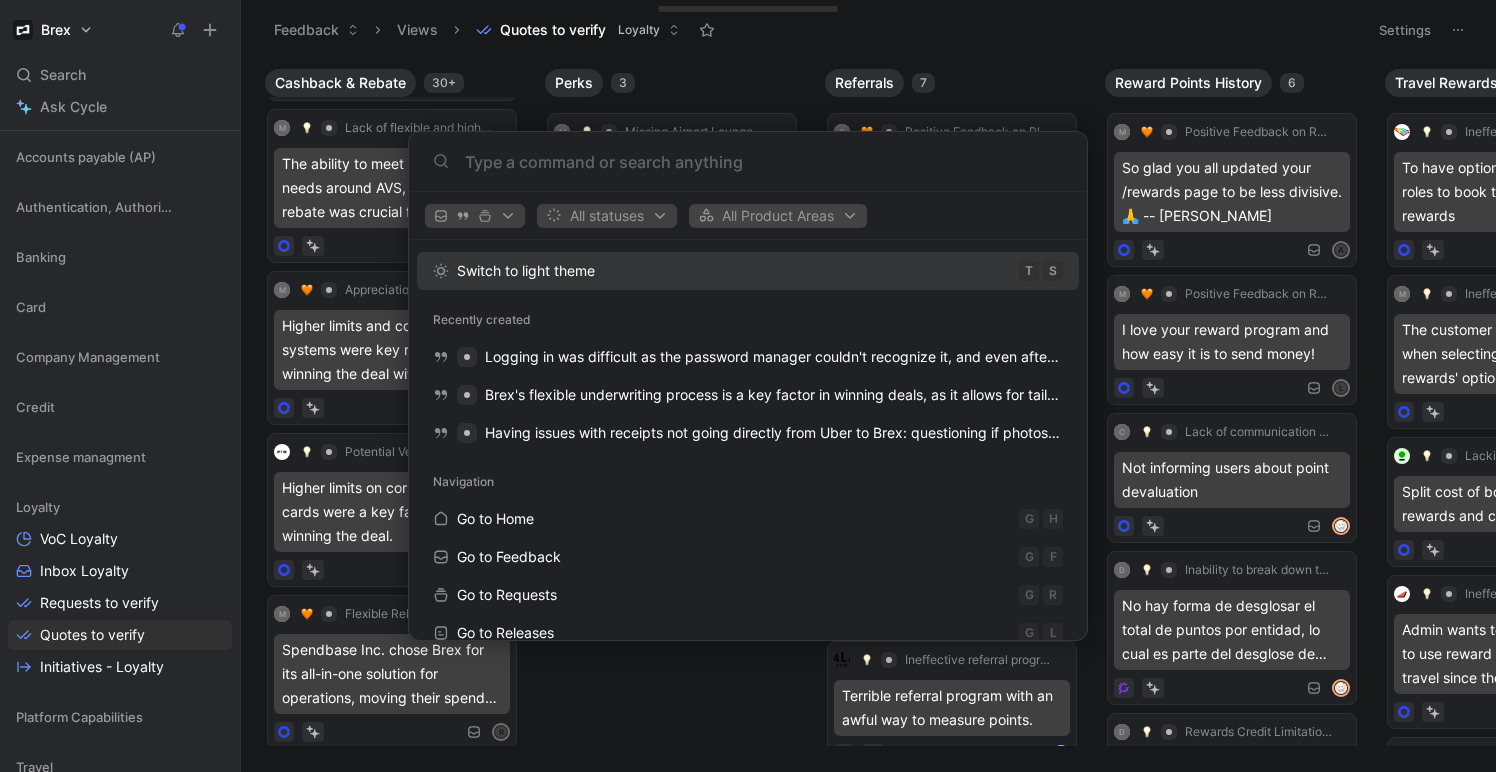 click on "Brex Search ⌘ K Ask Cycle Workspace Main section Voice of Customer Inbox All feedbacks All quotes All requests Initiative pipeline All commitments Dashboards Accounting Accounts payable (AP) Authentication, Authorization & Auditing Banking Card Company Management Credit Expense managment Loyalty VoC Loyalty Inbox Loyalty Requests to verify Quotes to verify Initiatives - Loyalty Platform Capabilities Travel AI monitoring Other
To pick up a draggable item, press the space bar.
While dragging, use the arrow keys to move the item.
Press space again to drop the item in its new position, or press escape to cancel.
Introducing Changelog Enable now Help center Invite member Feedback Views Quotes to verify Loyalty Settings Cashback & Rebate 30+ C Positive Feedback on Points and Cash Back Transfer Feature The cash back rewards are appreciated as a perk. B Appreciation for Flexible Underwriting and High Credit Limits A M Appreciation for Flexible Underwriting and High Credit Limits [PERSON_NAME]" at bounding box center (748, 386) 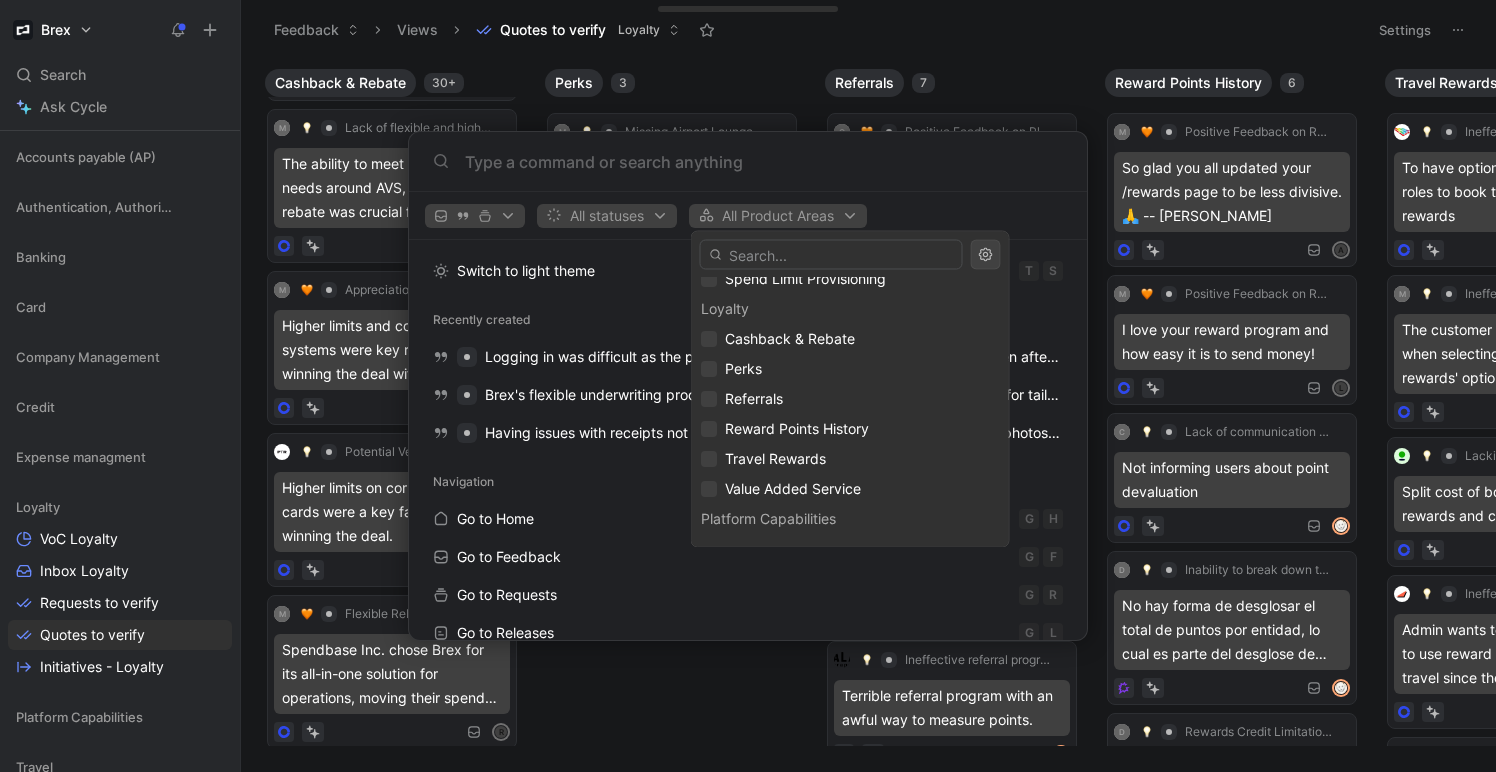 scroll, scrollTop: 1730, scrollLeft: 0, axis: vertical 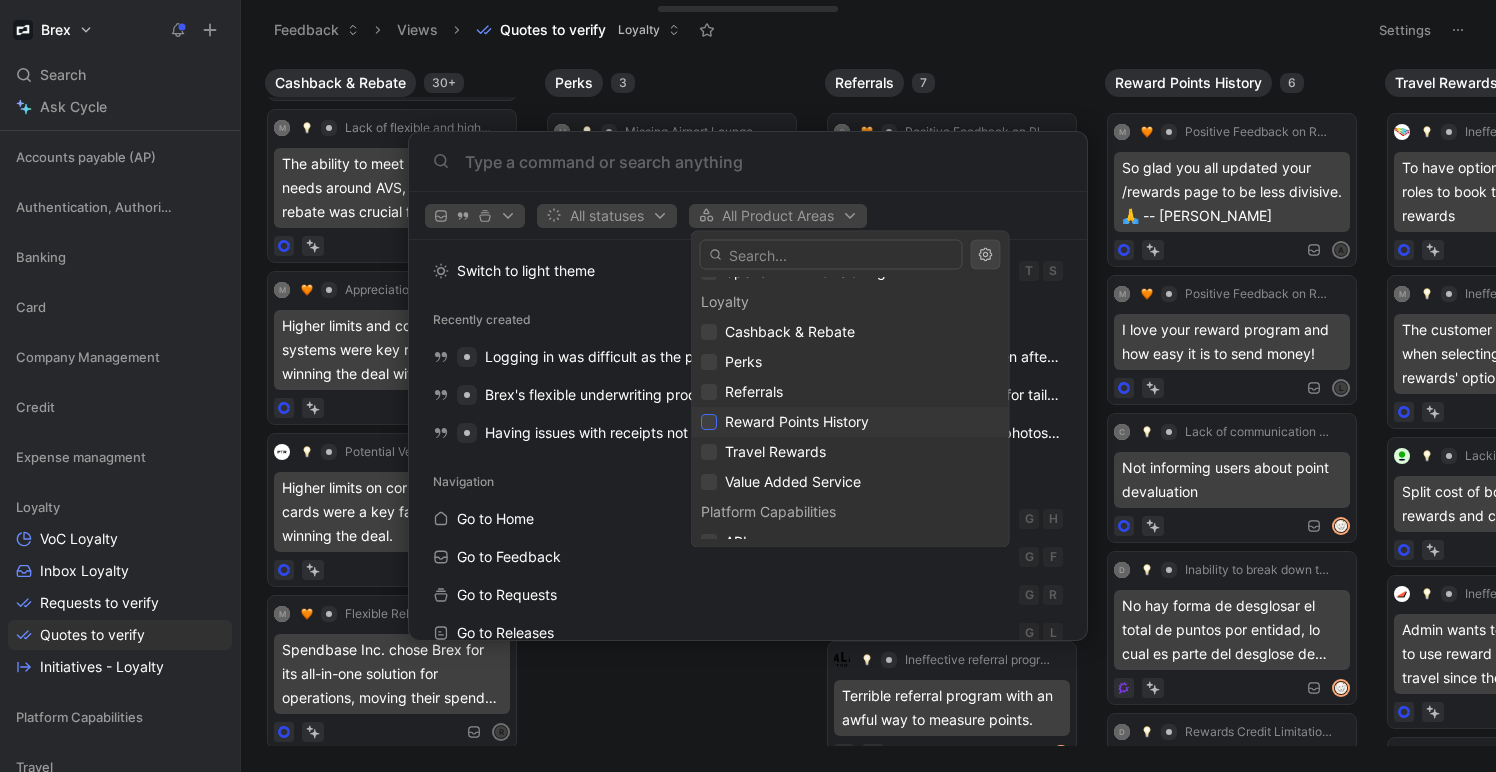 click 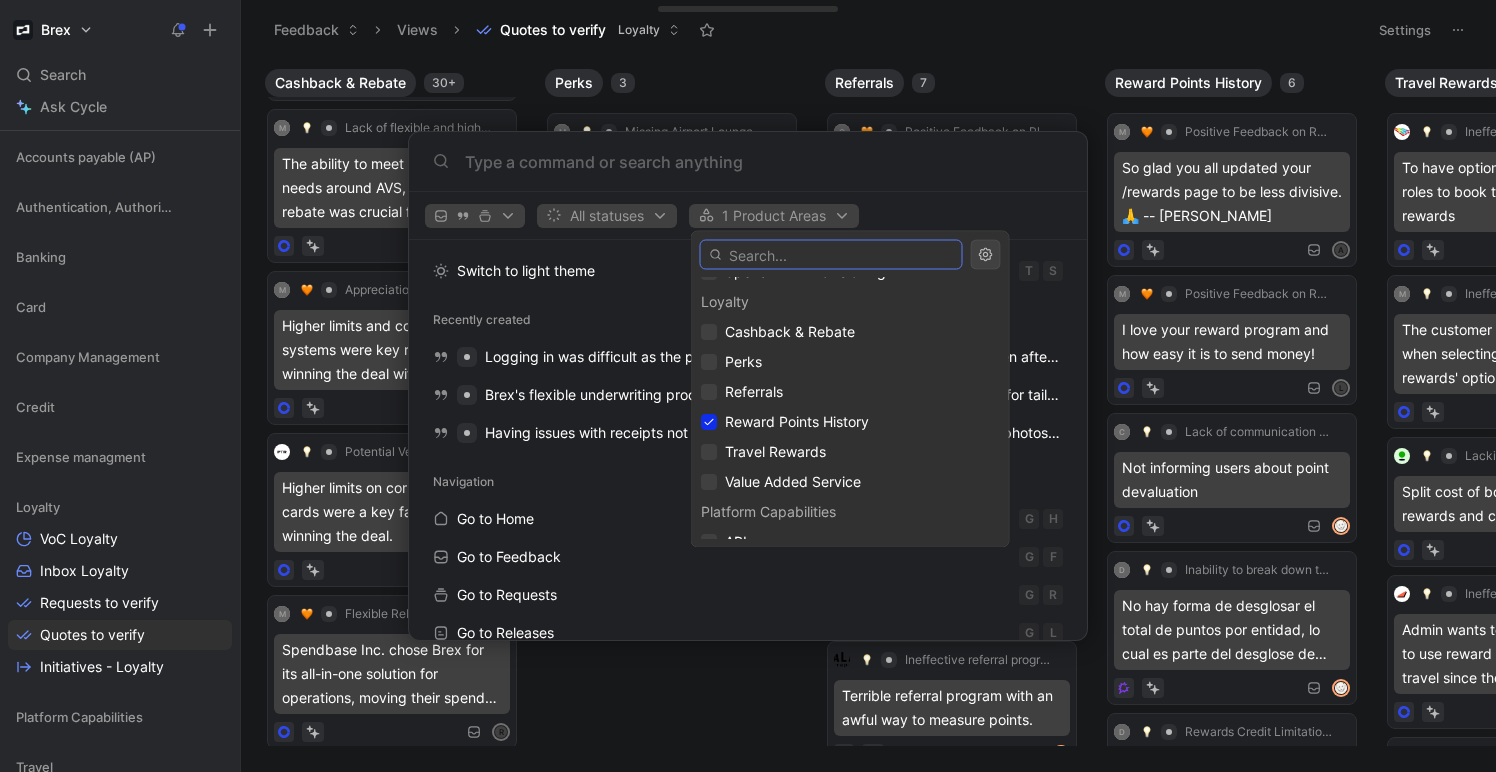 click at bounding box center (831, 255) 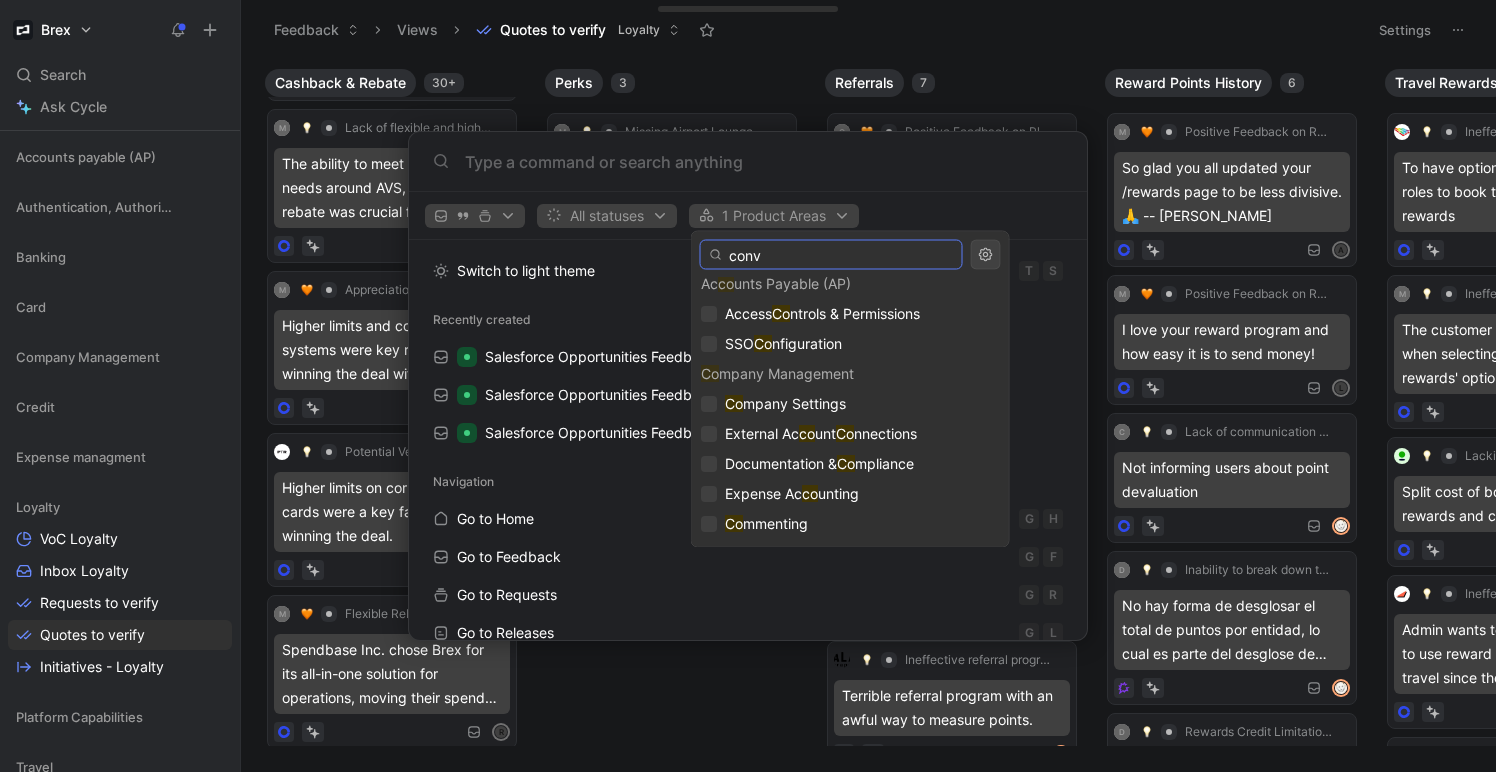 scroll, scrollTop: 0, scrollLeft: 0, axis: both 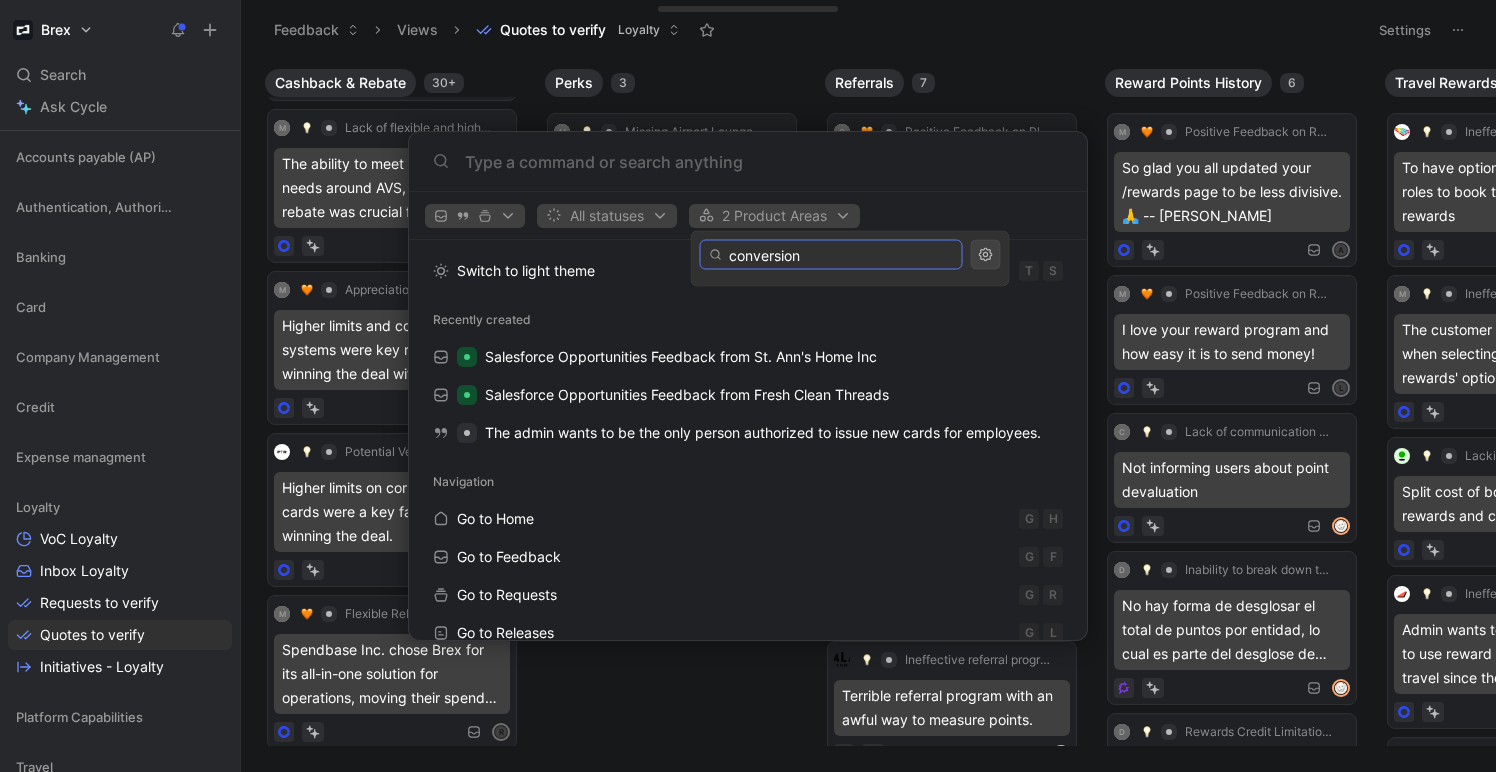 drag, startPoint x: 828, startPoint y: 254, endPoint x: 645, endPoint y: 252, distance: 183.01093 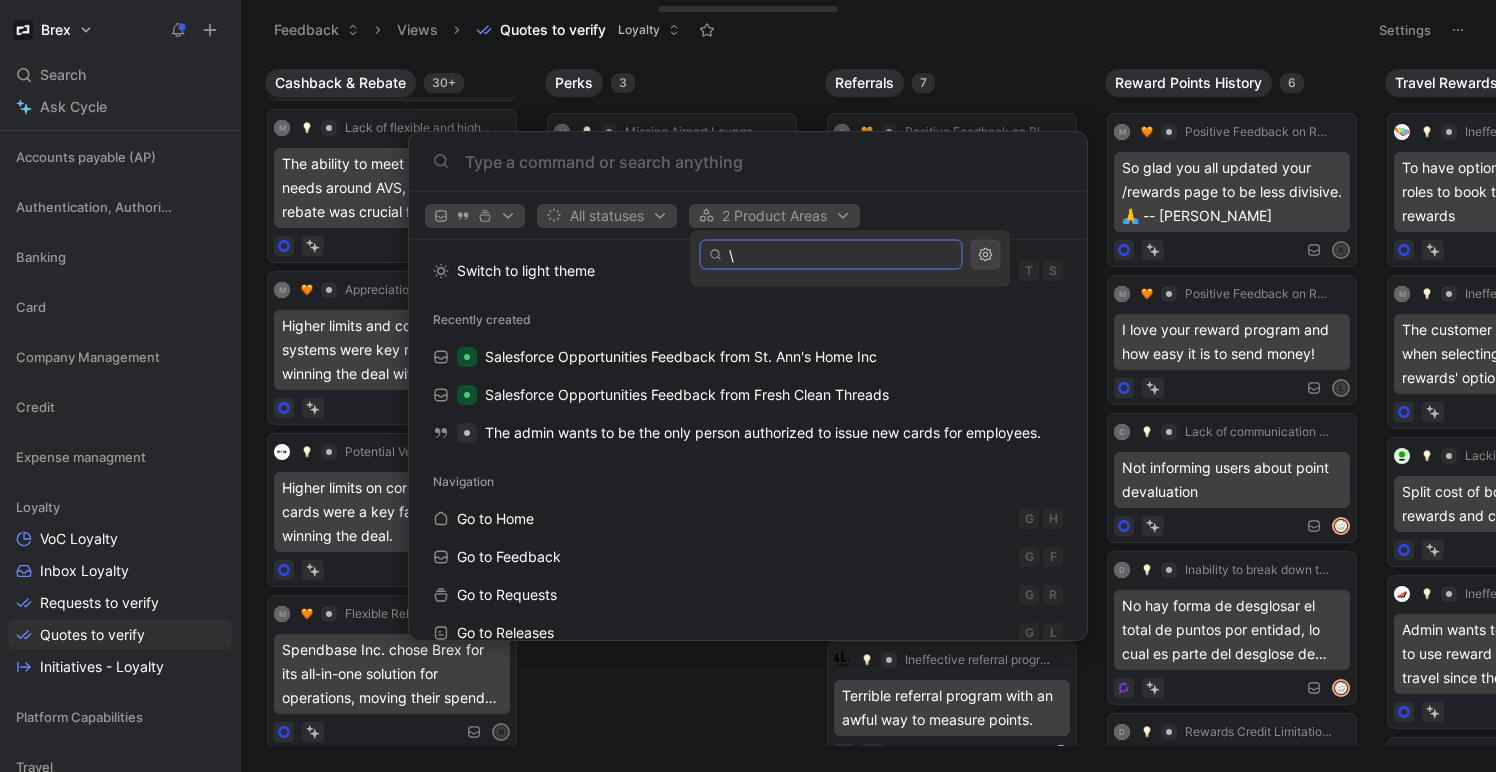 type 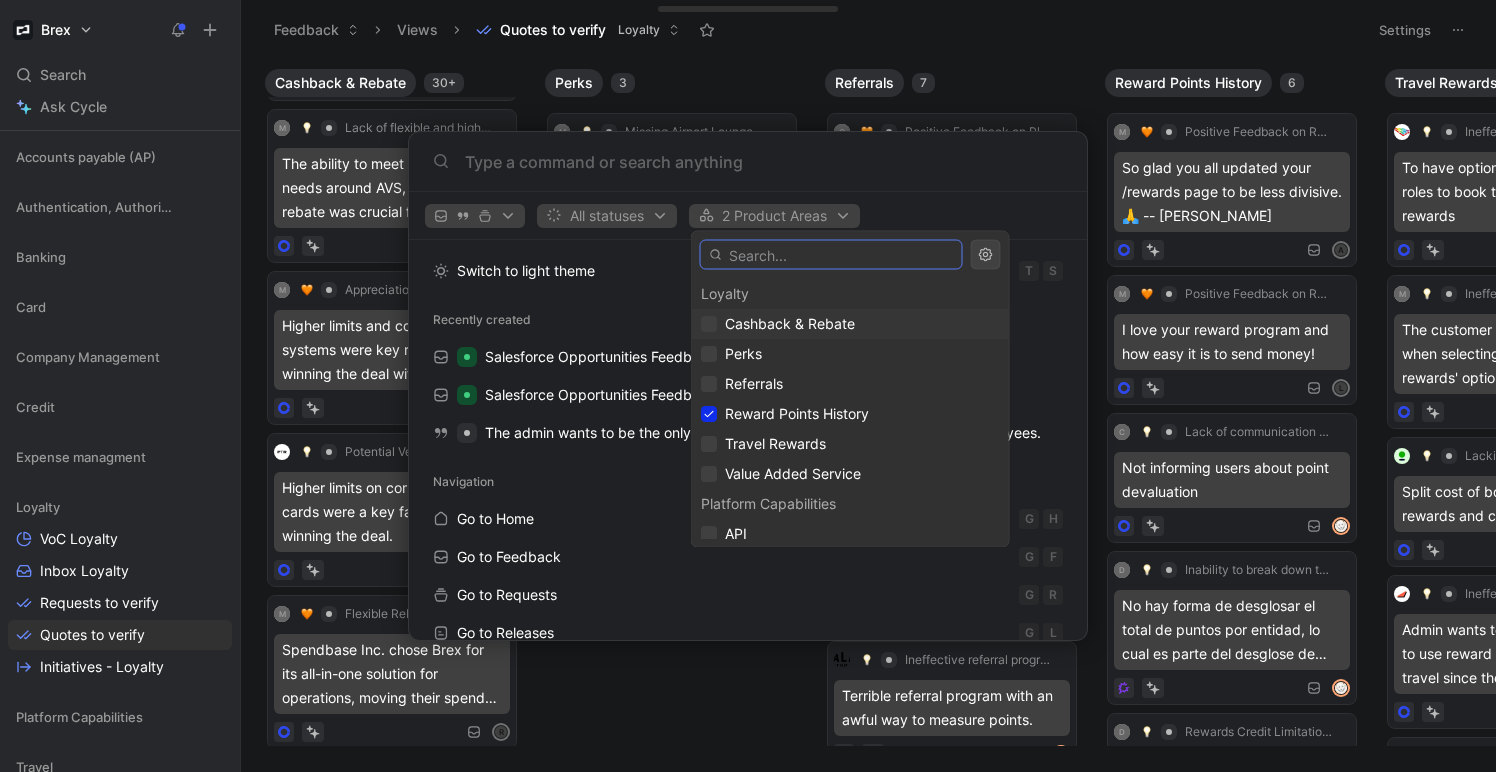 scroll, scrollTop: 1743, scrollLeft: 0, axis: vertical 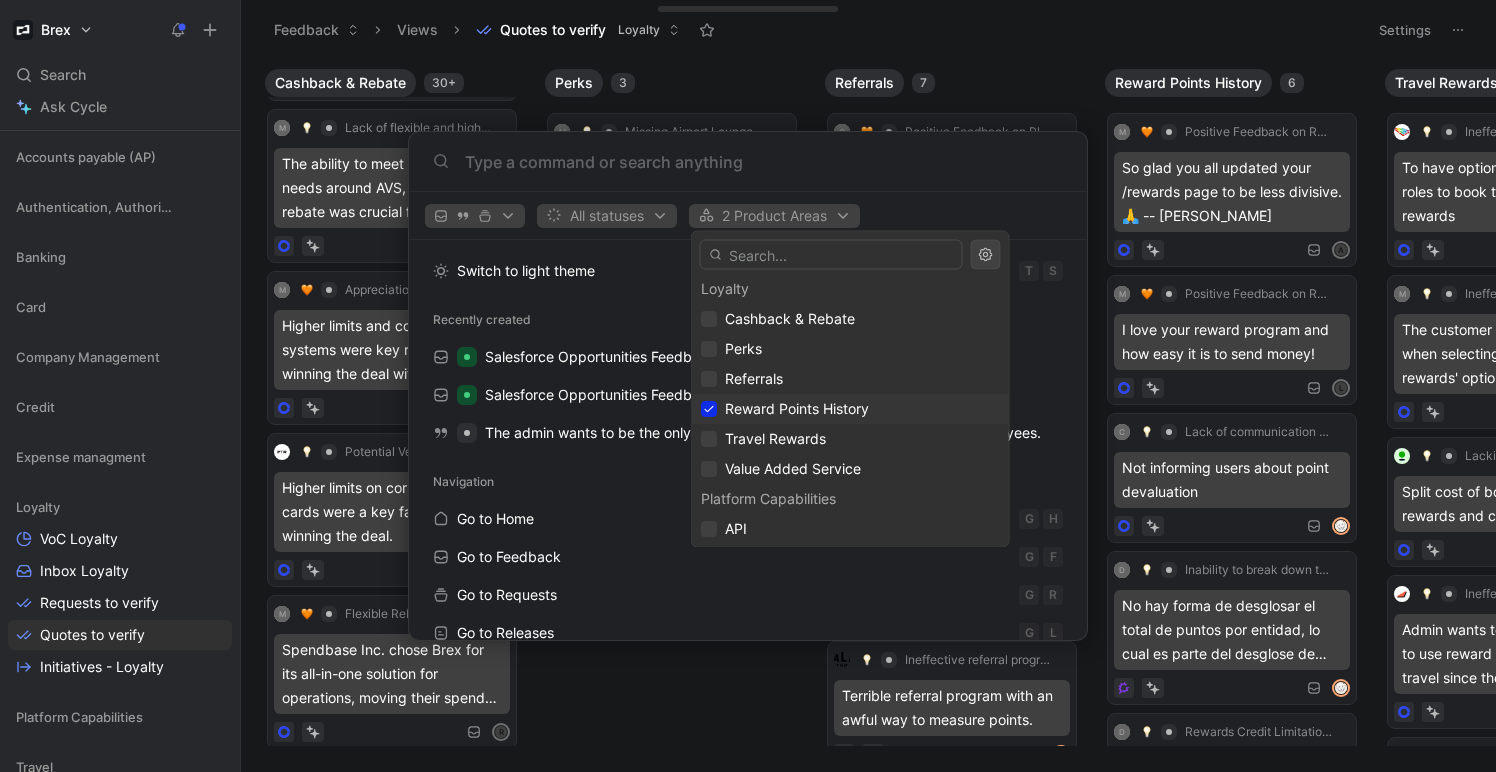 click on "Reward Points History" at bounding box center [797, 409] 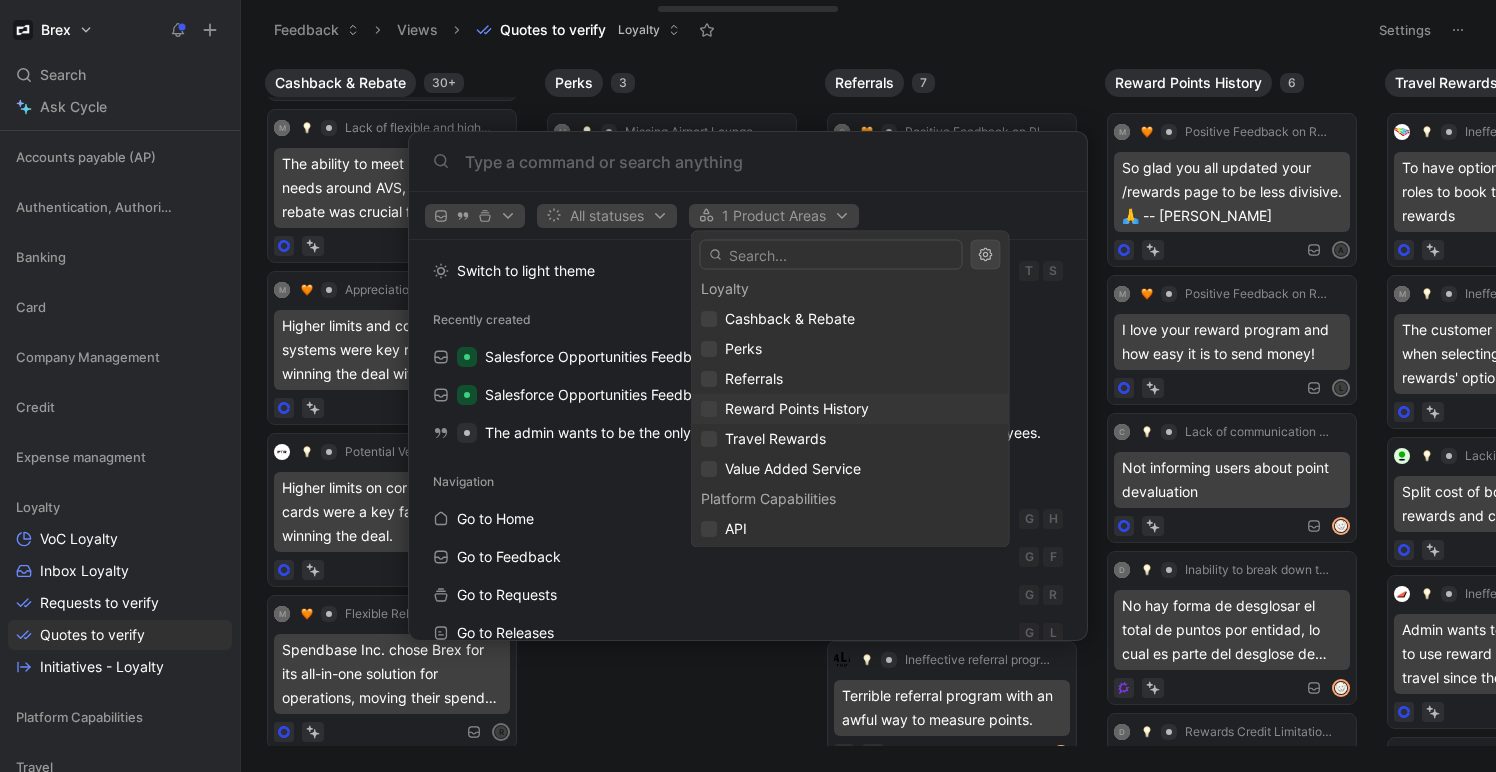 click on "Reward Points History" at bounding box center [797, 409] 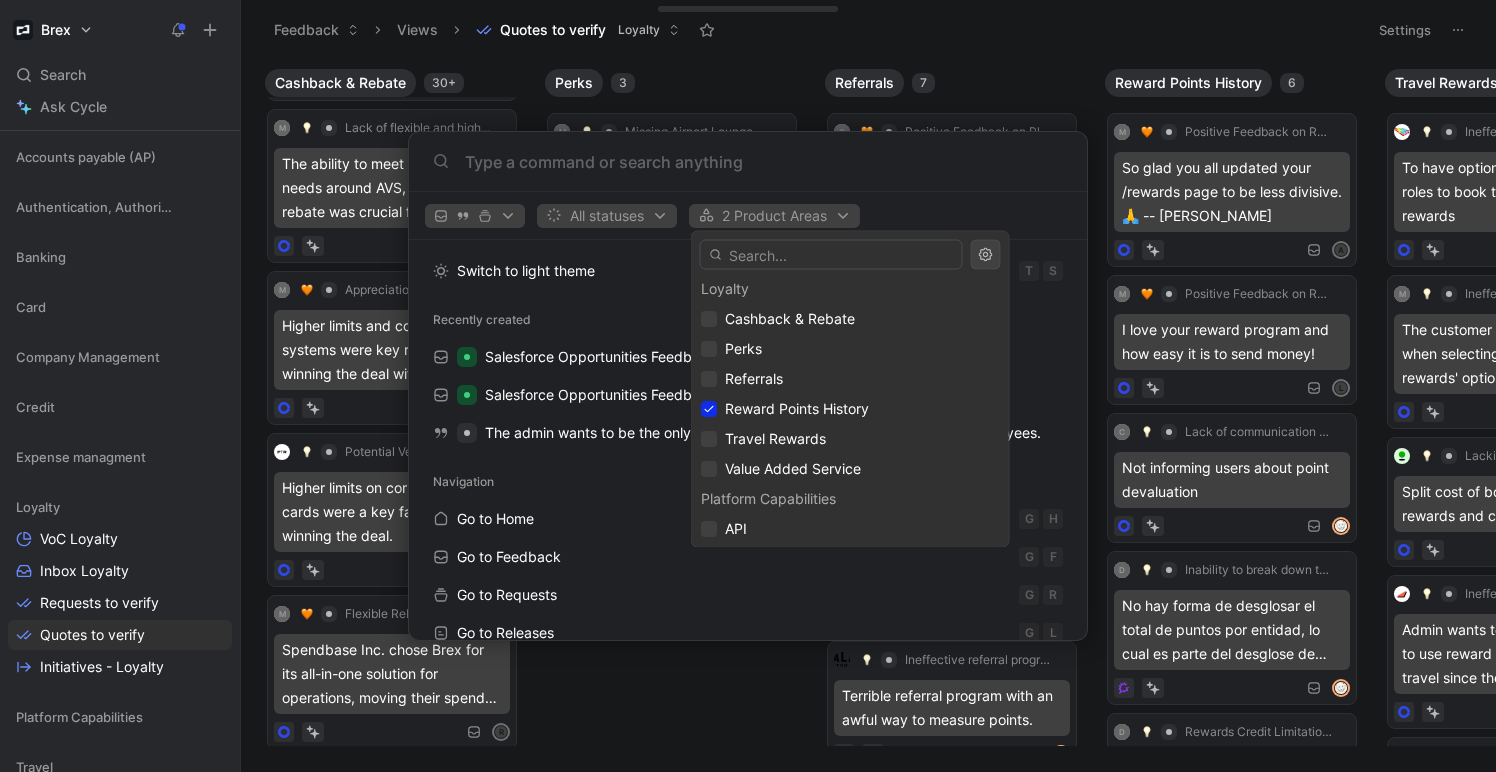click on "Brex Search ⌘ K Ask Cycle Workspace Main section Voice of Customer Inbox All feedbacks All quotes All requests Initiative pipeline All commitments Dashboards Accounting Accounts payable (AP) Authentication, Authorization & Auditing Banking Card Company Management Credit Expense managment Loyalty VoC Loyalty Inbox Loyalty Requests to verify Quotes to verify Initiatives - Loyalty Platform Capabilities Travel AI monitoring Other
To pick up a draggable item, press the space bar.
While dragging, use the arrow keys to move the item.
Press space again to drop the item in its new position, or press escape to cancel.
Introducing Changelog Enable now Help center Invite member Feedback Views Quotes to verify Loyalty Settings Cashback & Rebate 30+ C Positive Feedback on Points and Cash Back Transfer Feature The cash back rewards are appreciated as a perk. B Appreciation for Flexible Underwriting and High Credit Limits A M Appreciation for Flexible Underwriting and High Credit Limits [PERSON_NAME]" at bounding box center [748, 386] 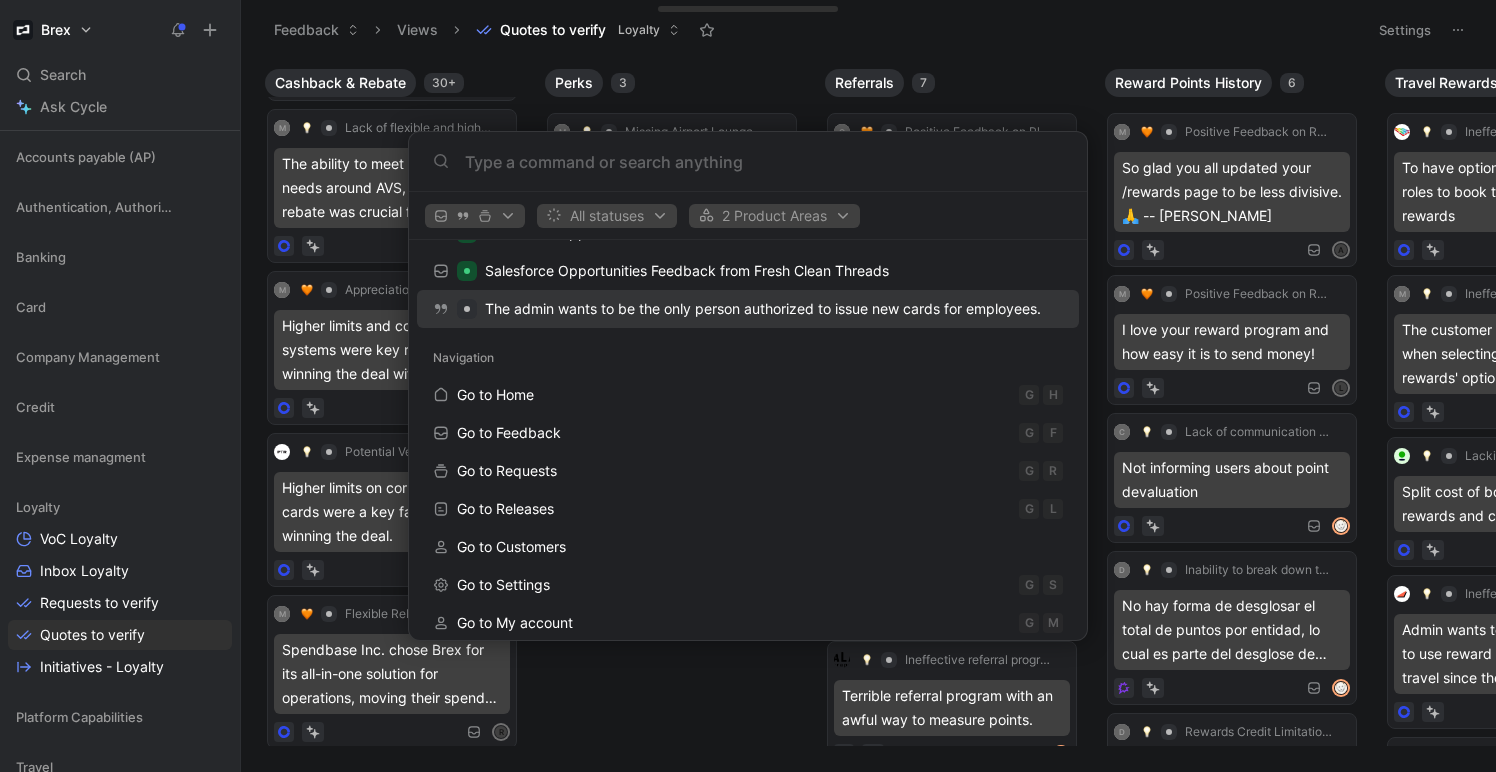 scroll, scrollTop: 142, scrollLeft: 0, axis: vertical 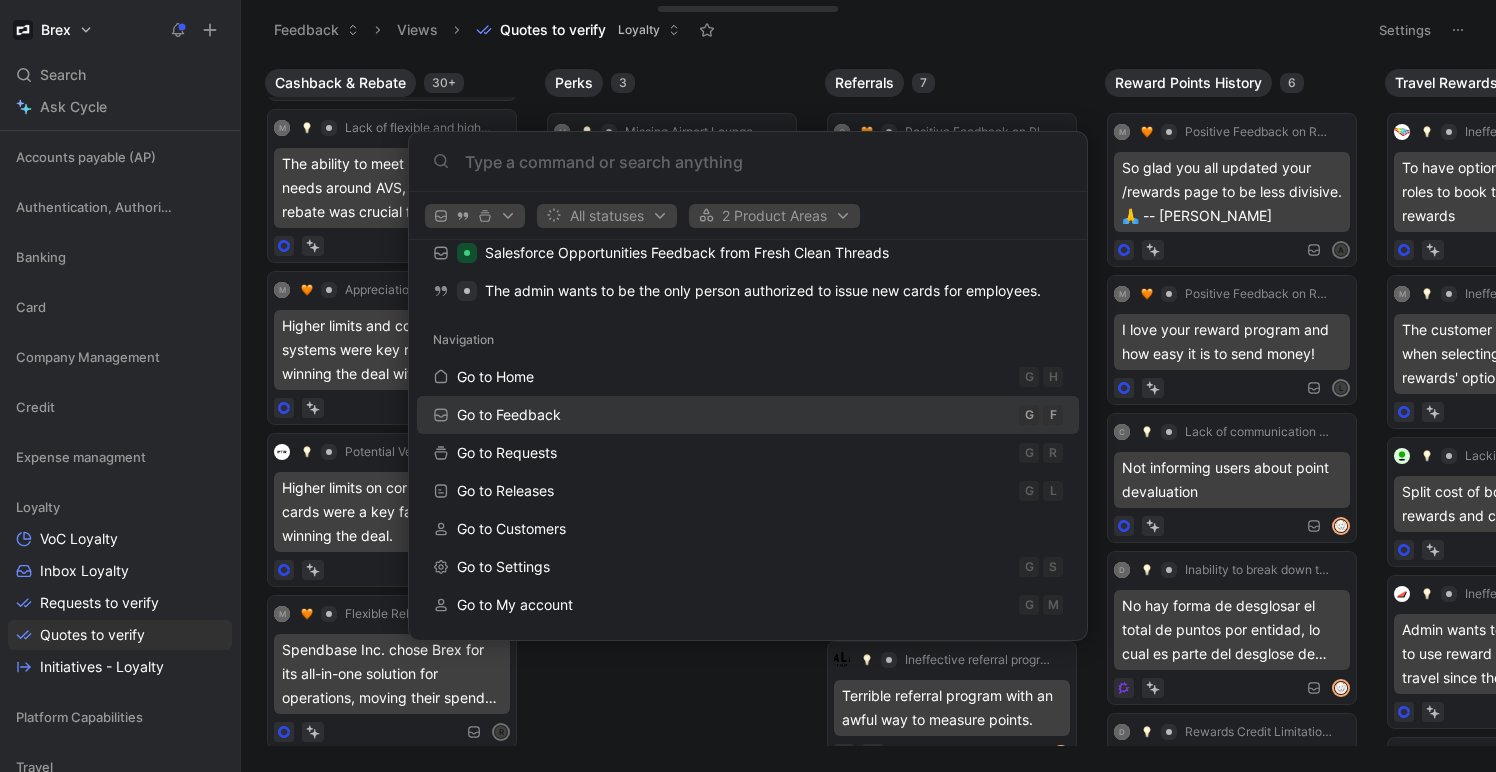 click on "Go to Feedback G F" at bounding box center (748, 415) 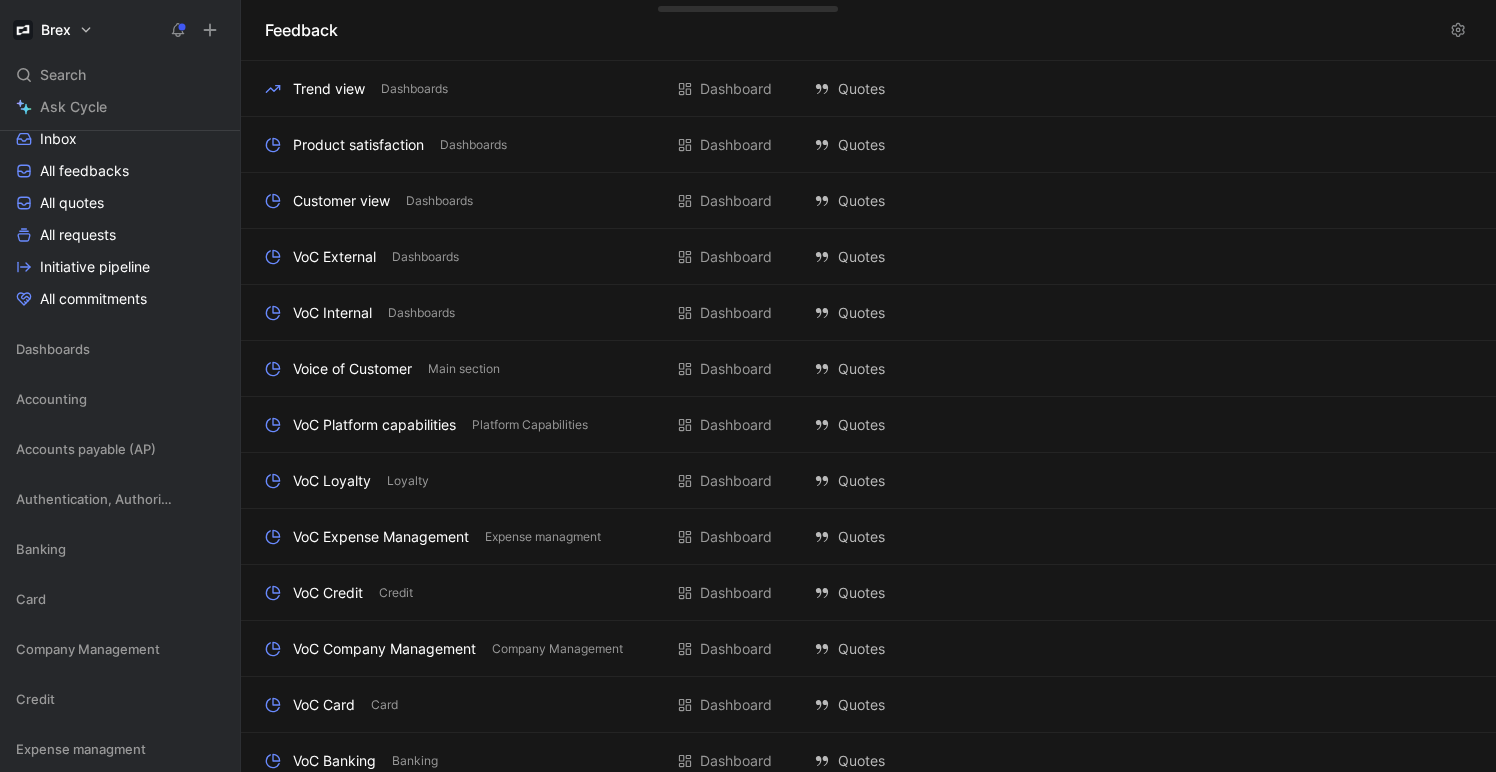 scroll, scrollTop: 0, scrollLeft: 0, axis: both 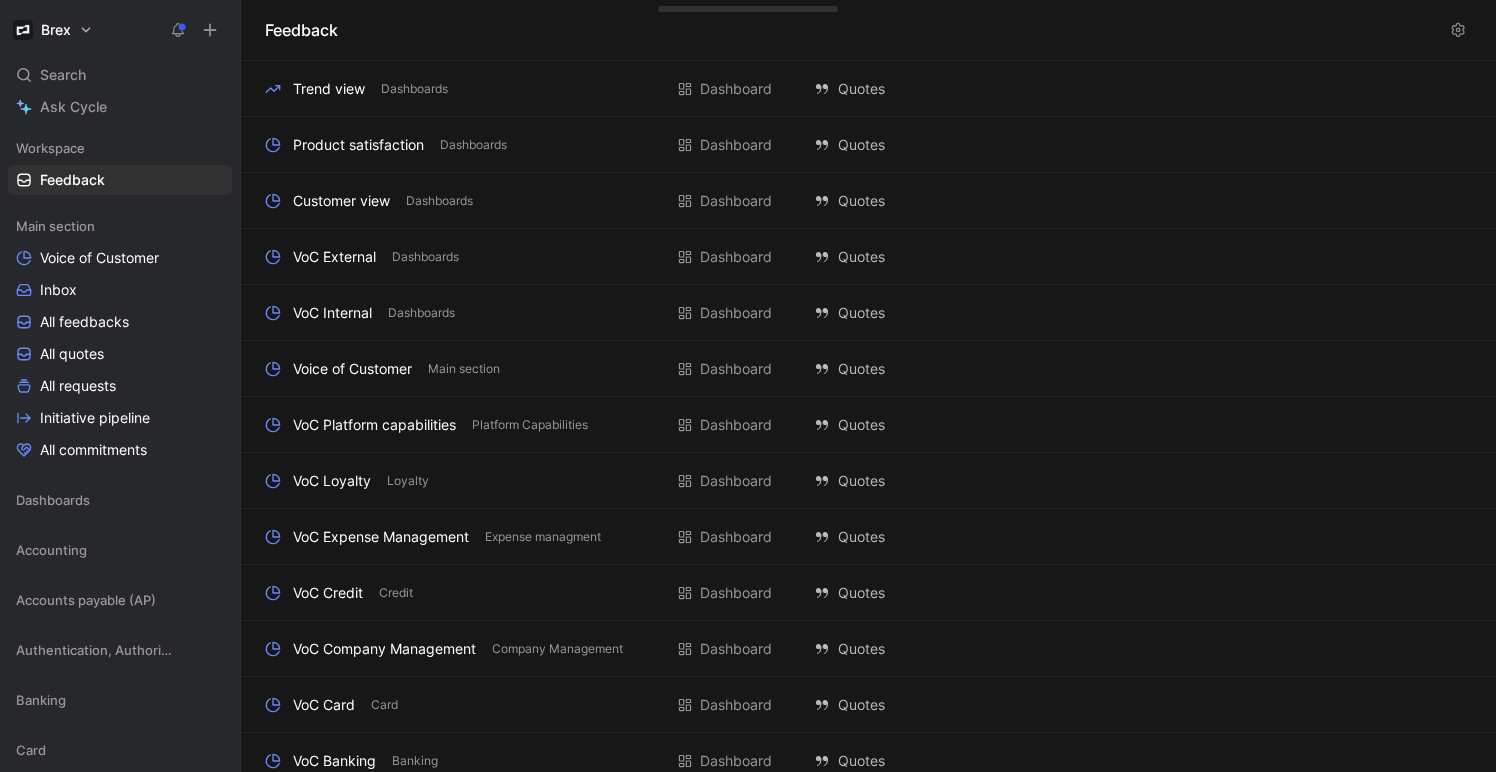 click on "Search" at bounding box center (63, 75) 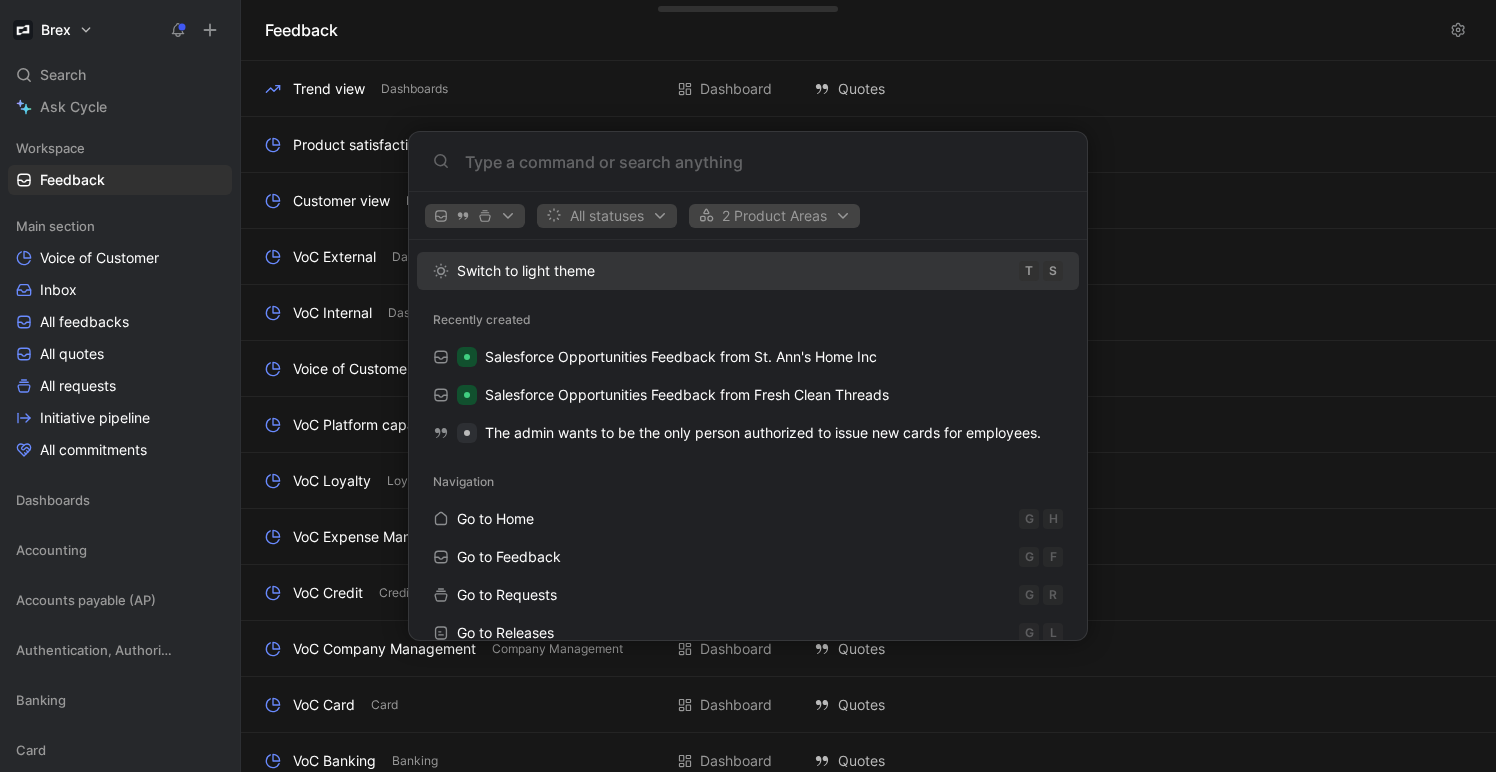 click on "Brex Search ⌘ K Ask Cycle Workspace Feedback G then F Main section Voice of Customer Inbox All feedbacks All quotes All requests Initiative pipeline All commitments Dashboards Accounting Accounts payable (AP) Authentication, Authorization & Auditing Banking Card Company Management Credit Expense managment Loyalty VoC Loyalty Inbox Loyalty Requests to verify Quotes to verify Initiatives - Loyalty Platform Capabilities Travel AI monitoring Other
To pick up a draggable item, press the space bar.
While dragging, use the arrow keys to move the item.
Press space again to drop the item in its new position, or press escape to cancel.
Introducing Changelog Enable now Help center Invite member Feedback Trend view Dashboards Dashboard   Quotes Add description Product satisfaction Dashboards Dashboard   Quotes Add description Customer view Dashboards Dashboard   Quotes Add description VoC External Dashboards Dashboard   Quotes Add description VoC Internal Dashboards Dashboard   Quotes" at bounding box center [748, 386] 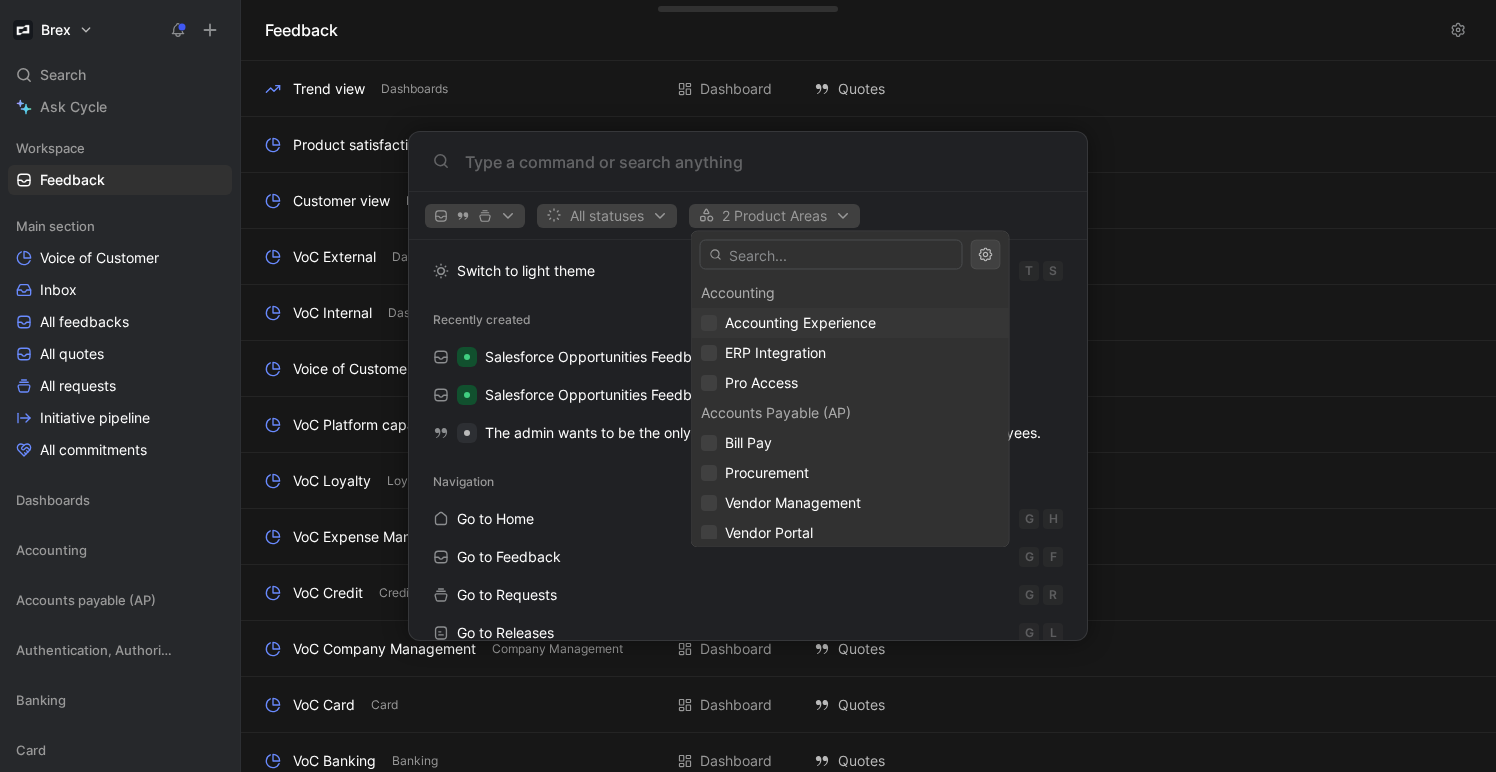 click on "Accounting Experience" at bounding box center [850, 323] 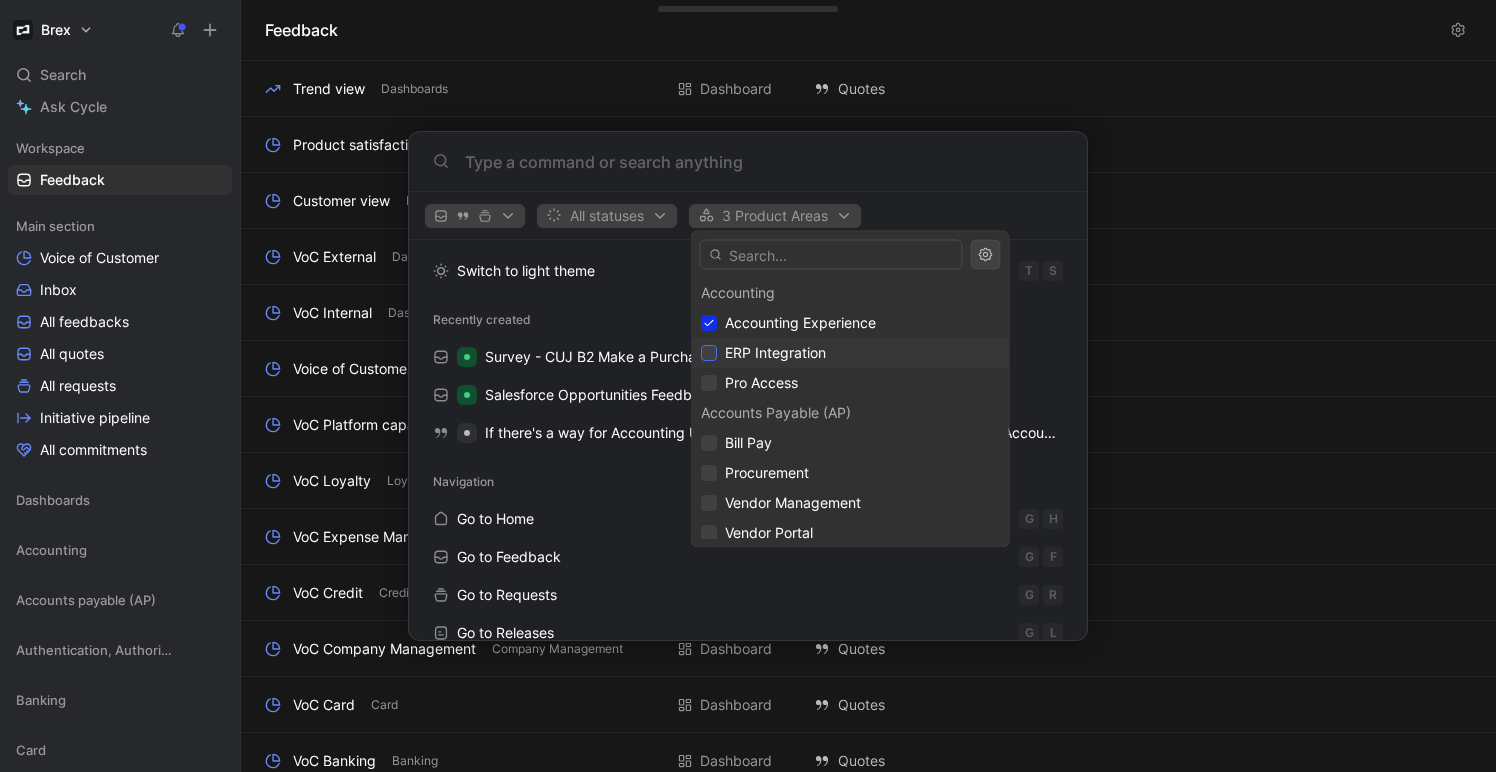 click 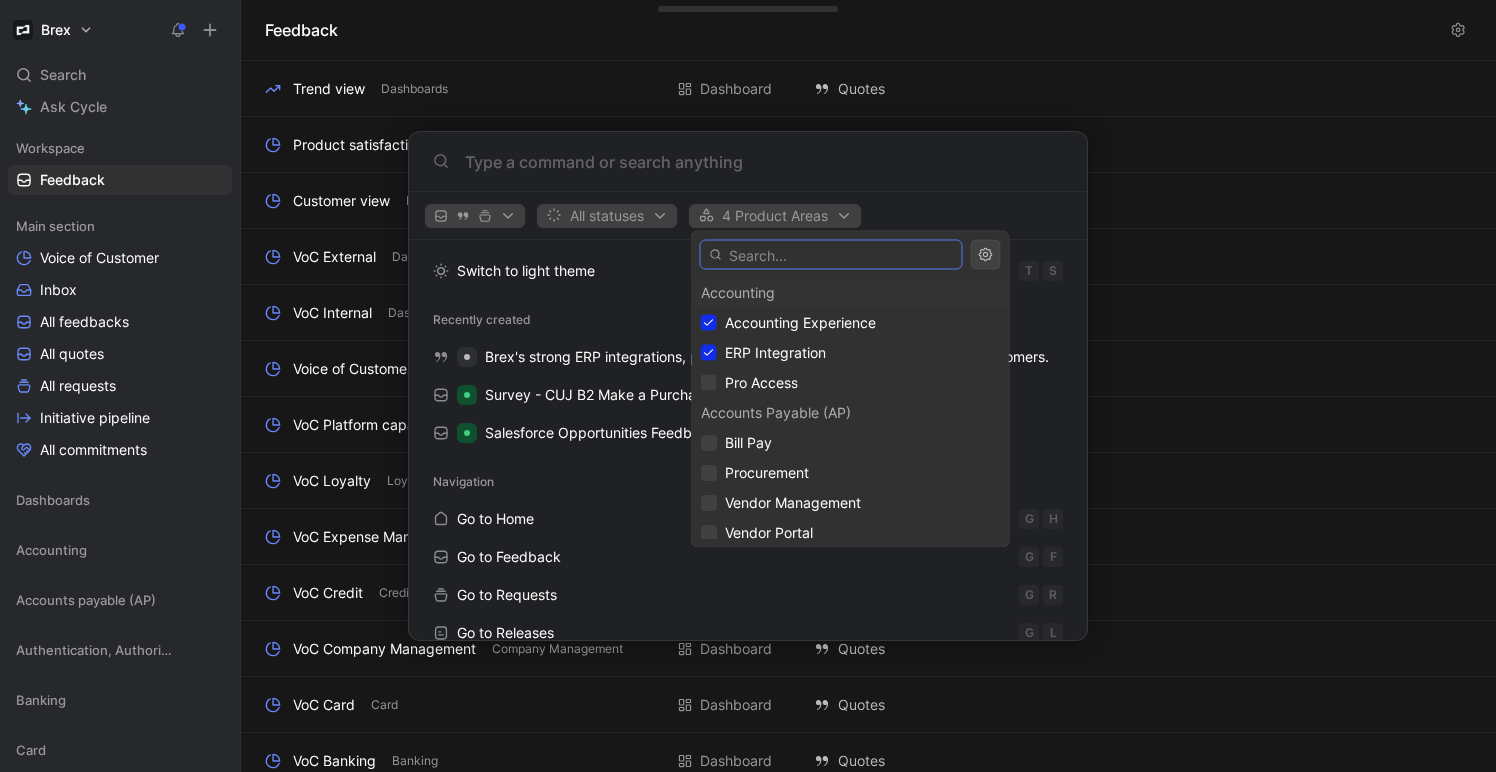 click at bounding box center [831, 255] 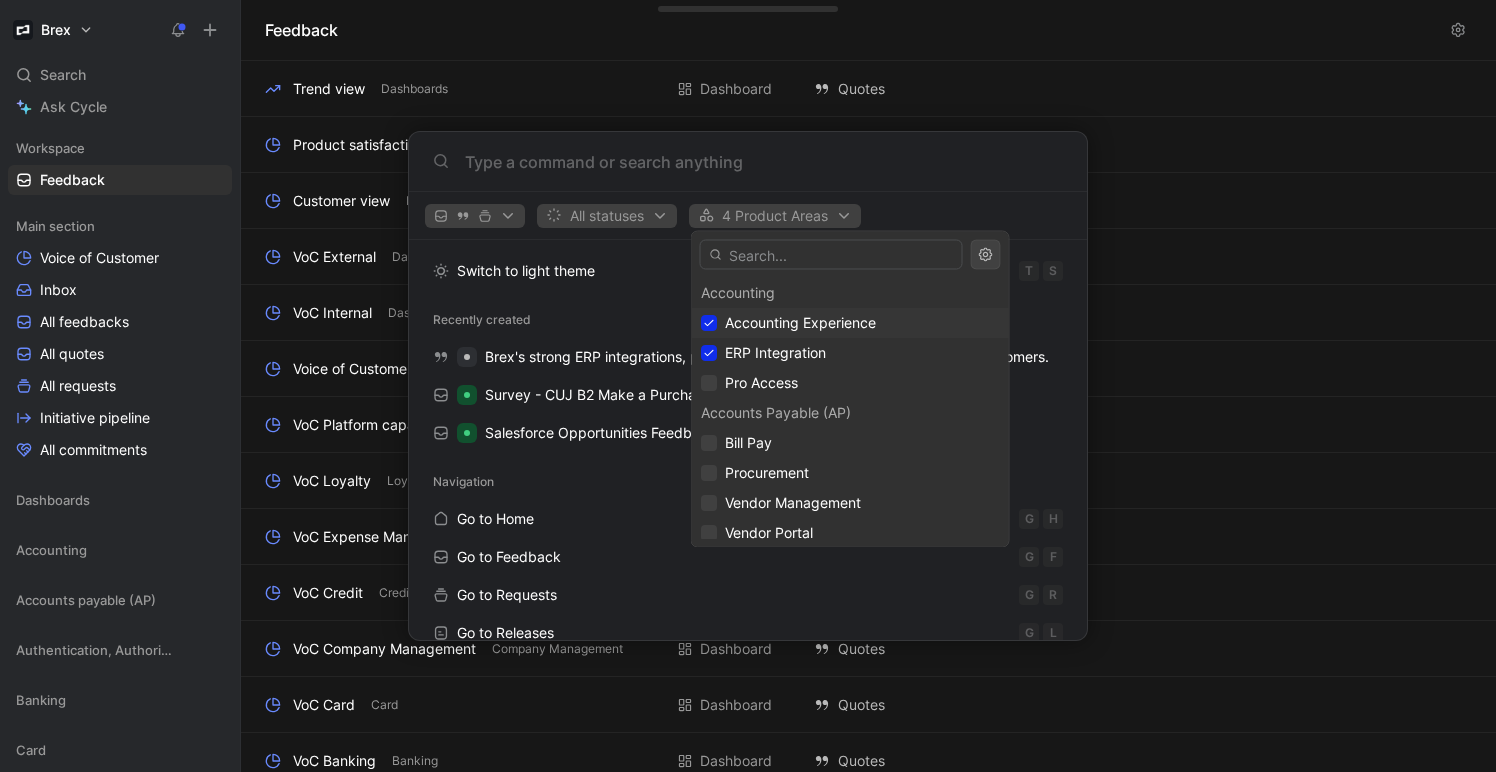 click on "Accounting Experience" at bounding box center (800, 322) 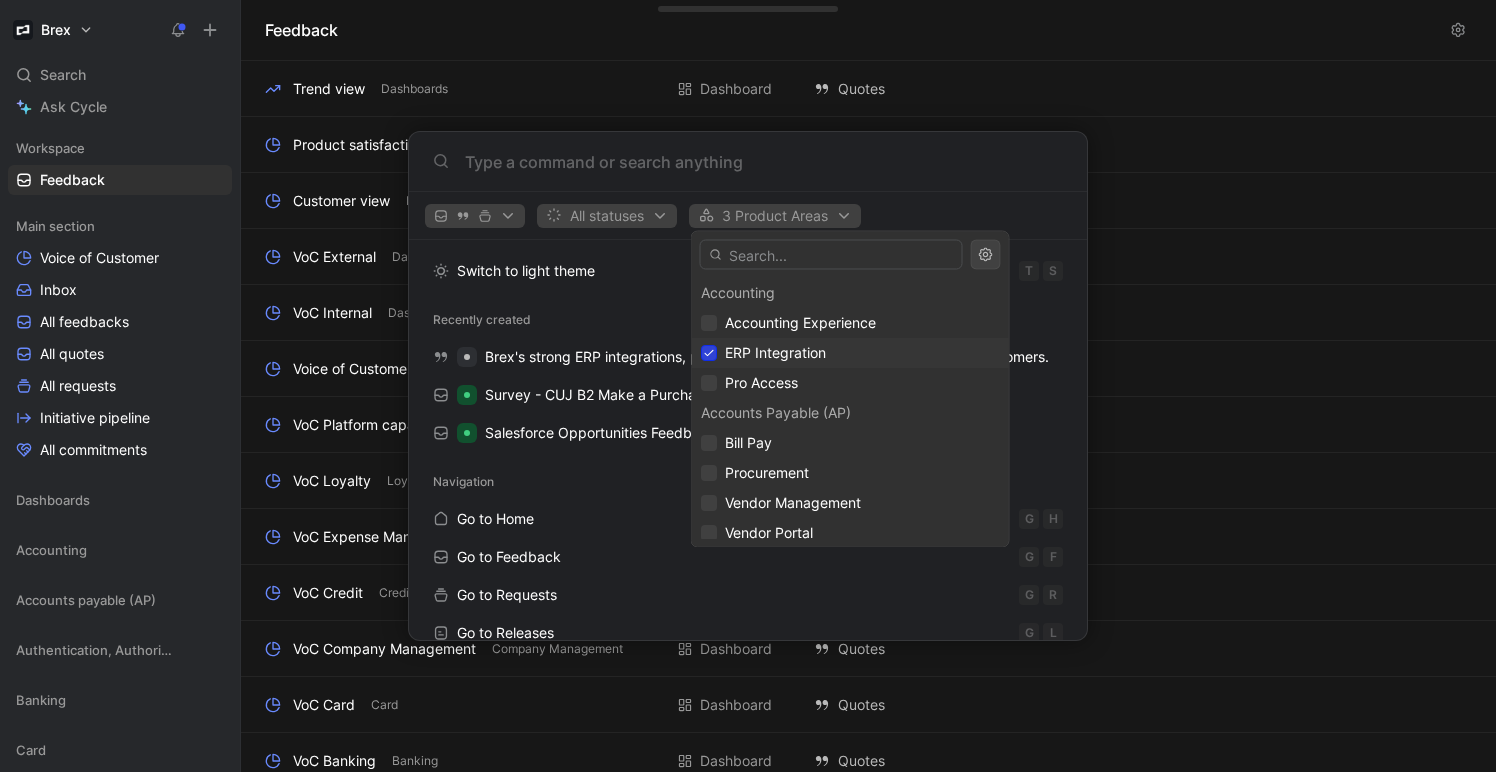 click 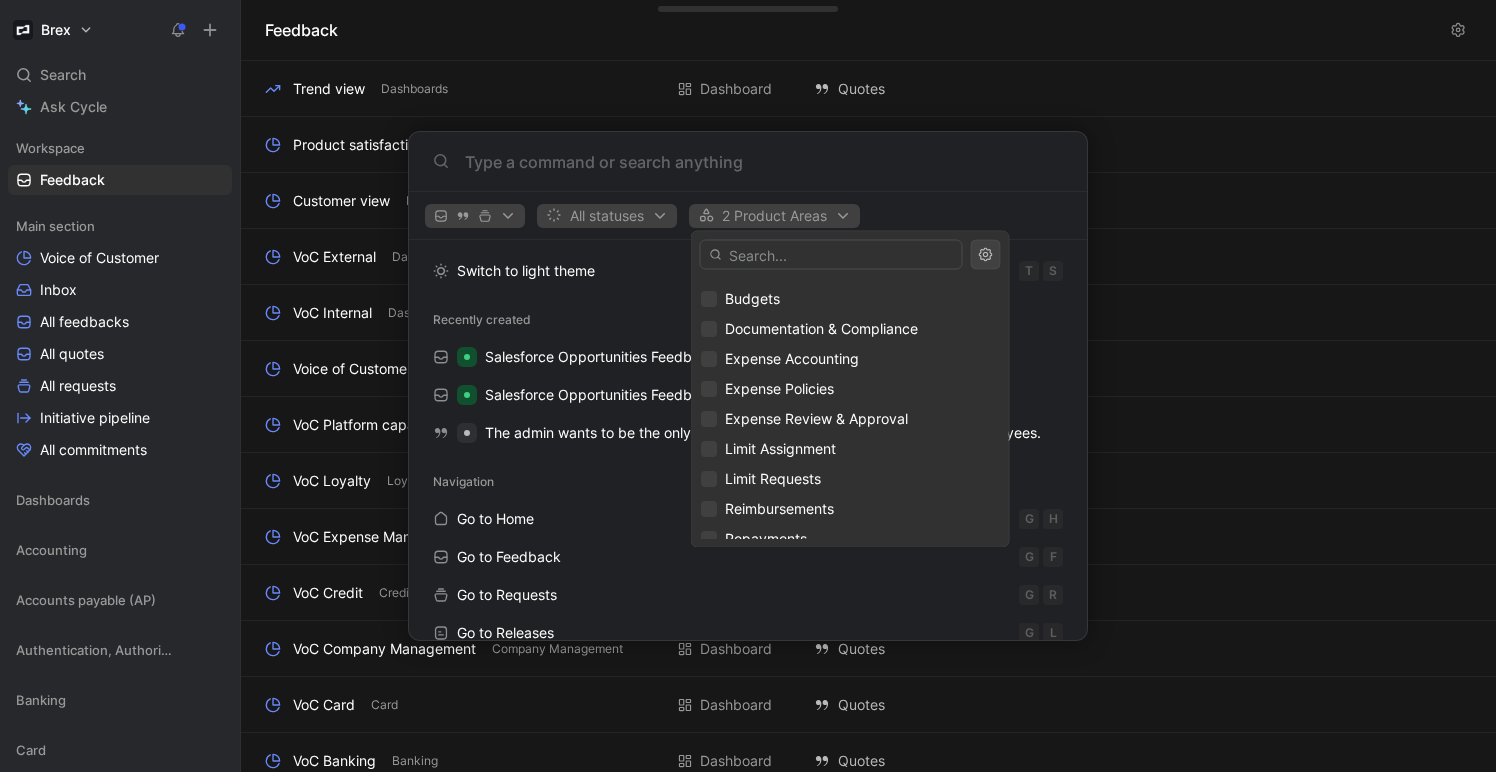 scroll, scrollTop: 1739, scrollLeft: 0, axis: vertical 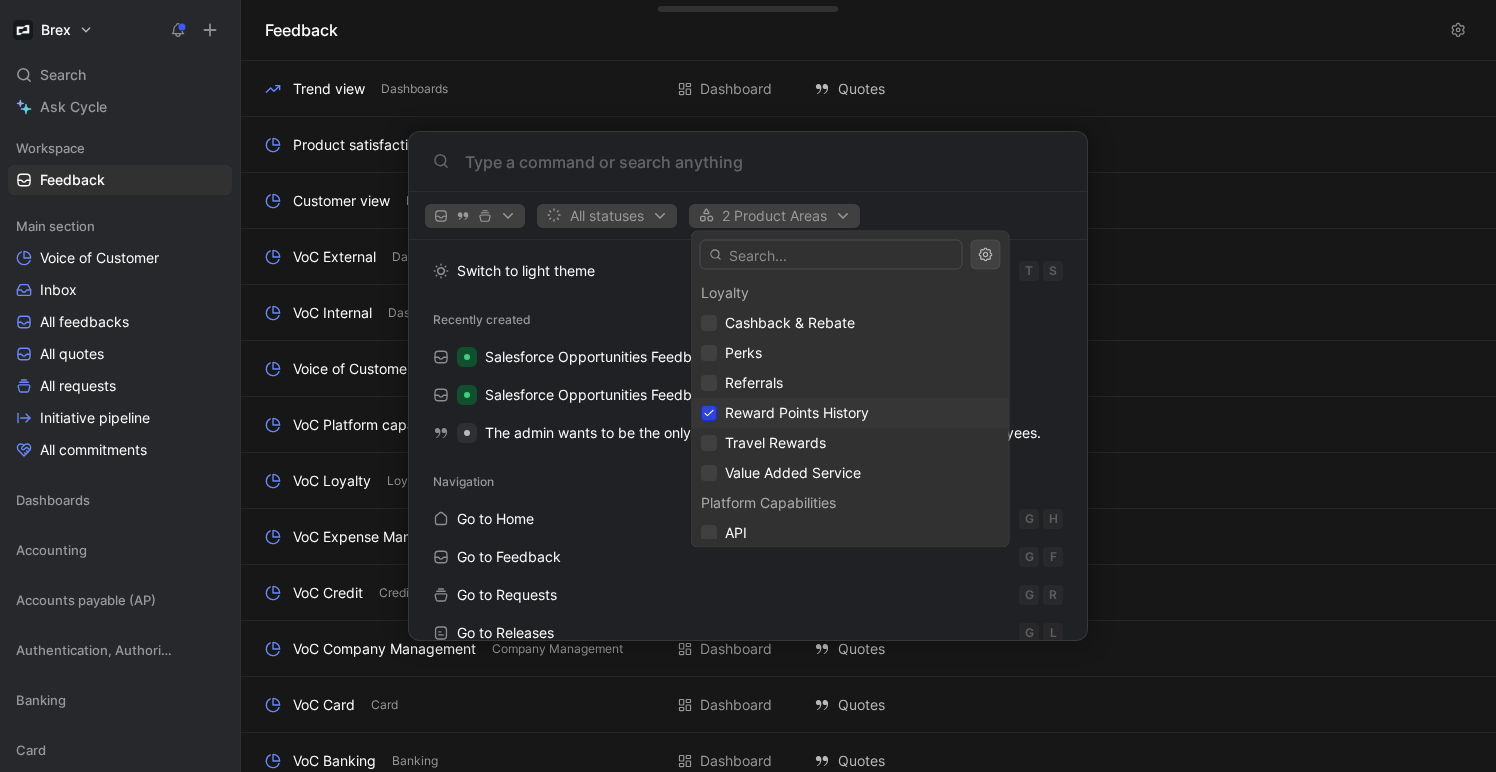 click 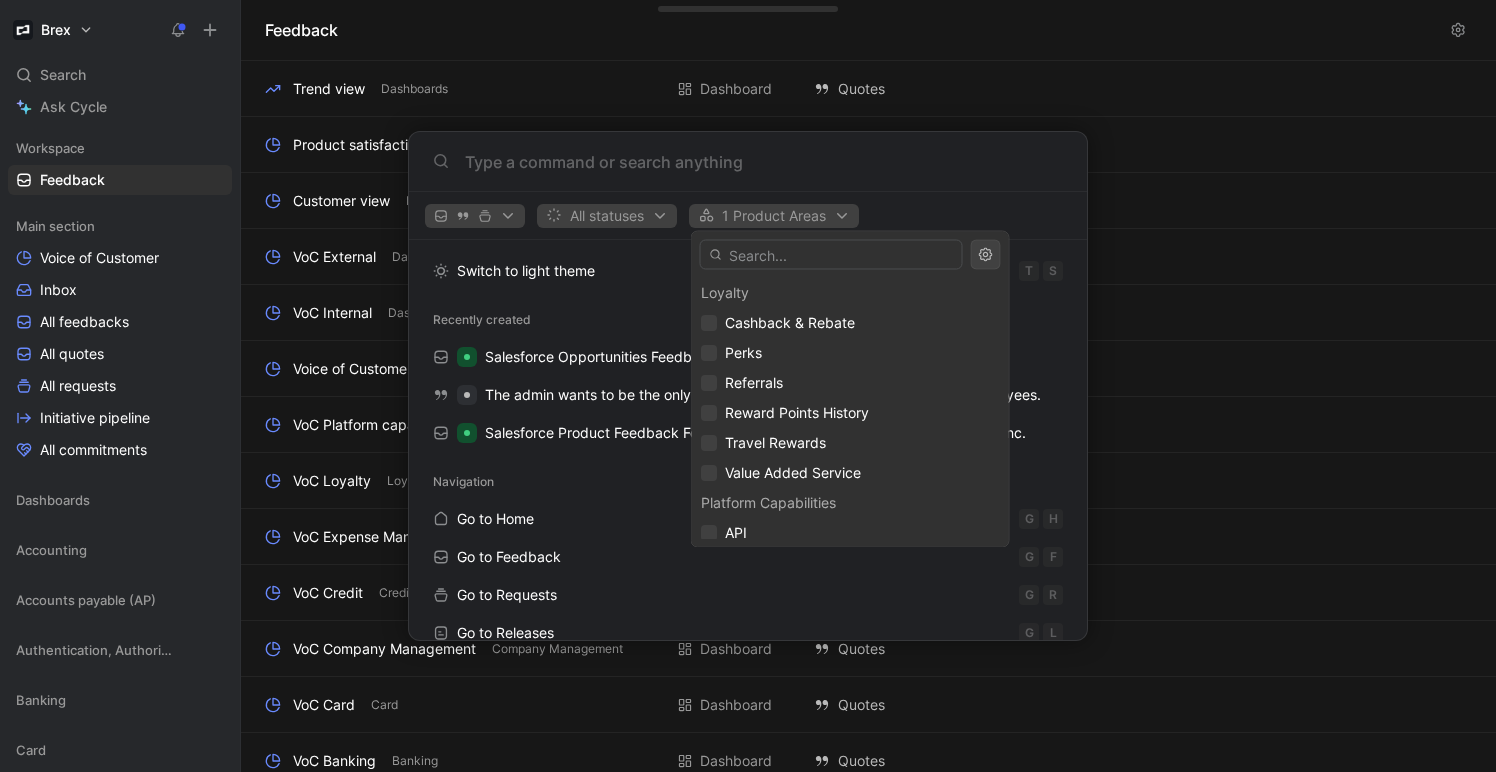 click on "Brex Search ⌘ K Ask Cycle Workspace Feedback G then F Main section Voice of Customer Inbox All feedbacks All quotes All requests Initiative pipeline All commitments Dashboards Accounting Accounts payable (AP) Authentication, Authorization & Auditing Banking Card Company Management Credit Expense managment Loyalty VoC Loyalty Inbox Loyalty Requests to verify Quotes to verify Initiatives - Loyalty Platform Capabilities Travel AI monitoring Other
To pick up a draggable item, press the space bar.
While dragging, use the arrow keys to move the item.
Press space again to drop the item in its new position, or press escape to cancel.
Introducing Changelog Enable now Help center Invite member Feedback Trend view Dashboards Dashboard   Quotes Add description Product satisfaction Dashboards Dashboard   Quotes Add description Customer view Dashboards Dashboard   Quotes Add description VoC External Dashboards Dashboard   Quotes Add description VoC Internal Dashboards Dashboard   Quotes" at bounding box center (748, 386) 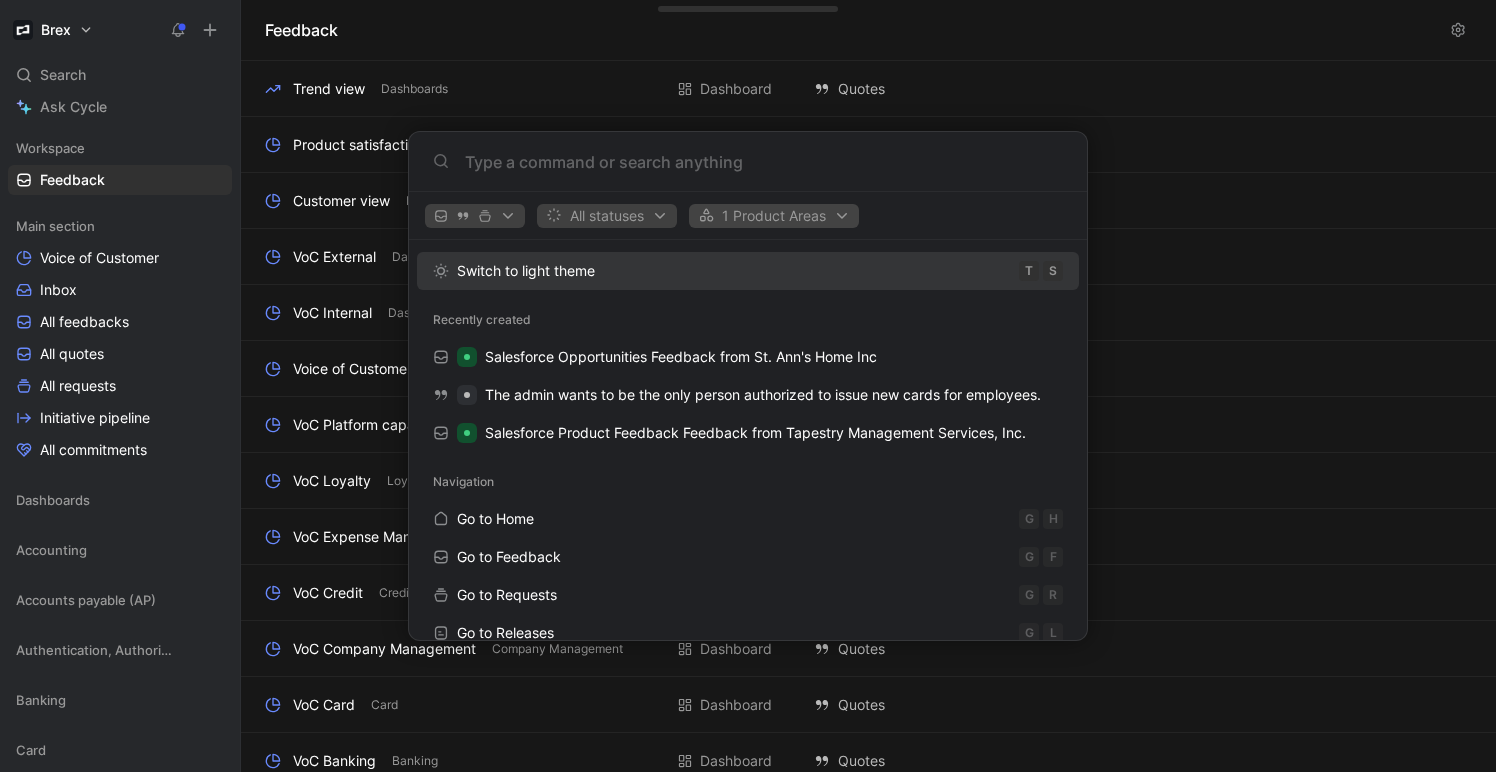 click on "Brex Search ⌘ K Ask Cycle Workspace Feedback G then F Main section Voice of Customer Inbox All feedbacks All quotes All requests Initiative pipeline All commitments Dashboards Accounting Accounts payable (AP) Authentication, Authorization & Auditing Banking Card Company Management Credit Expense managment Loyalty VoC Loyalty Inbox Loyalty Requests to verify Quotes to verify Initiatives - Loyalty Platform Capabilities Travel AI monitoring Other
To pick up a draggable item, press the space bar.
While dragging, use the arrow keys to move the item.
Press space again to drop the item in its new position, or press escape to cancel.
Introducing Changelog Enable now Help center Invite member Feedback Trend view Dashboards Dashboard   Quotes Add description Product satisfaction Dashboards Dashboard   Quotes Add description Customer view Dashboards Dashboard   Quotes Add description VoC External Dashboards Dashboard   Quotes Add description VoC Internal Dashboards Dashboard   Quotes" at bounding box center [748, 386] 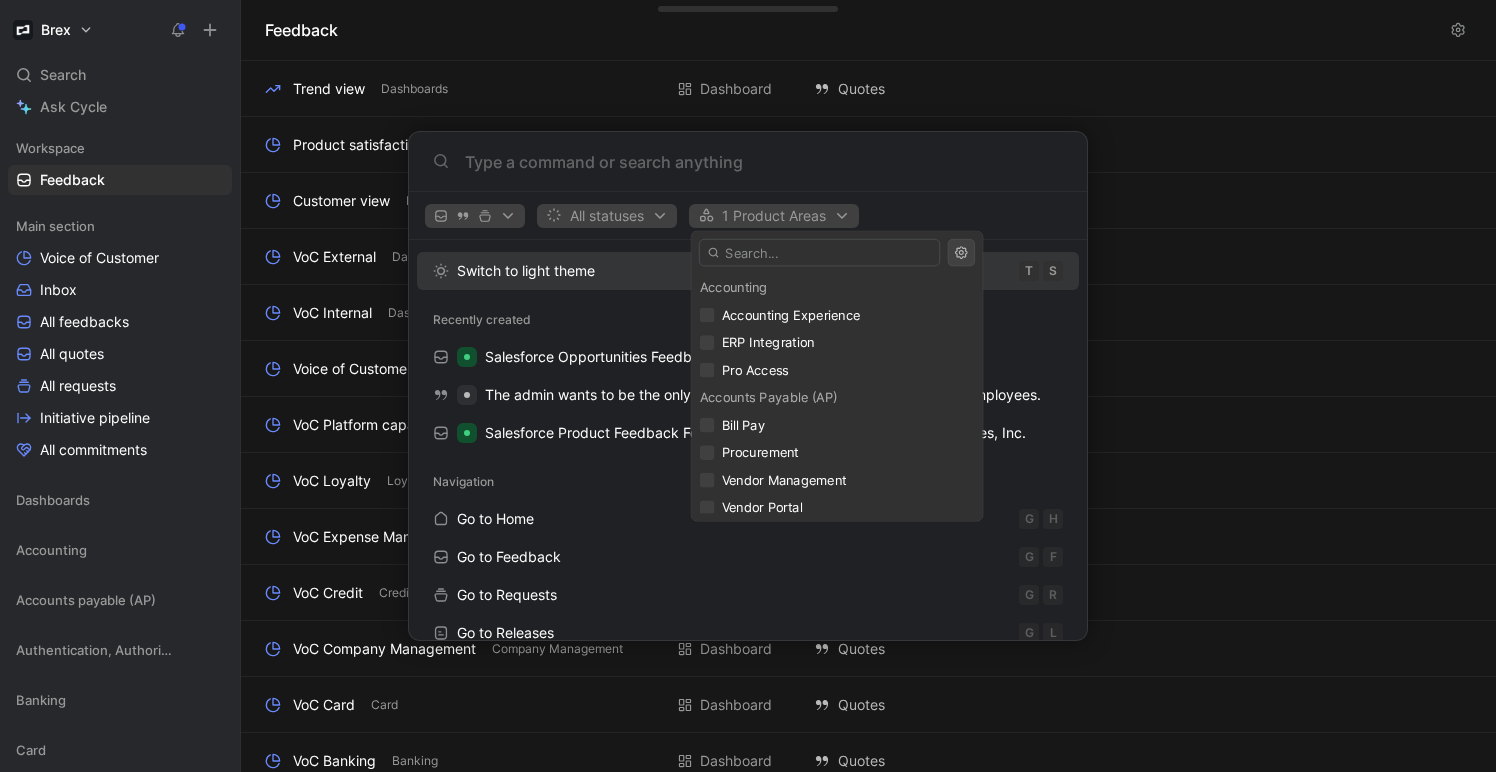 click on "Brex Search ⌘ K Ask Cycle Workspace Feedback G then F Main section Voice of Customer Inbox All feedbacks All quotes All requests Initiative pipeline All commitments Dashboards Accounting Accounts payable (AP) Authentication, Authorization & Auditing Banking Card Company Management Credit Expense managment Loyalty VoC Loyalty Inbox Loyalty Requests to verify Quotes to verify Initiatives - Loyalty Platform Capabilities Travel AI monitoring Other
To pick up a draggable item, press the space bar.
While dragging, use the arrow keys to move the item.
Press space again to drop the item in its new position, or press escape to cancel.
Introducing Changelog Enable now Help center Invite member Feedback Trend view Dashboards Dashboard   Quotes Add description Product satisfaction Dashboards Dashboard   Quotes Add description Customer view Dashboards Dashboard   Quotes Add description VoC External Dashboards Dashboard   Quotes Add description VoC Internal Dashboards Dashboard   Quotes" at bounding box center [748, 386] 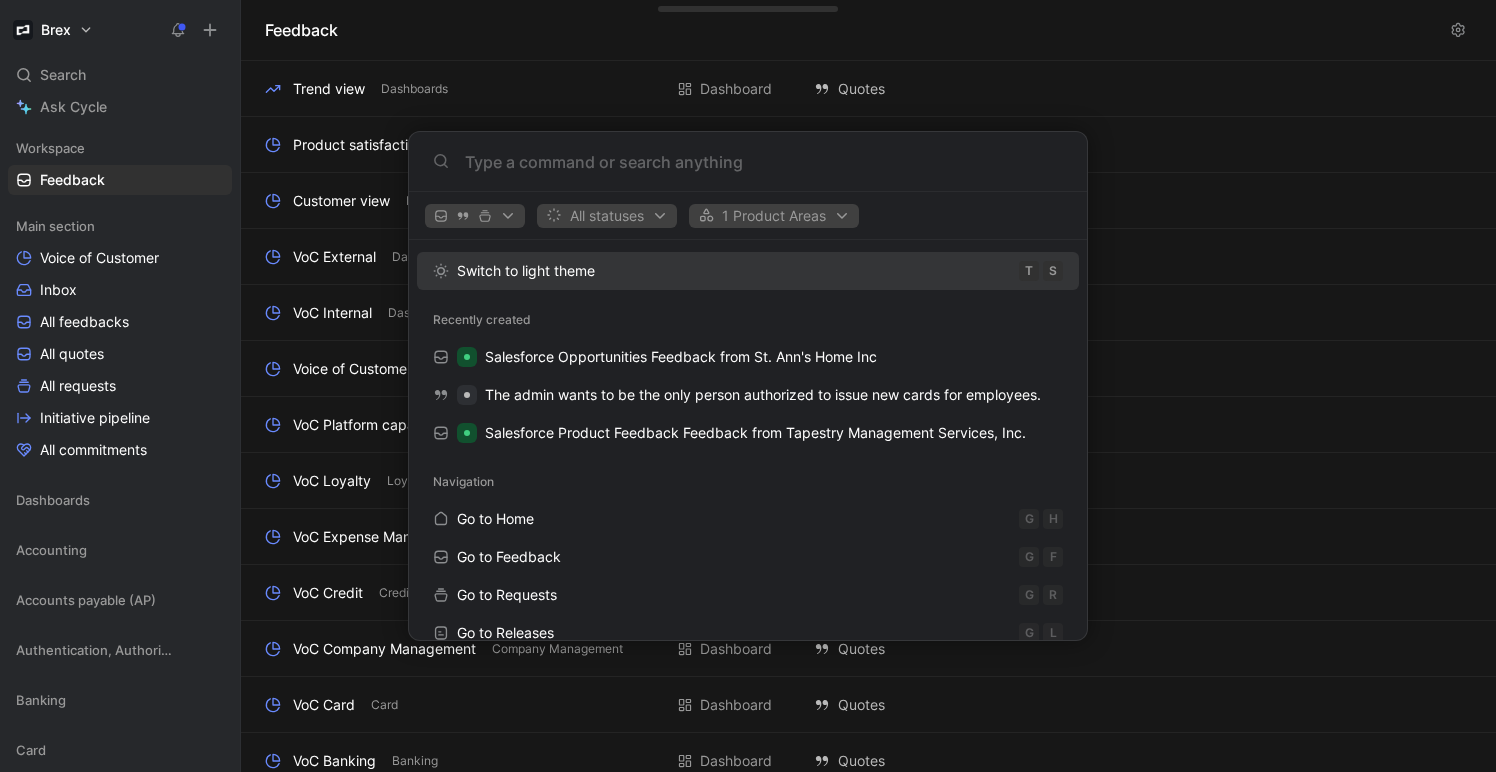 click at bounding box center (764, 162) 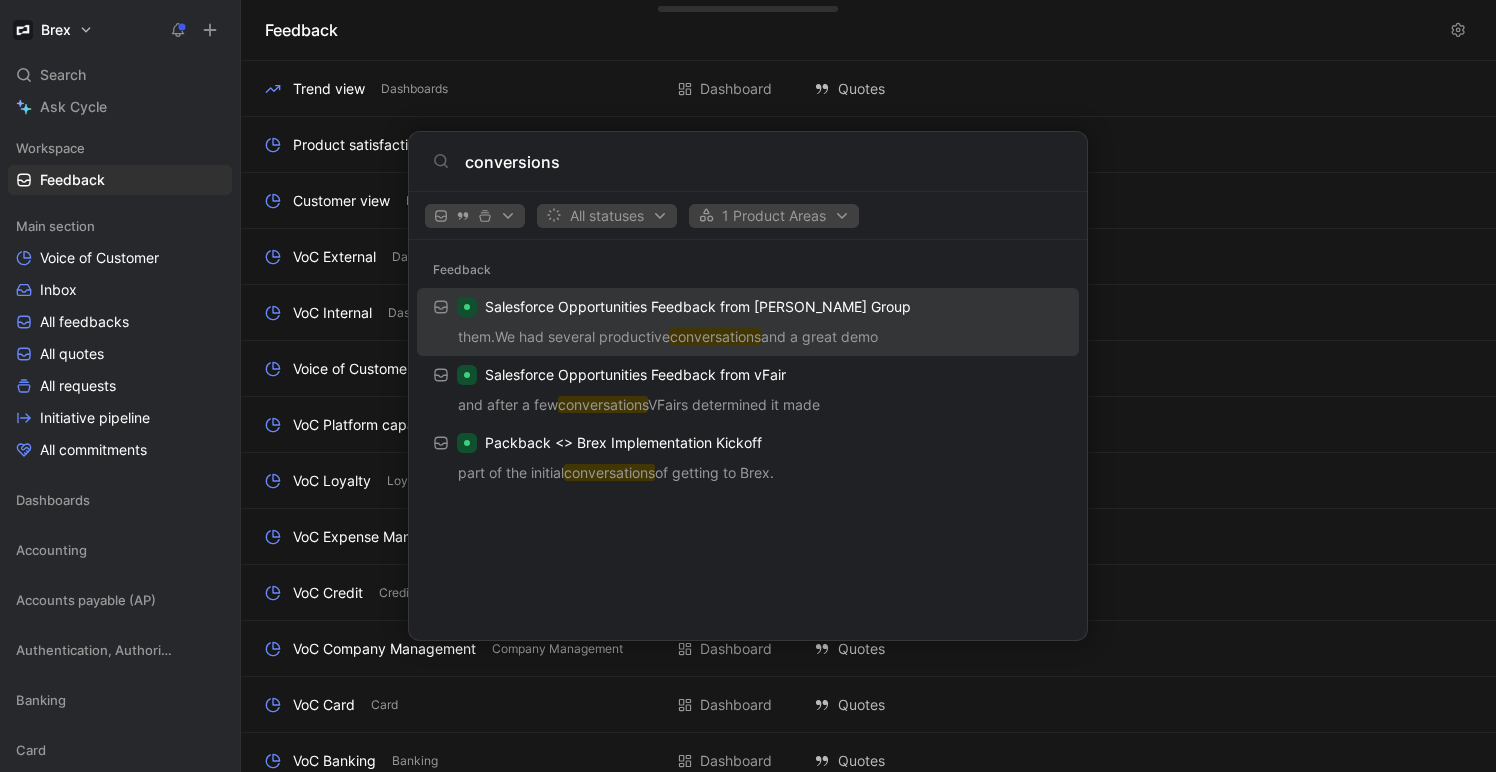 type on "conversions" 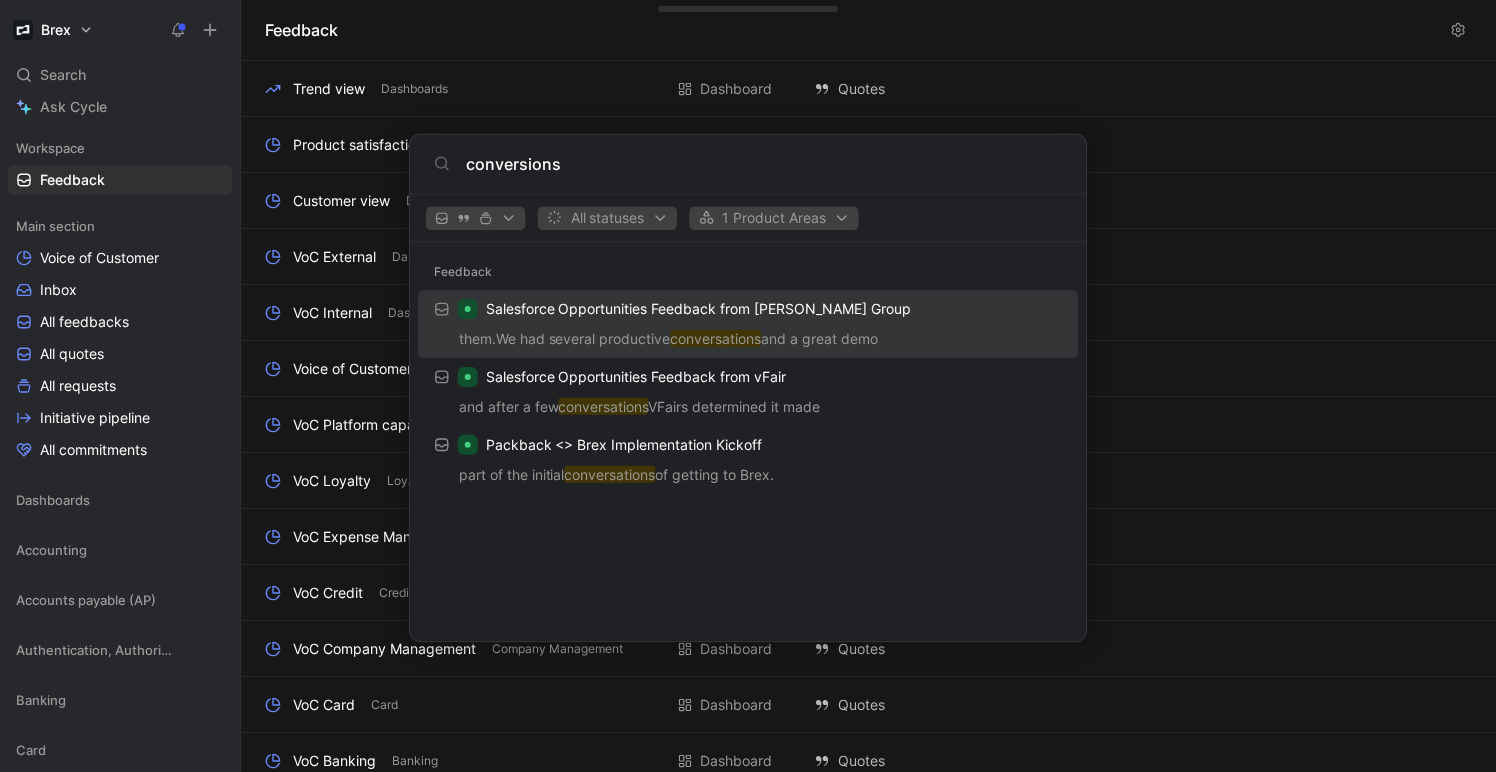 click on "Brex Search ⌘ K Ask Cycle Workspace Feedback G then F Main section Voice of Customer Inbox All feedbacks All quotes All requests Initiative pipeline All commitments Dashboards Accounting Accounts payable (AP) Authentication, Authorization & Auditing Banking Card Company Management Credit Expense managment Loyalty VoC Loyalty Inbox Loyalty Requests to verify Quotes to verify Initiatives - Loyalty Platform Capabilities Travel AI monitoring Other
To pick up a draggable item, press the space bar.
While dragging, use the arrow keys to move the item.
Press space again to drop the item in its new position, or press escape to cancel.
Introducing Changelog Enable now Help center Invite member Feedback Trend view Dashboards Dashboard   Quotes Add description Product satisfaction Dashboards Dashboard   Quotes Add description Customer view Dashboards Dashboard   Quotes Add description VoC External Dashboards Dashboard   Quotes Add description VoC Internal Dashboards Dashboard   Quotes" at bounding box center (748, 386) 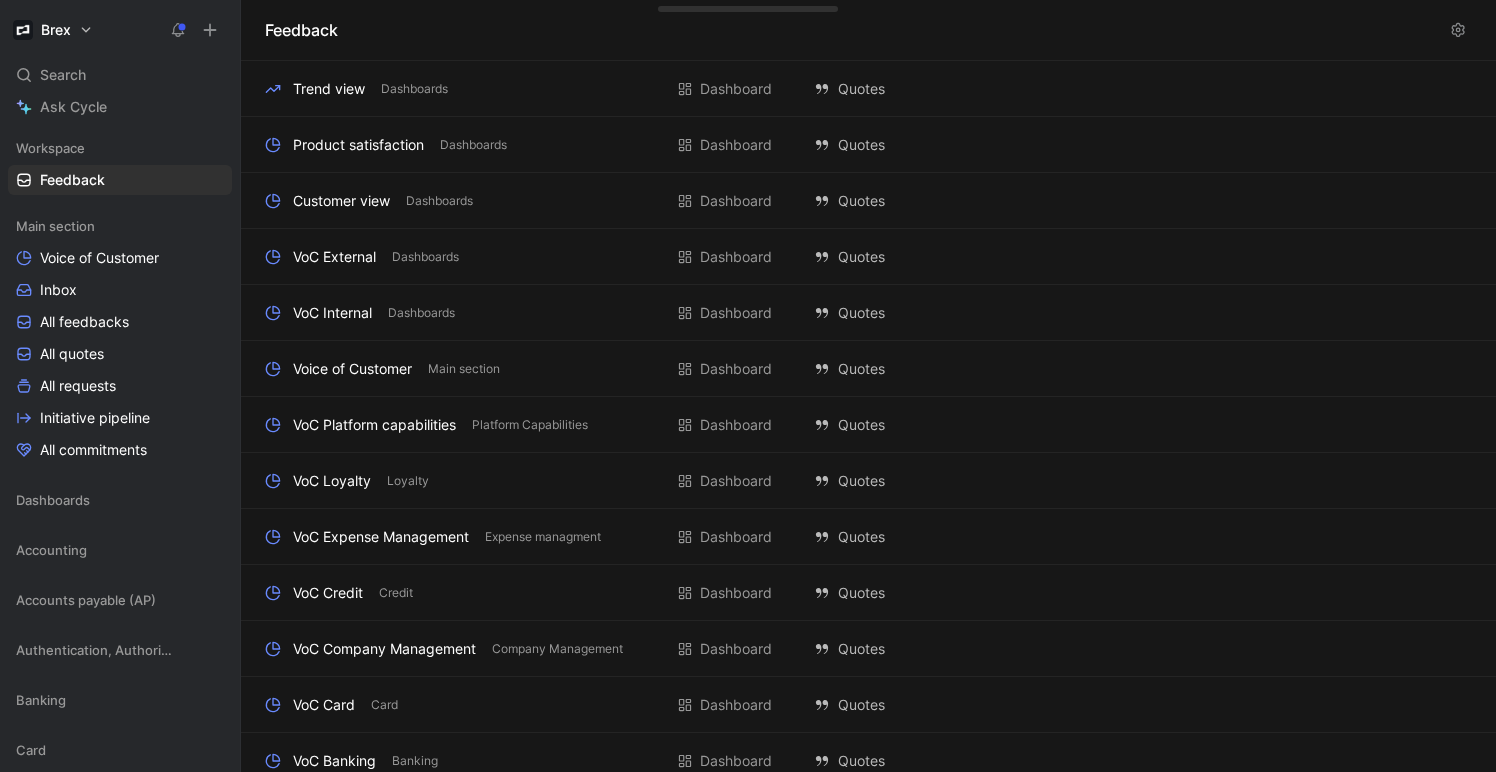 click on "Main section Voice of Customer Inbox All feedbacks All quotes All requests Initiative pipeline All commitments" at bounding box center [120, 338] 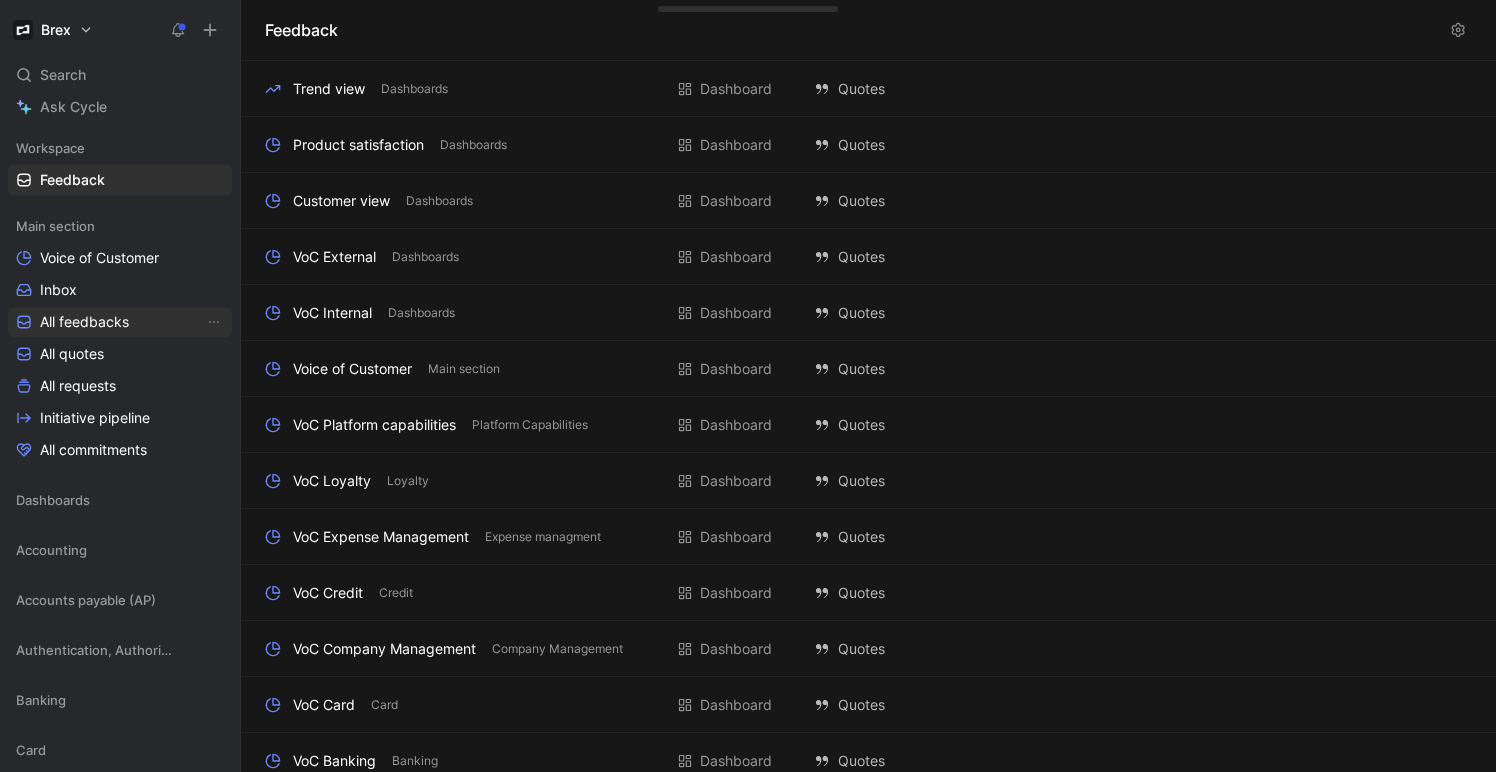 click on "All feedbacks" at bounding box center (120, 322) 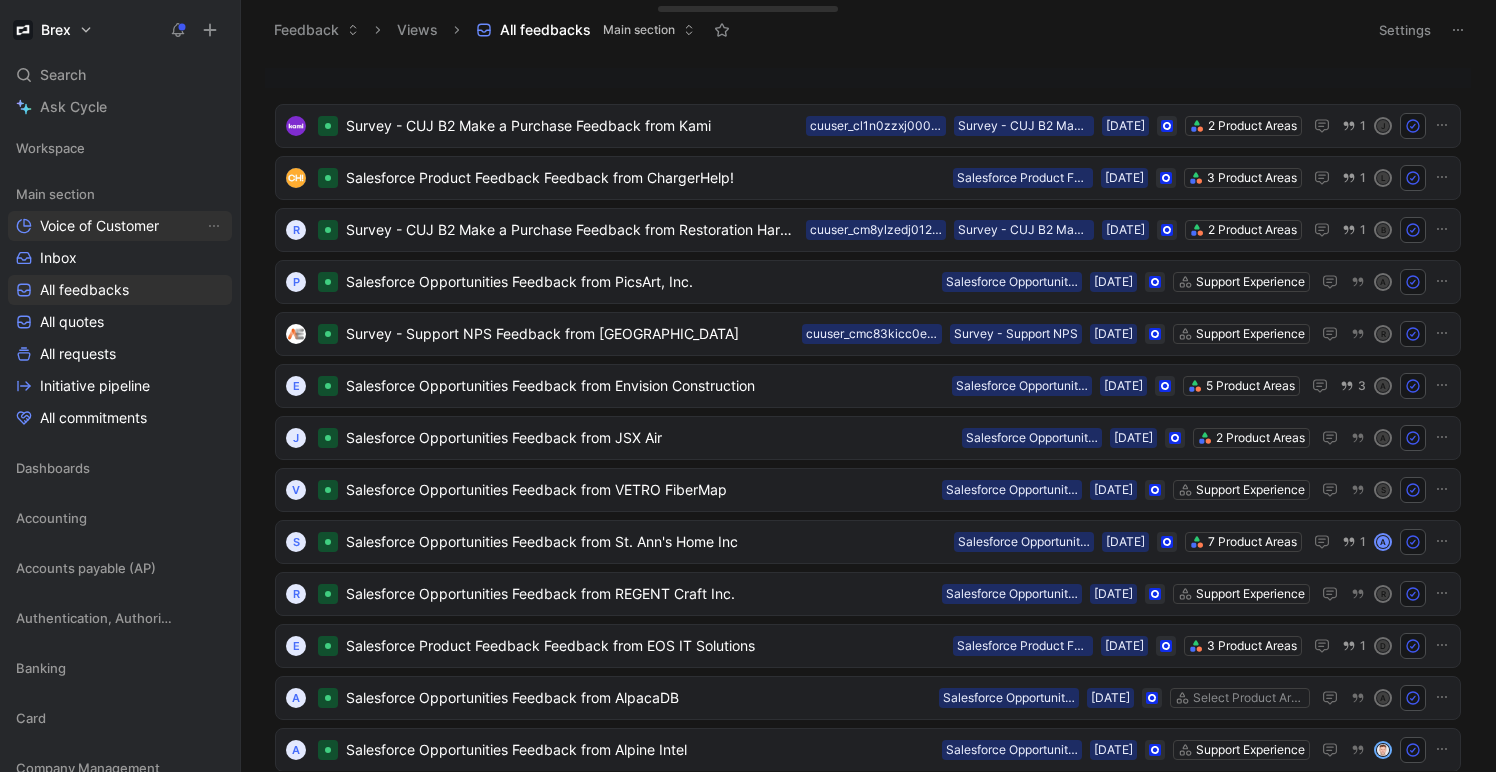 click on "Voice of Customer" at bounding box center (120, 226) 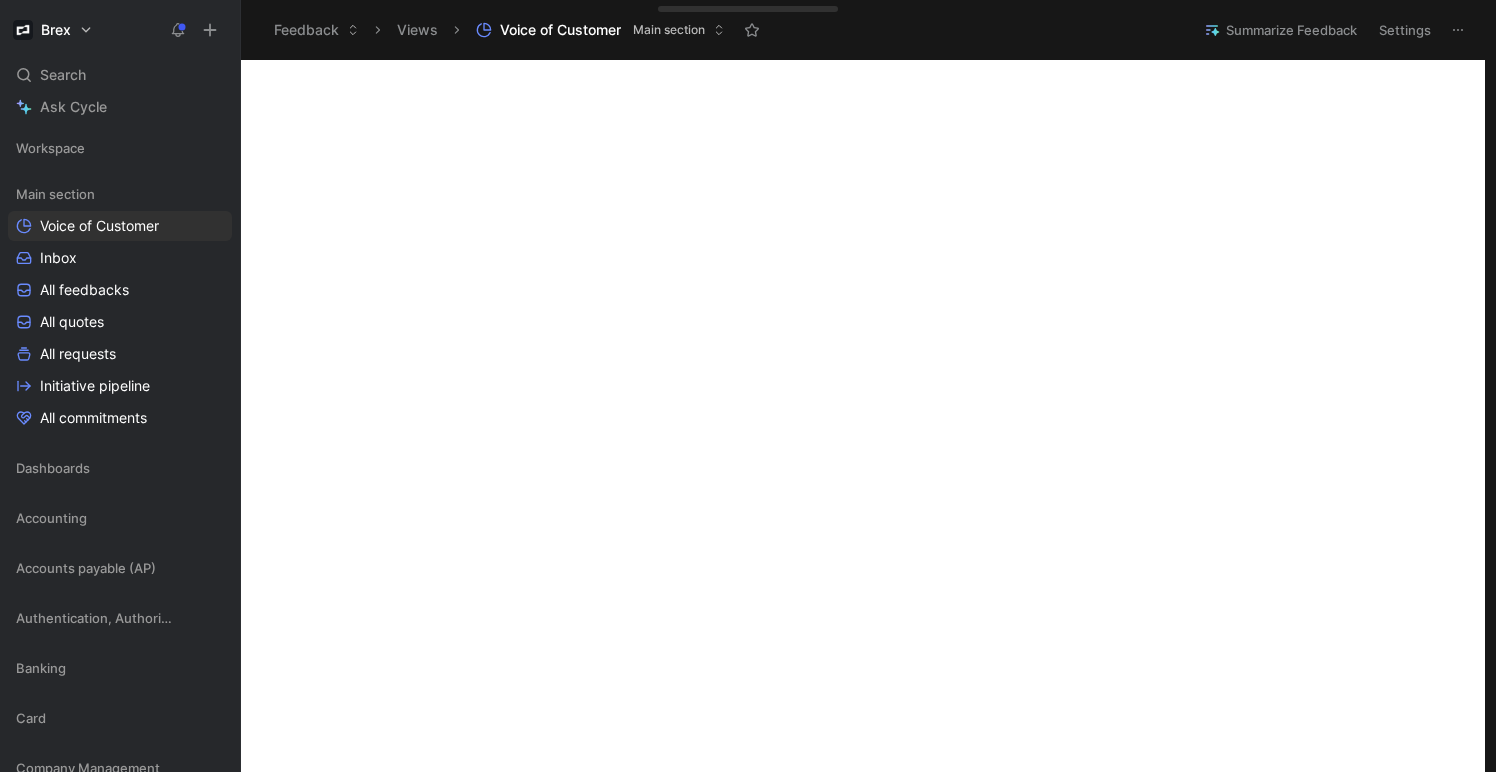 scroll, scrollTop: 883, scrollLeft: 0, axis: vertical 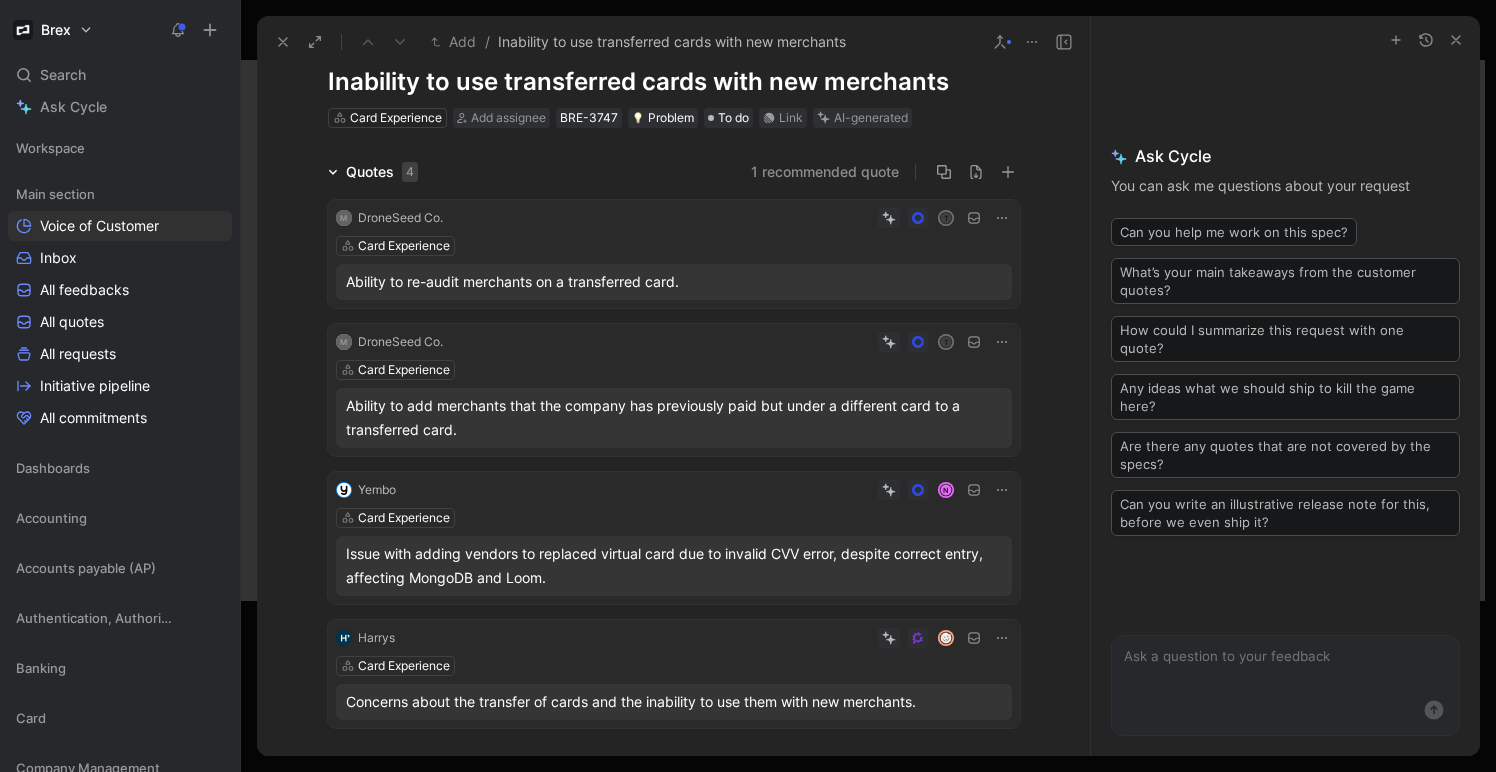 click on "Ability to add merchants that the company has previously paid but under a different card to a transferred card." at bounding box center (674, 418) 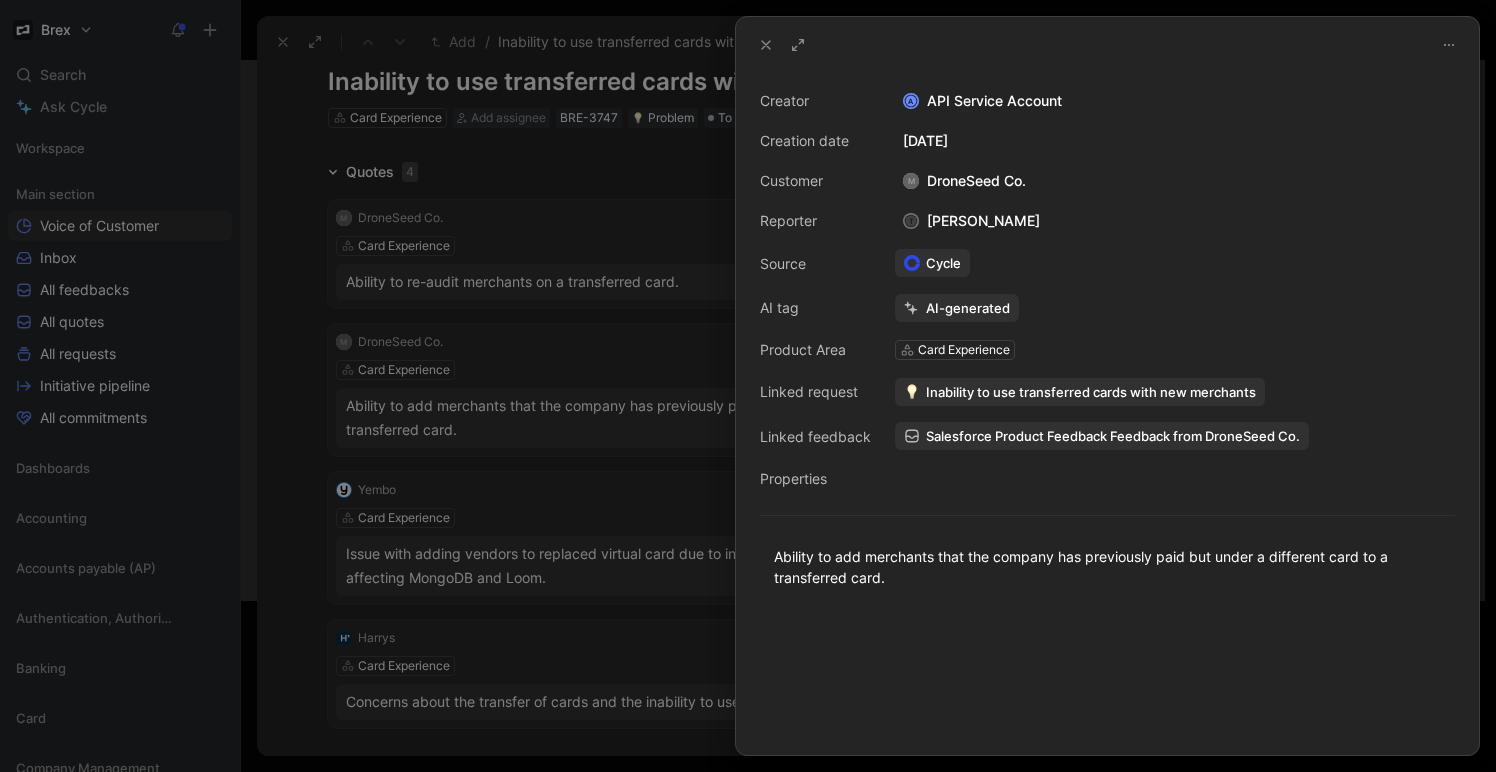 click at bounding box center [748, 386] 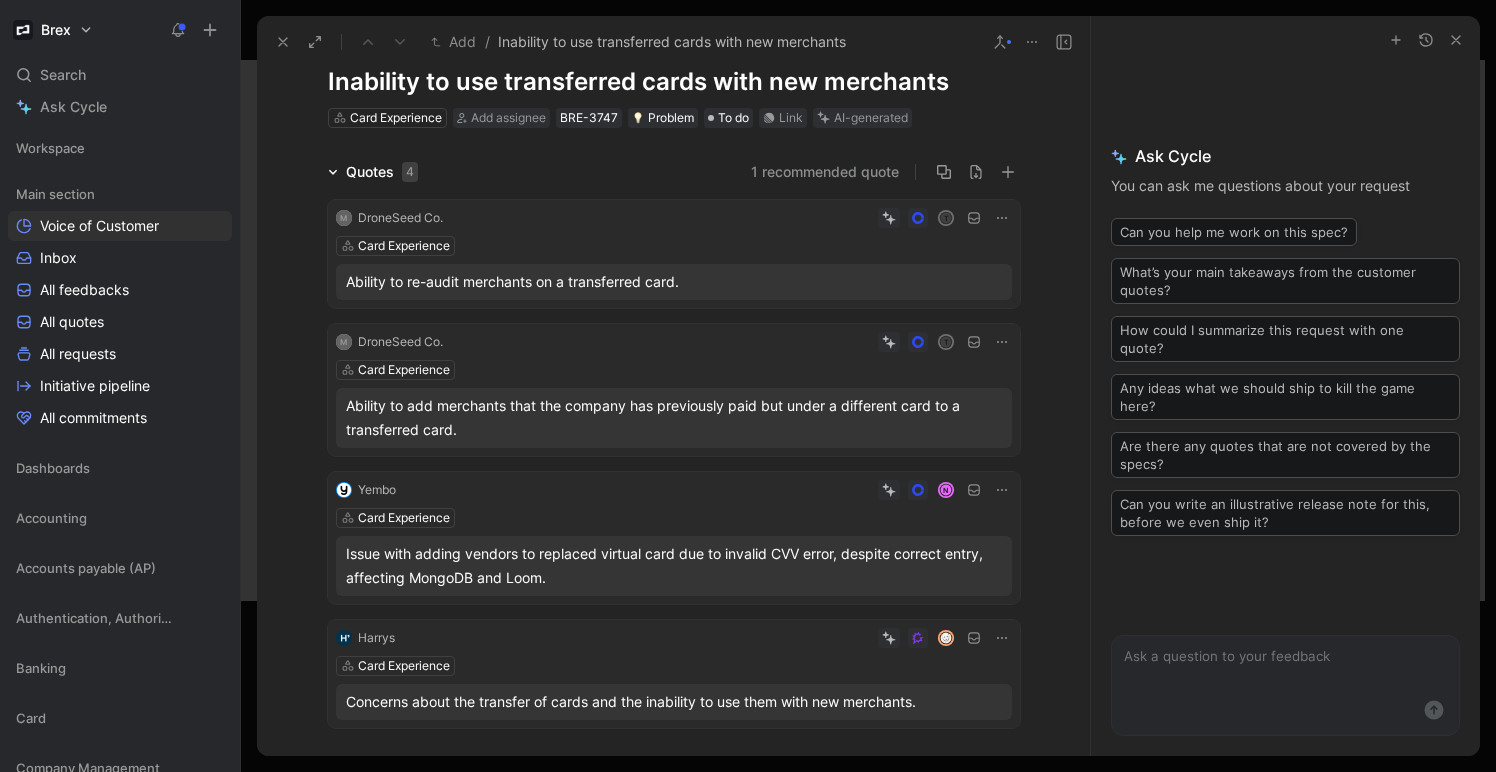 click on "Issue with adding vendors to replaced virtual card due to invalid CVV error, despite correct entry, affecting MongoDB and Loom." at bounding box center (674, 566) 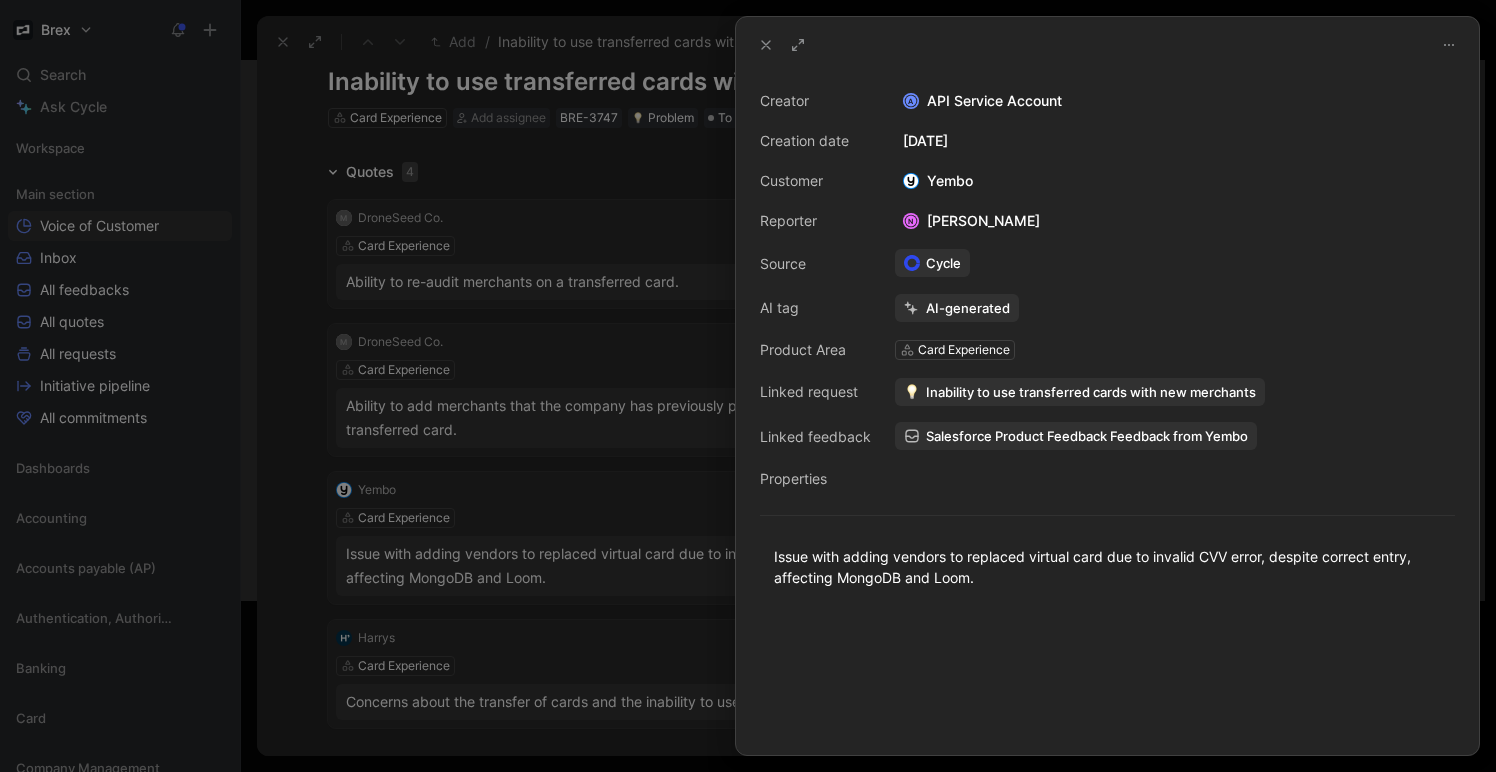 click at bounding box center (748, 386) 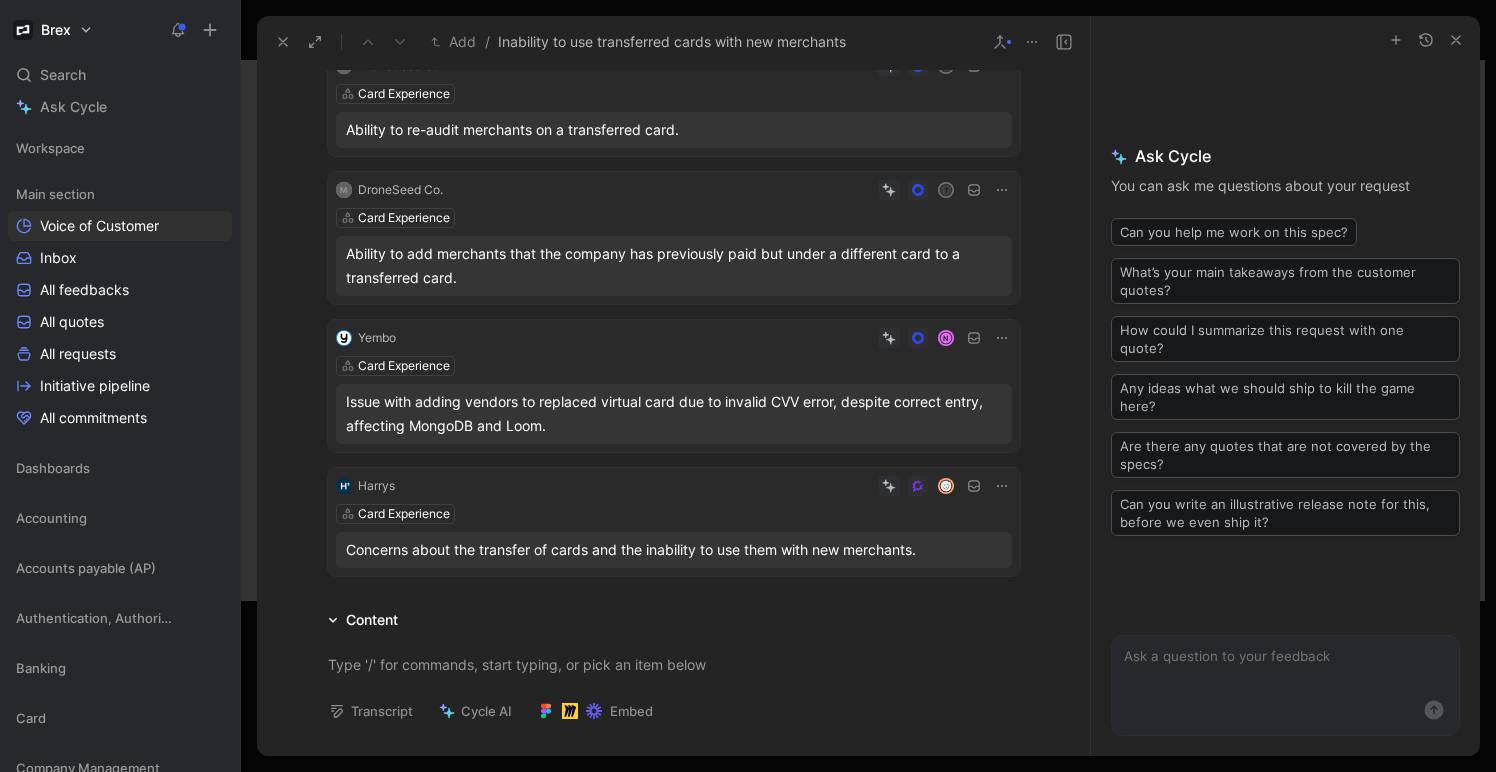 scroll, scrollTop: 335, scrollLeft: 0, axis: vertical 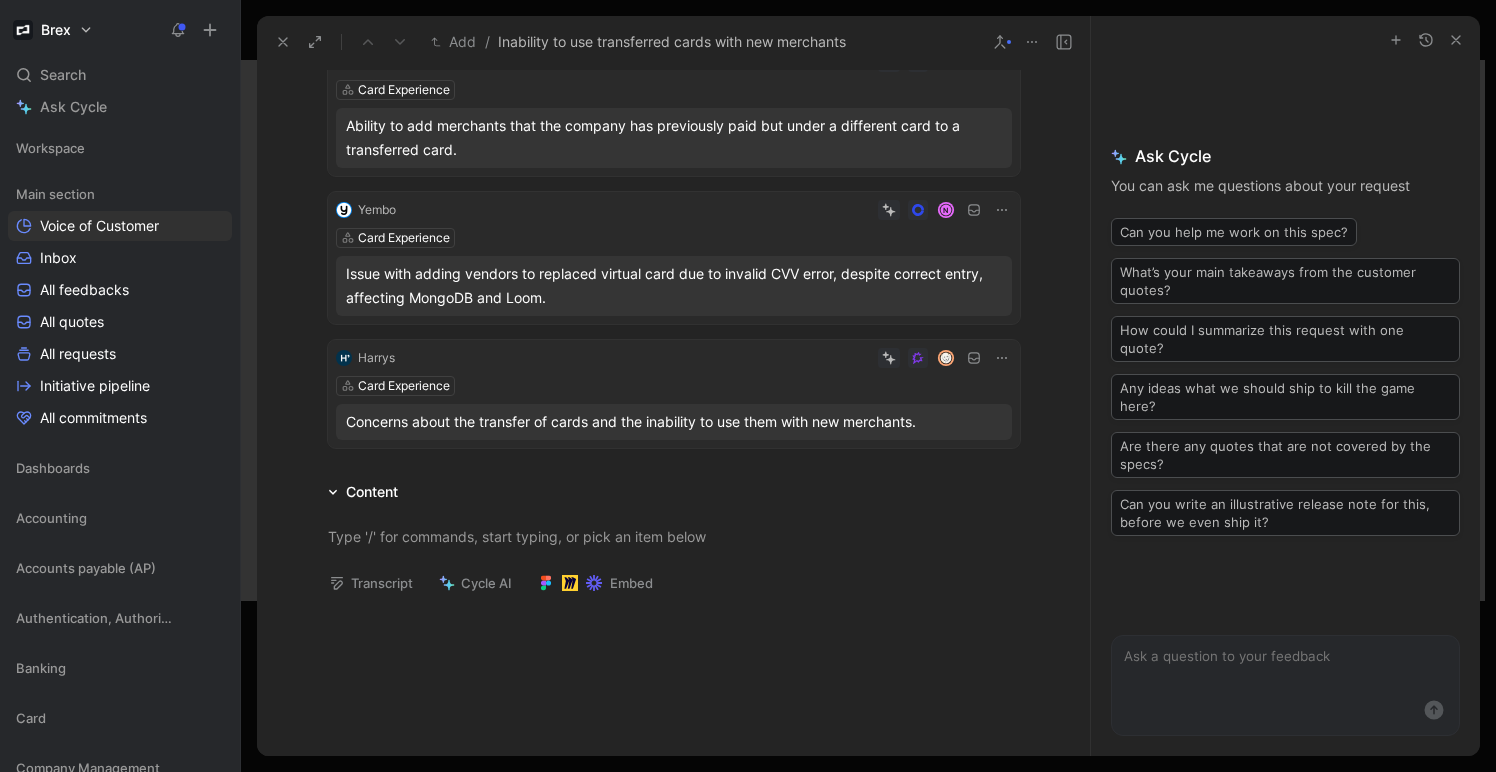 click on "Concerns about the transfer of cards and the inability to use them with new merchants." at bounding box center [674, 422] 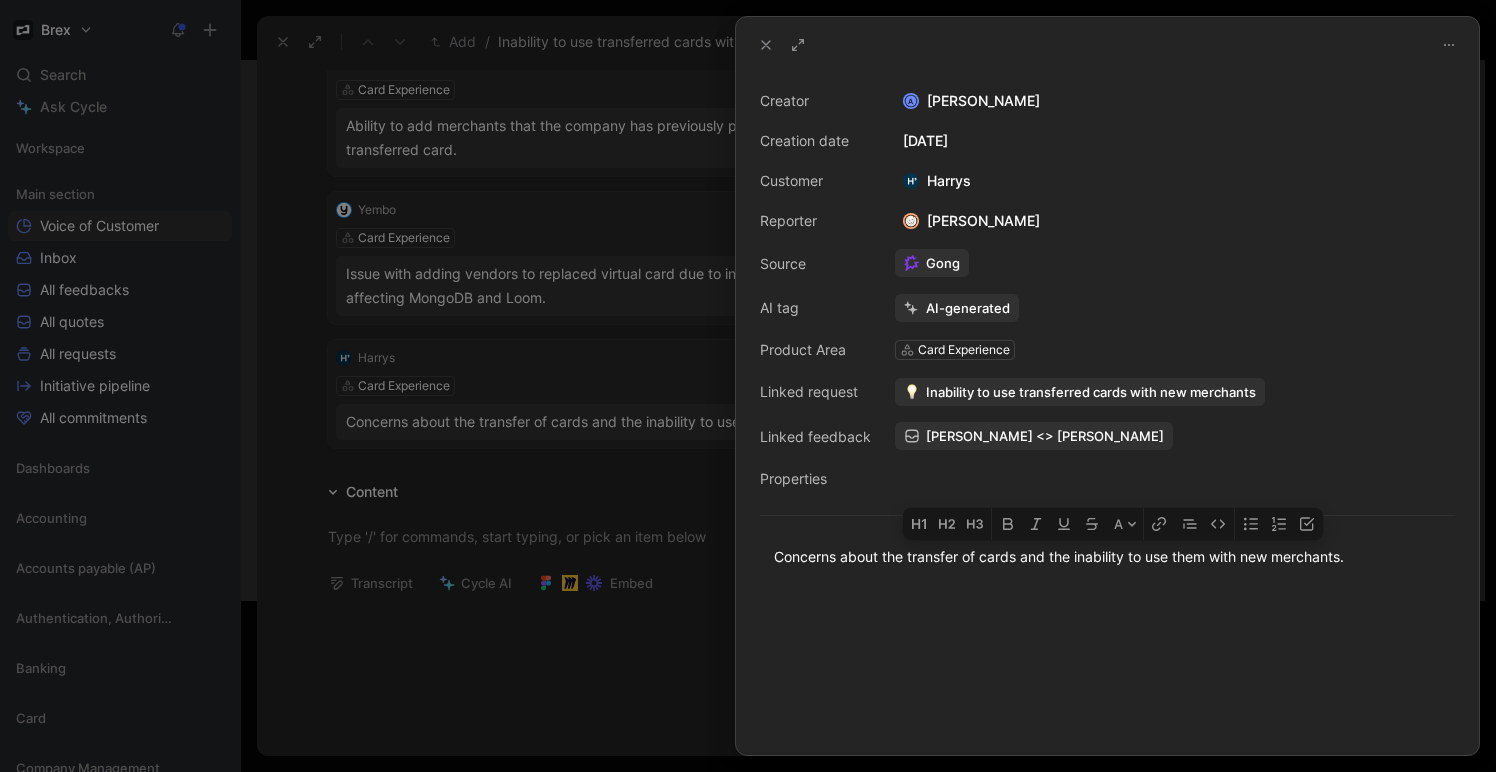 drag, startPoint x: 894, startPoint y: 557, endPoint x: 1384, endPoint y: 575, distance: 490.3305 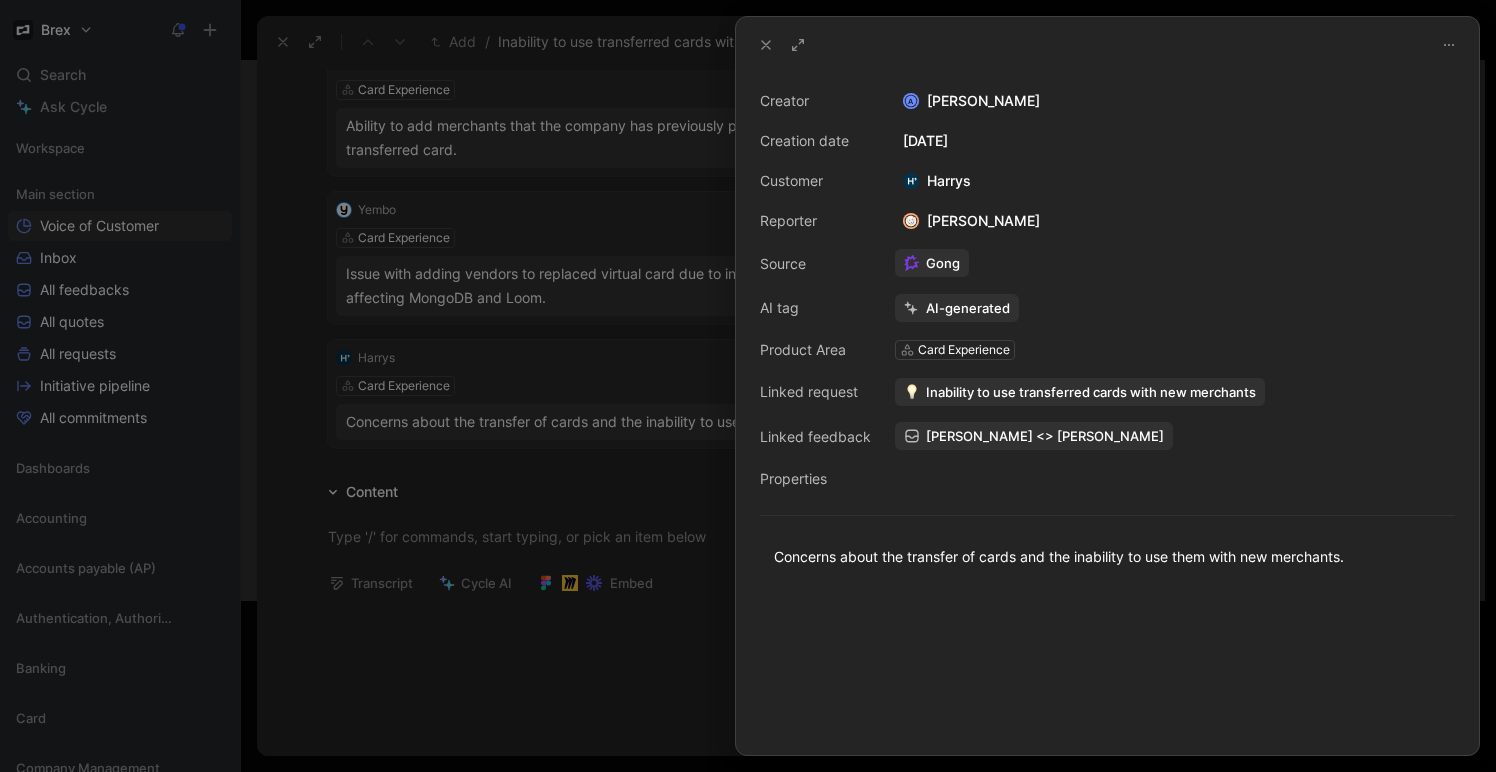 click at bounding box center (1107, 672) 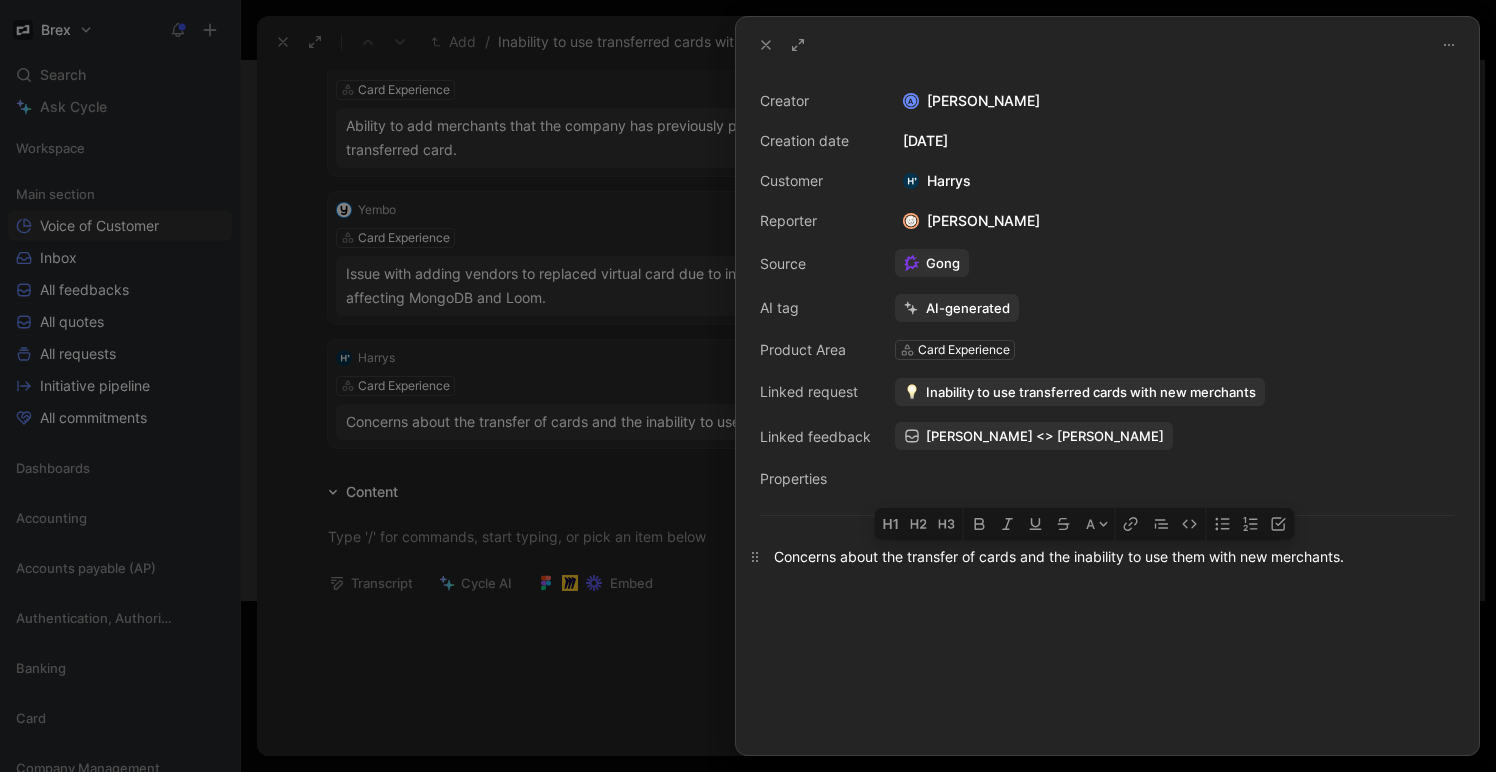 drag, startPoint x: 1365, startPoint y: 556, endPoint x: 818, endPoint y: 561, distance: 547.0228 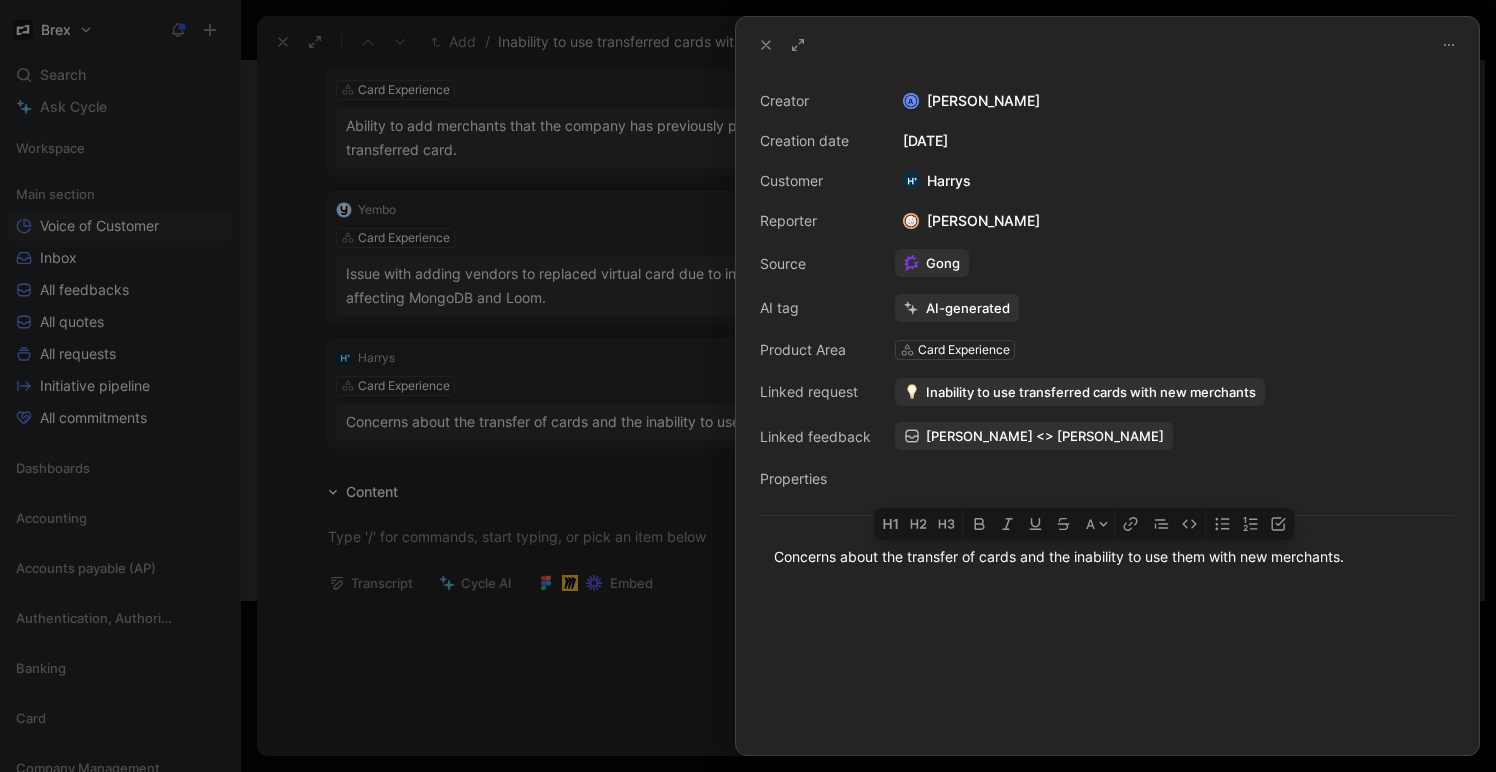 click at bounding box center [1107, 672] 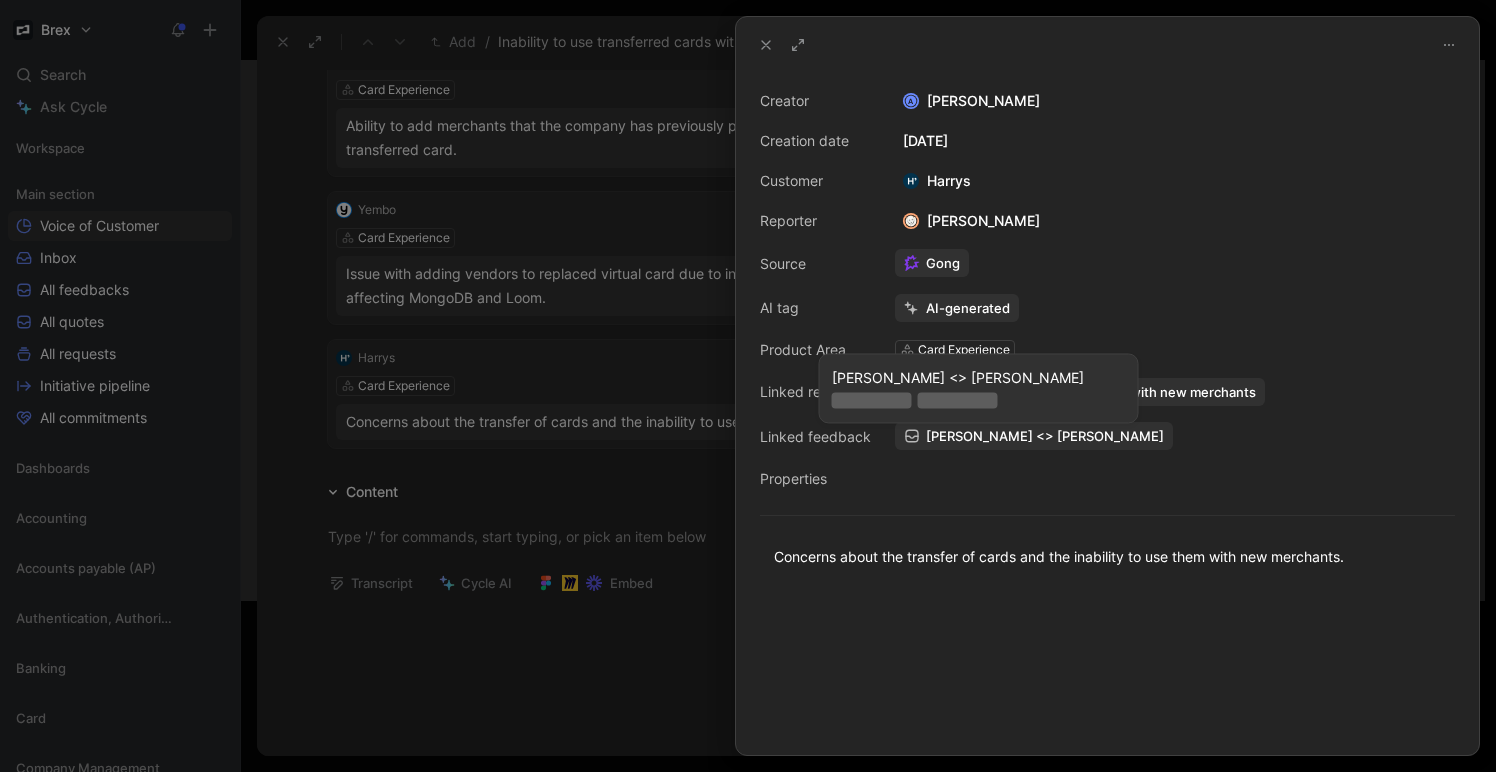 click on "[PERSON_NAME] <> [PERSON_NAME]" at bounding box center (1045, 436) 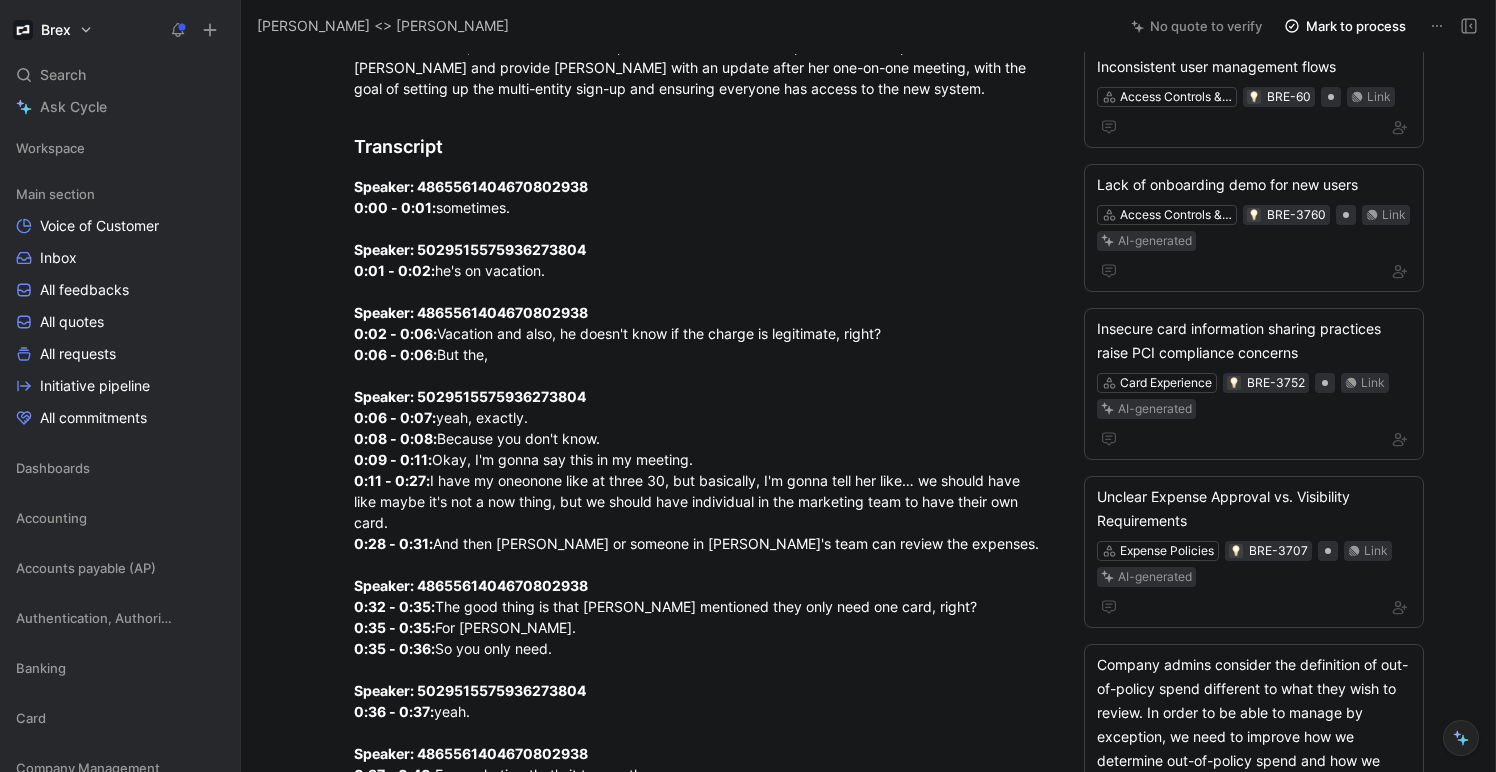 scroll, scrollTop: 116, scrollLeft: 0, axis: vertical 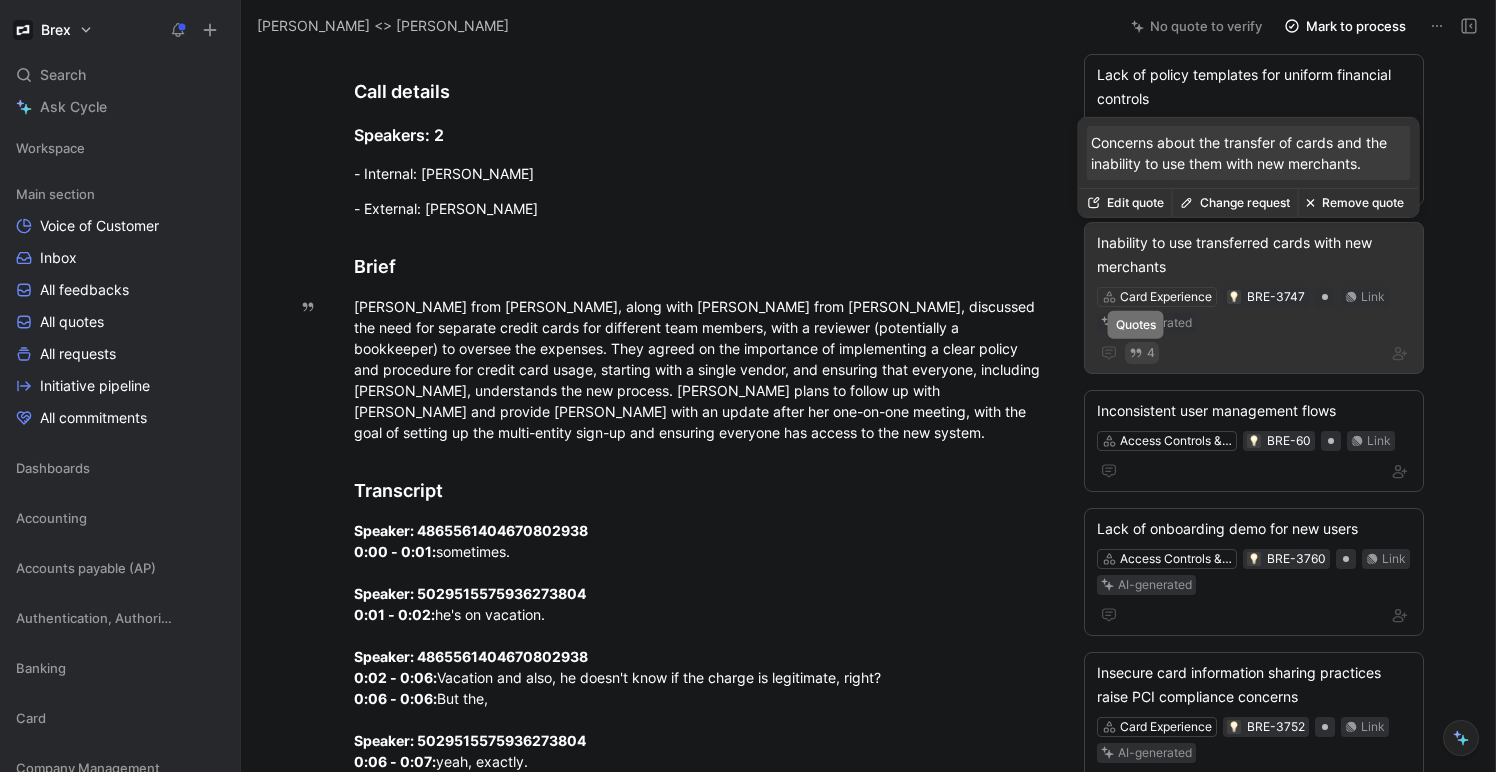 click on "4" at bounding box center (1142, 353) 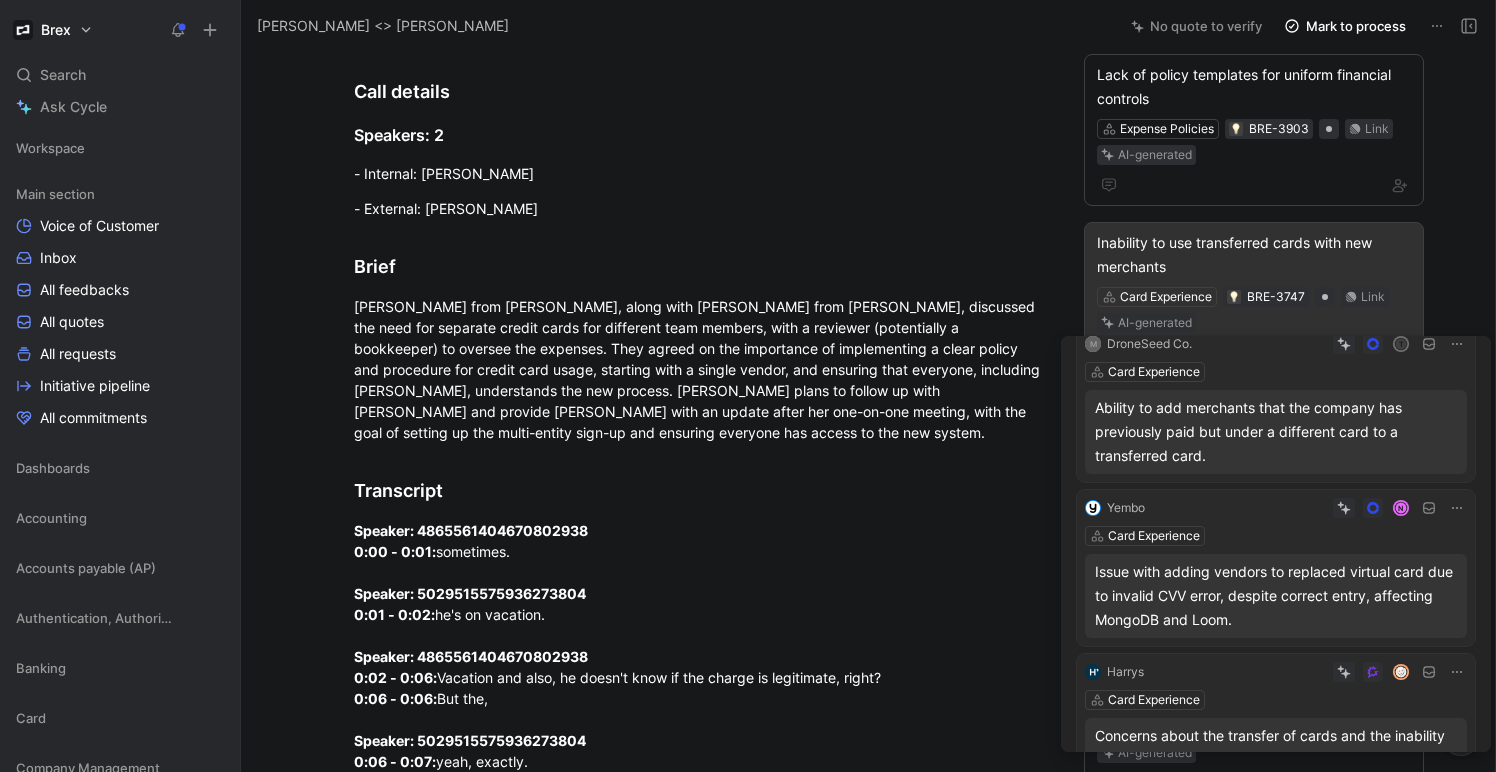 scroll, scrollTop: 236, scrollLeft: 0, axis: vertical 